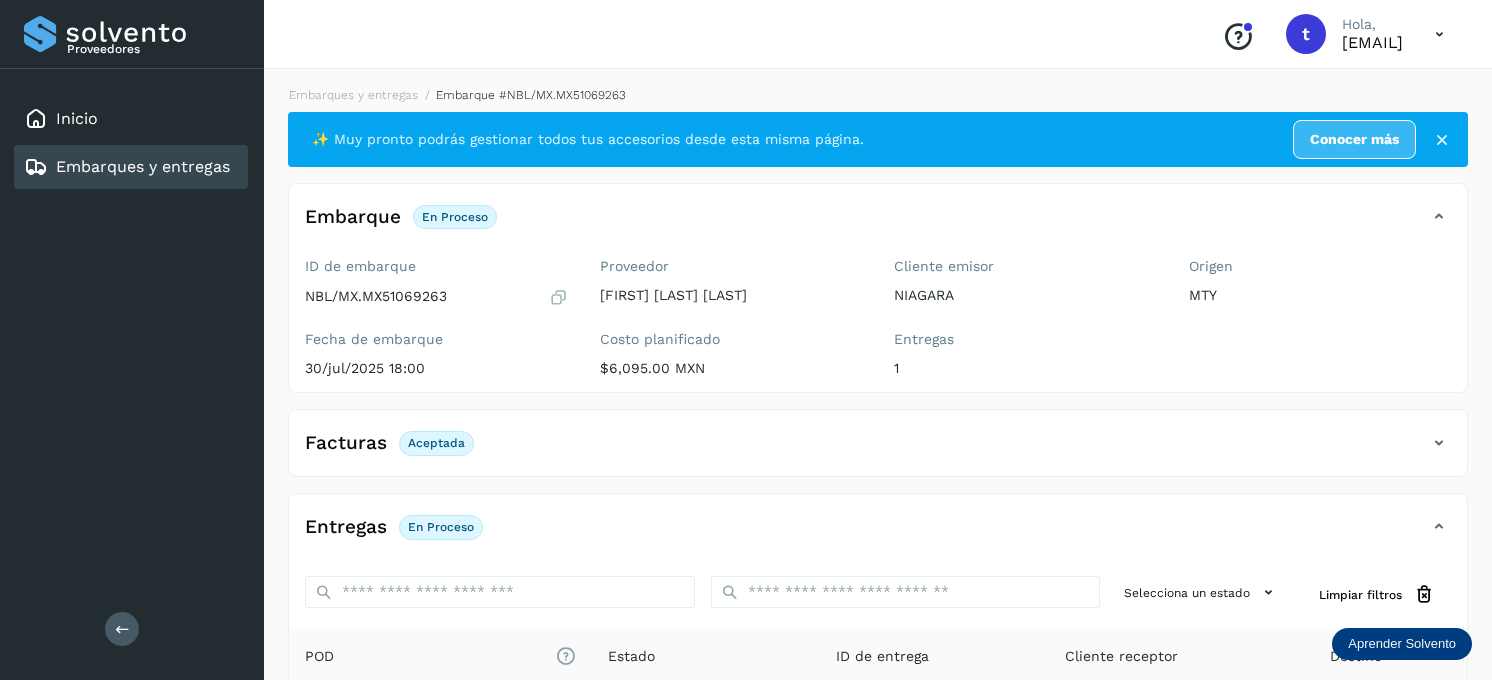 scroll, scrollTop: 222, scrollLeft: 0, axis: vertical 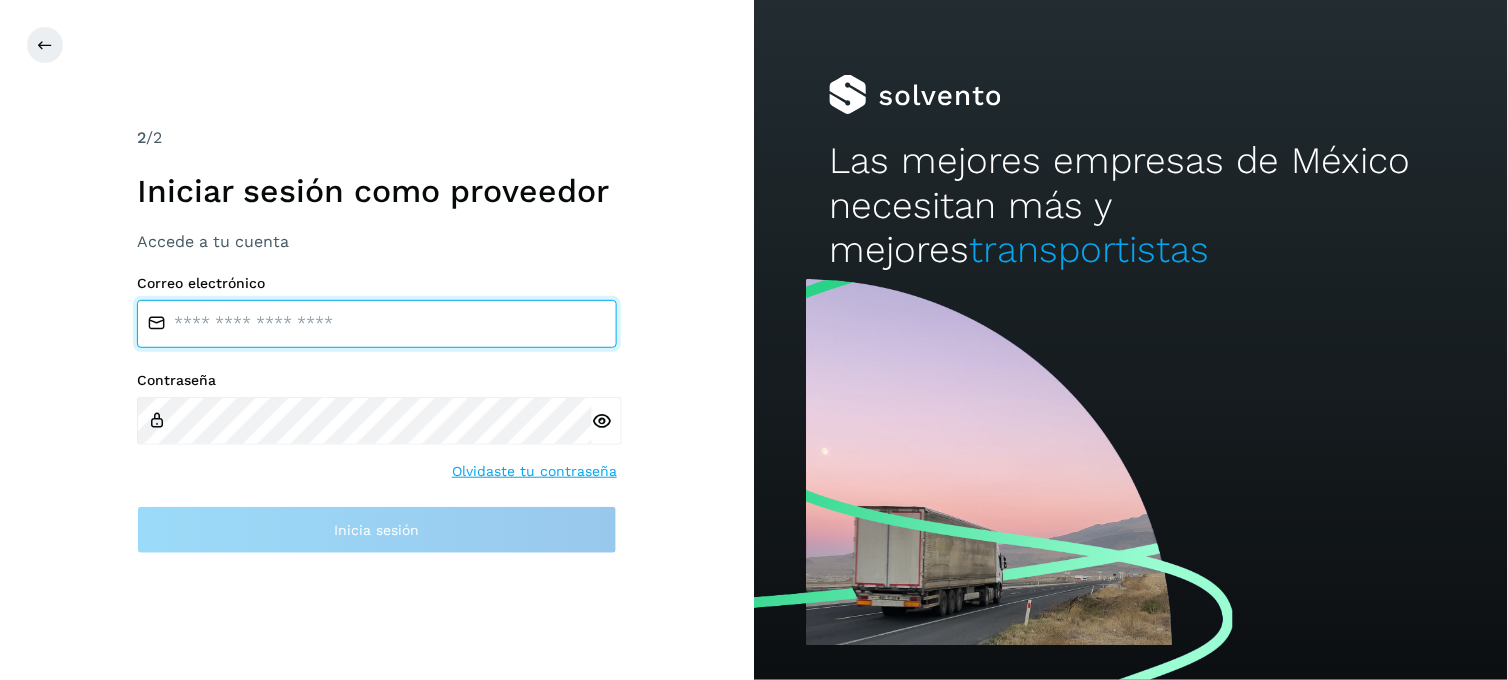 type on "**********" 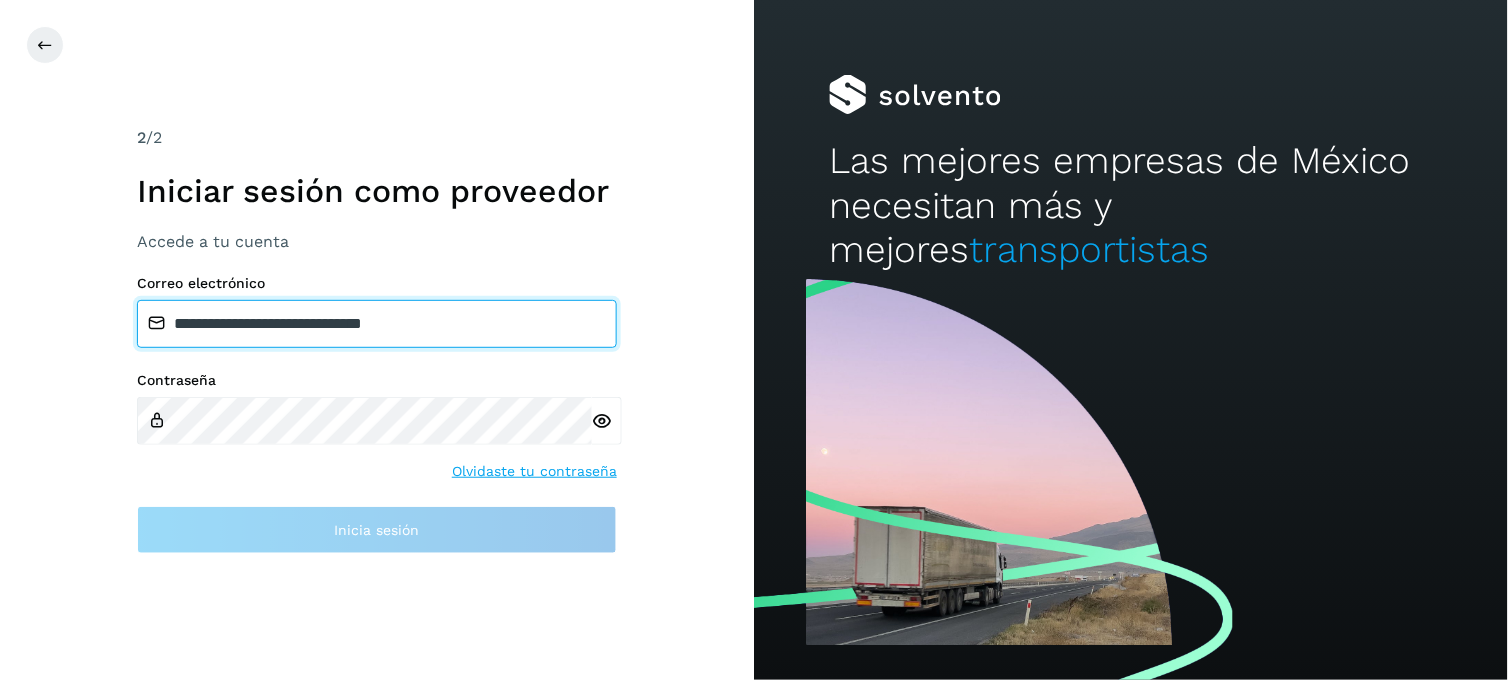 click on "**********" at bounding box center [377, 324] 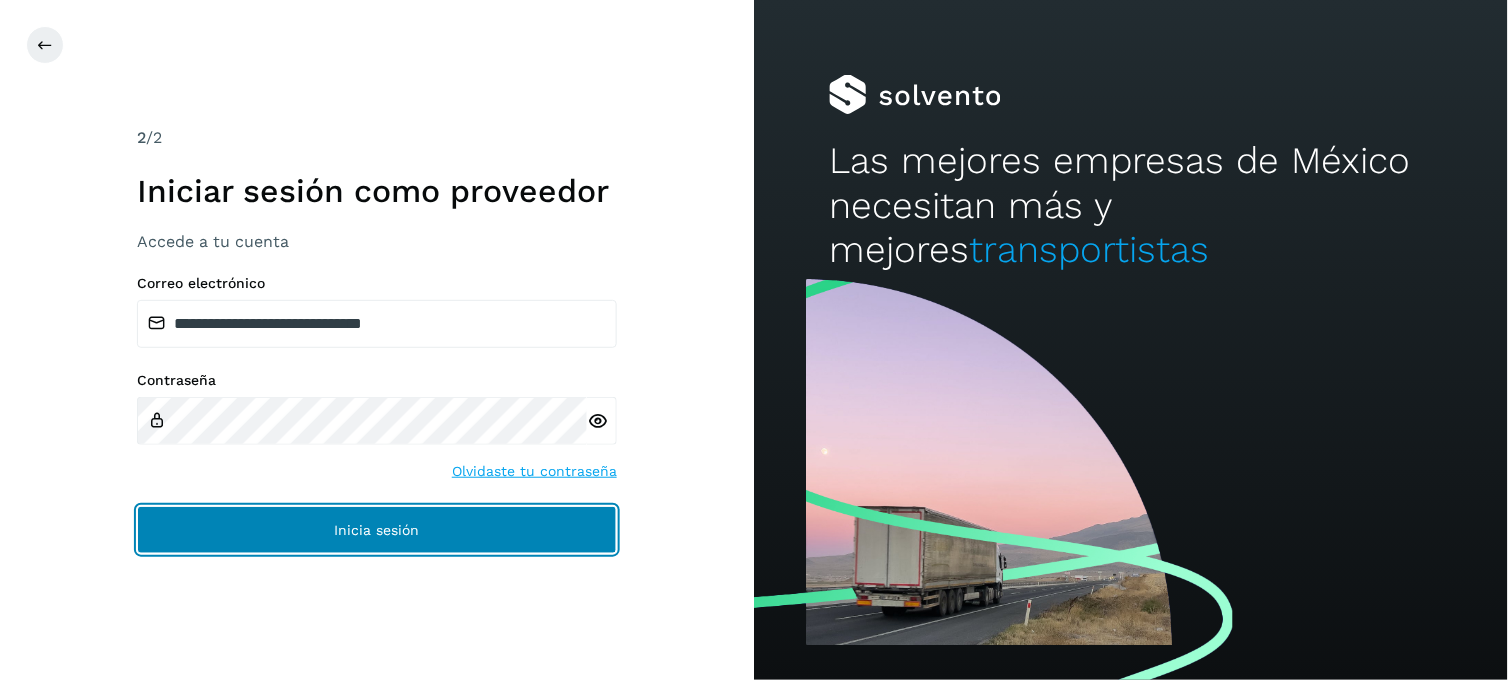 click on "Inicia sesión" at bounding box center (377, 530) 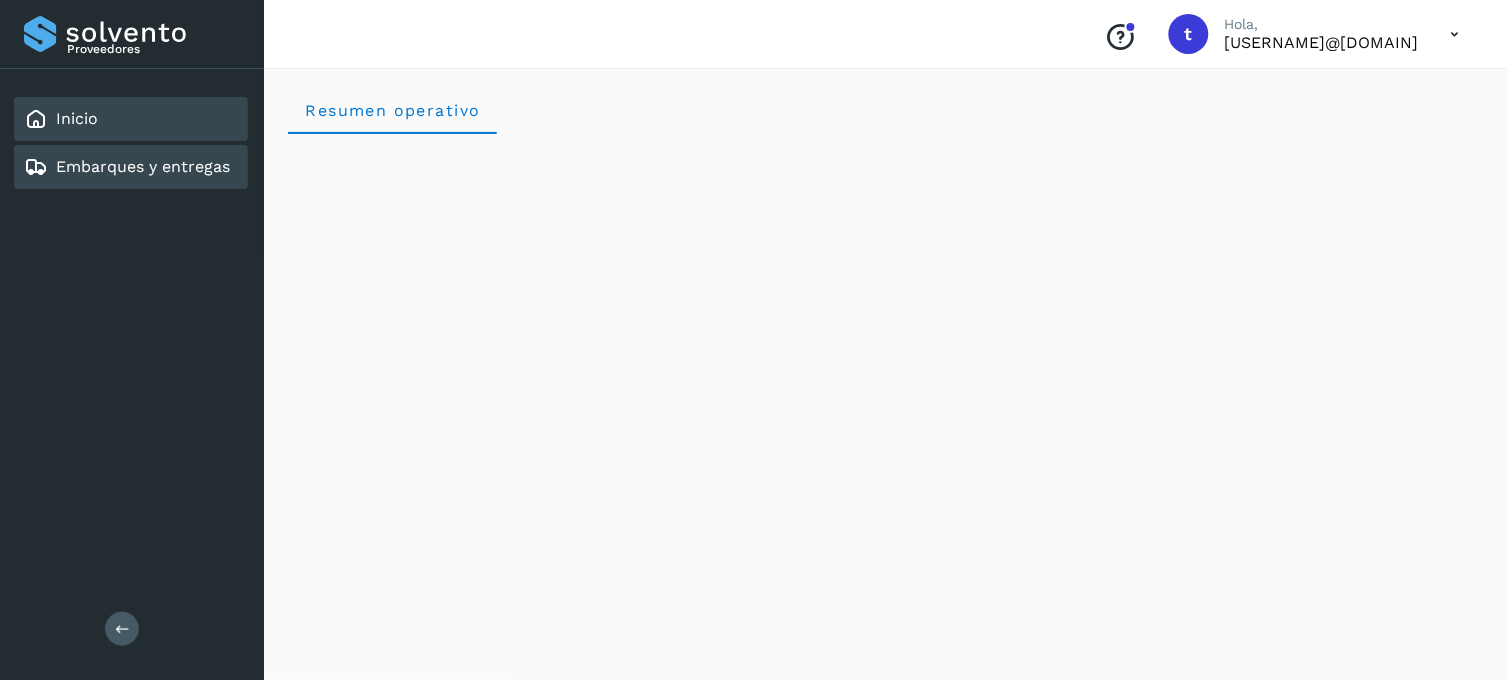 click on "Embarques y entregas" at bounding box center (127, 167) 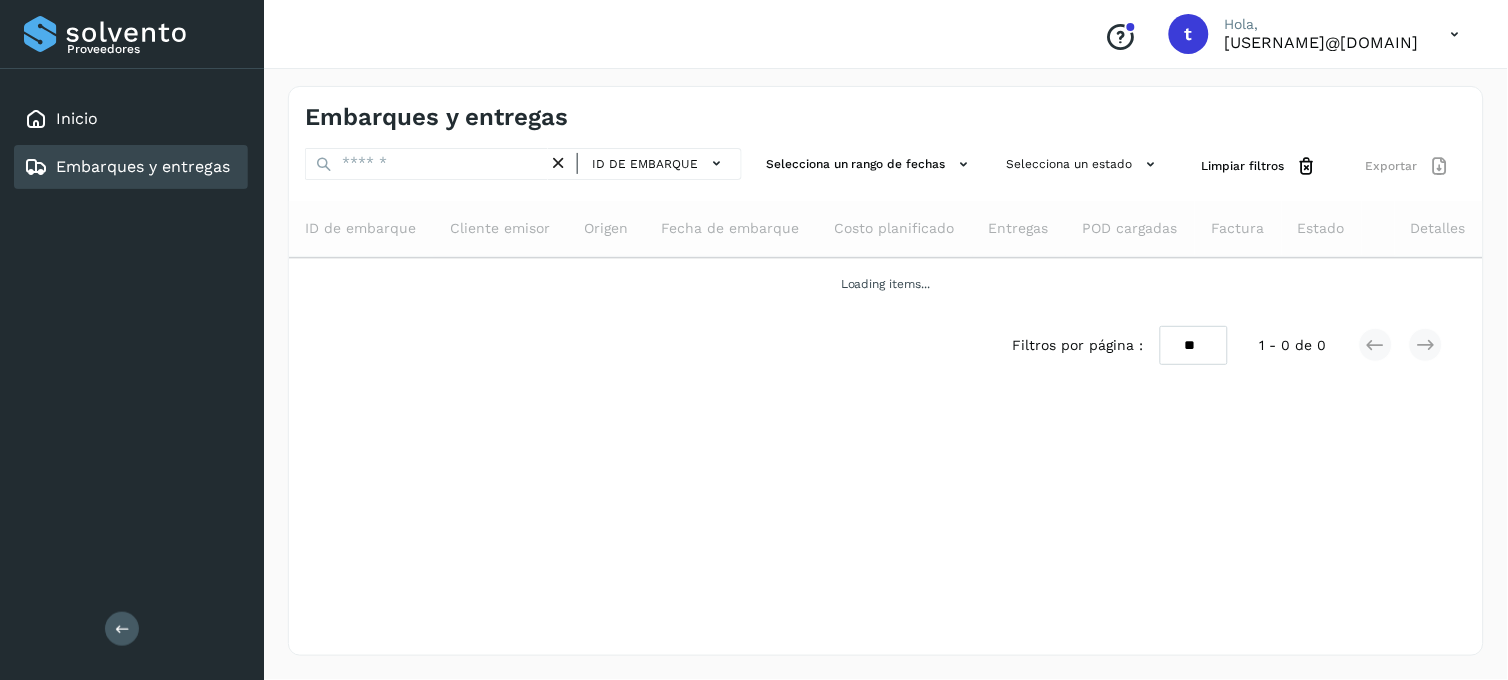 click on "Embarques y entregas" at bounding box center (143, 166) 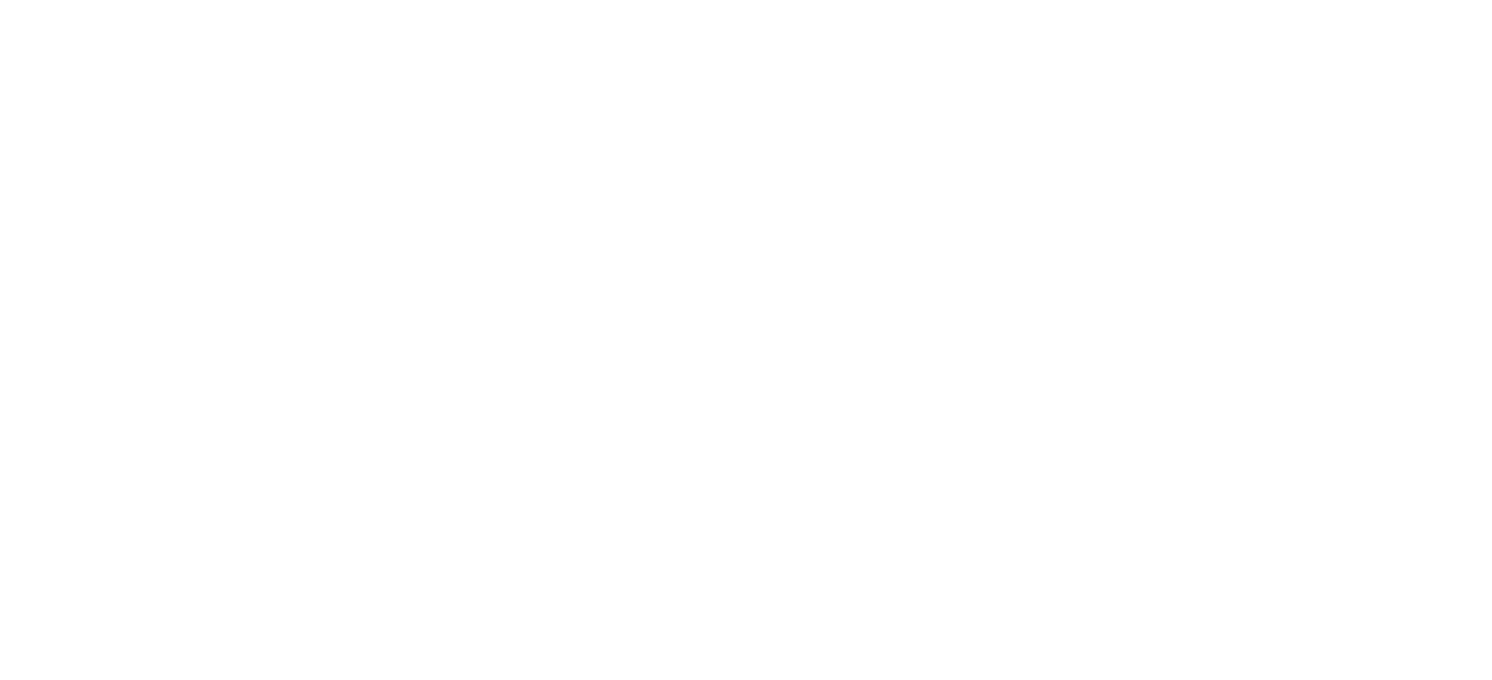 scroll, scrollTop: 0, scrollLeft: 0, axis: both 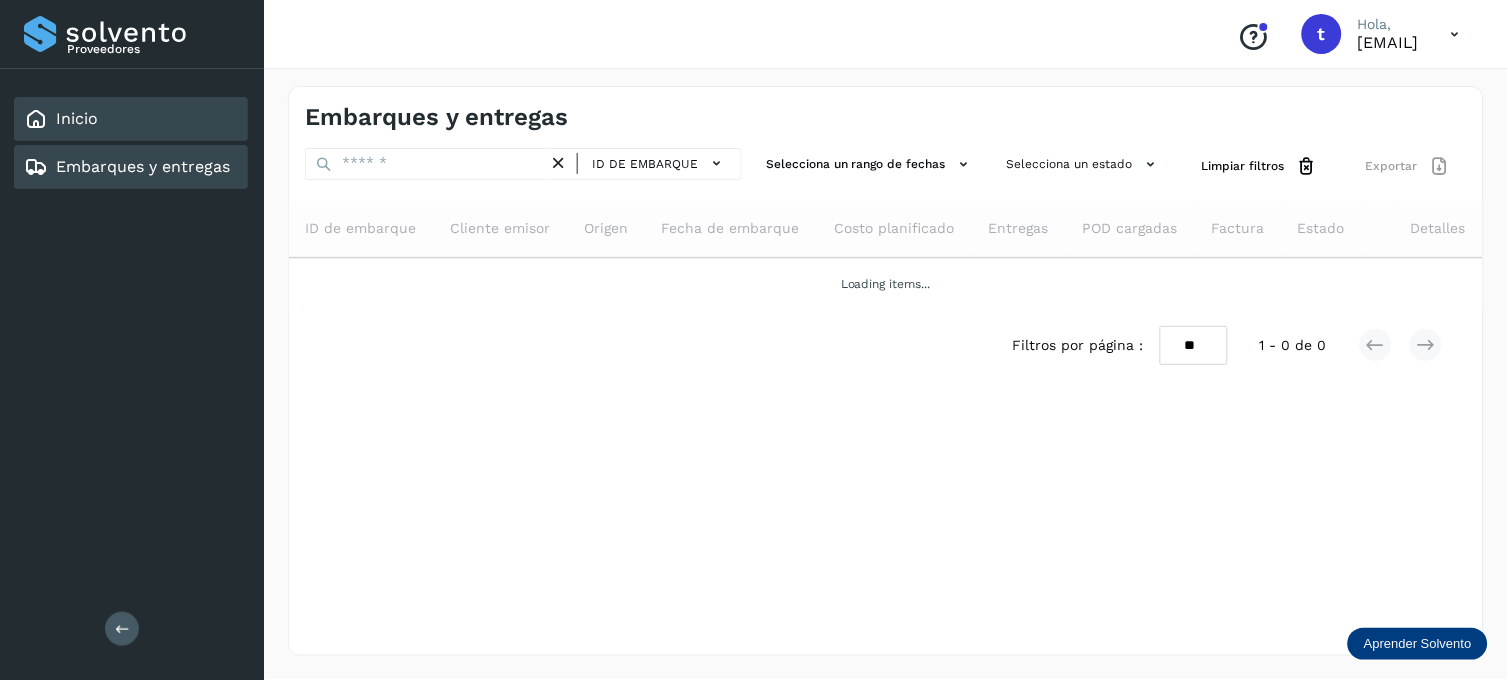 click on "Inicio" at bounding box center [77, 118] 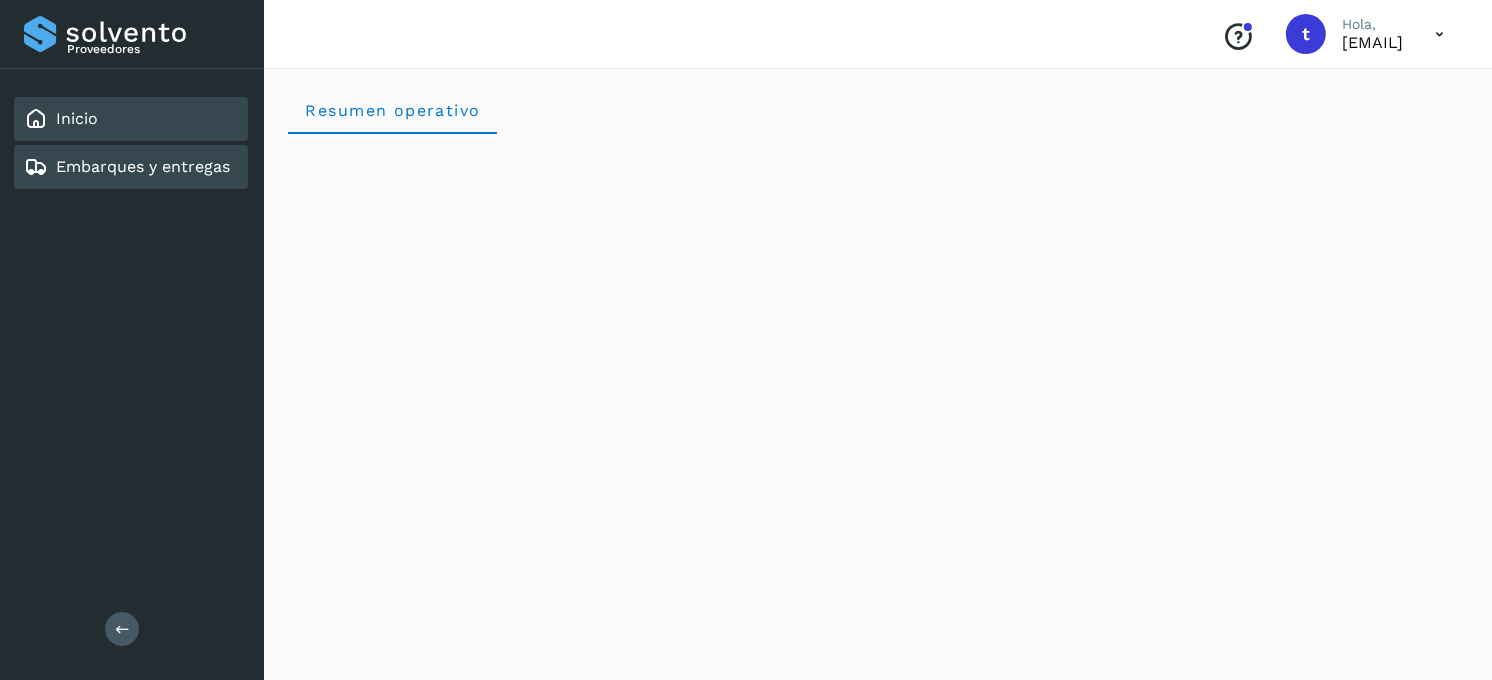 click on "Embarques y entregas" at bounding box center [143, 166] 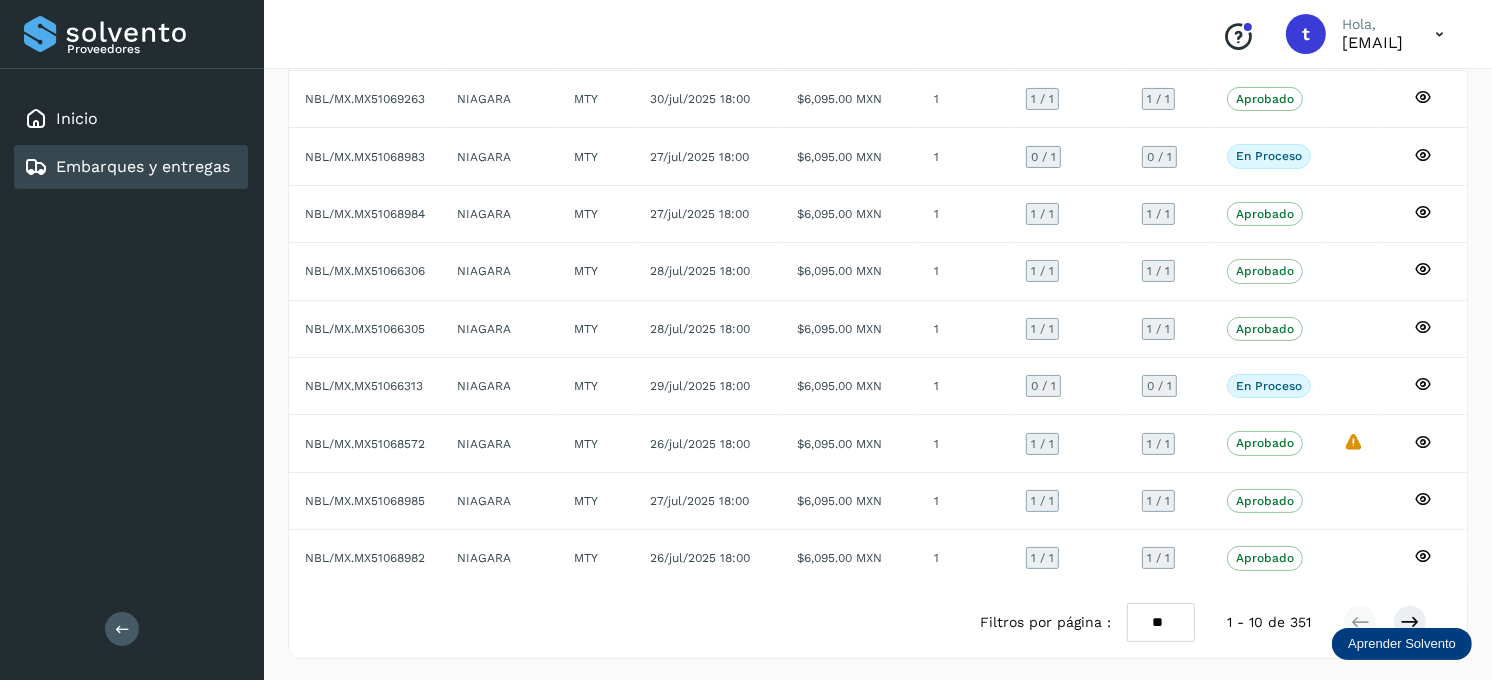 scroll, scrollTop: 248, scrollLeft: 0, axis: vertical 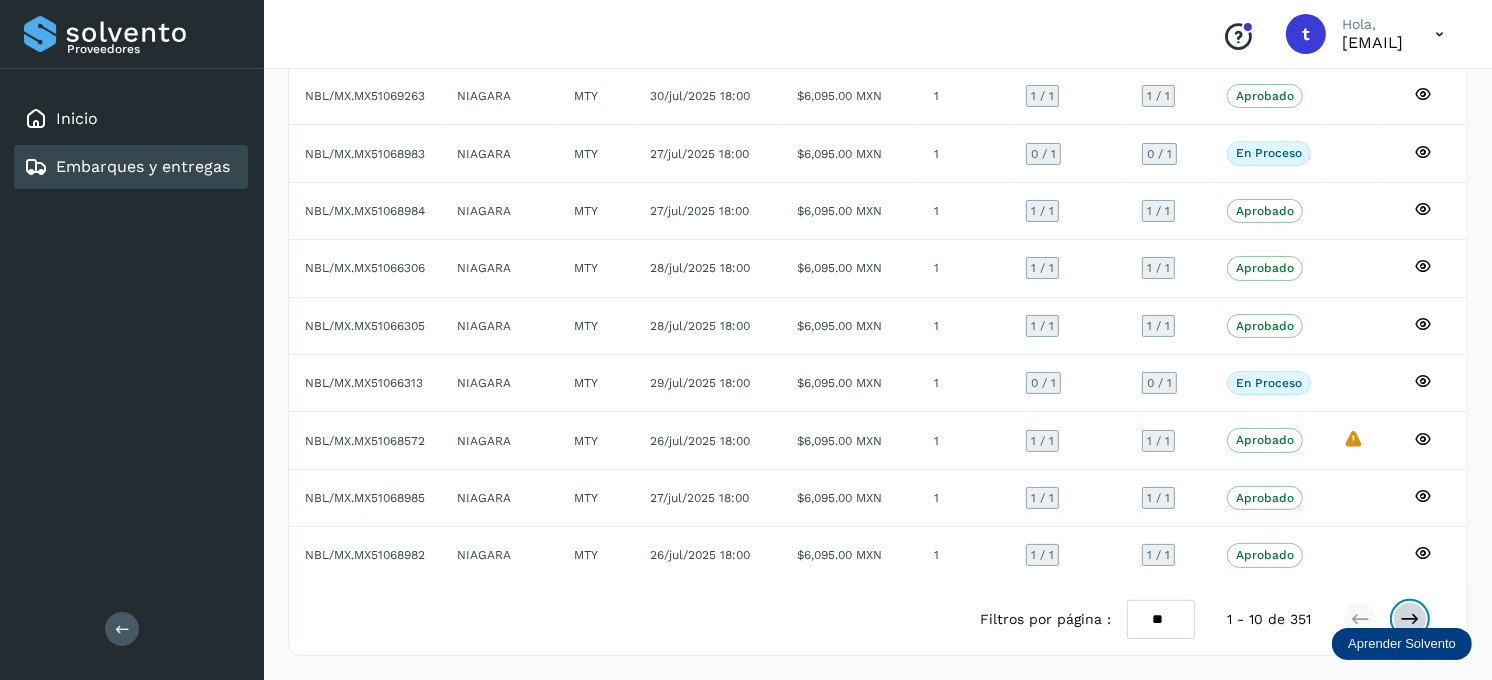 click at bounding box center (1410, 619) 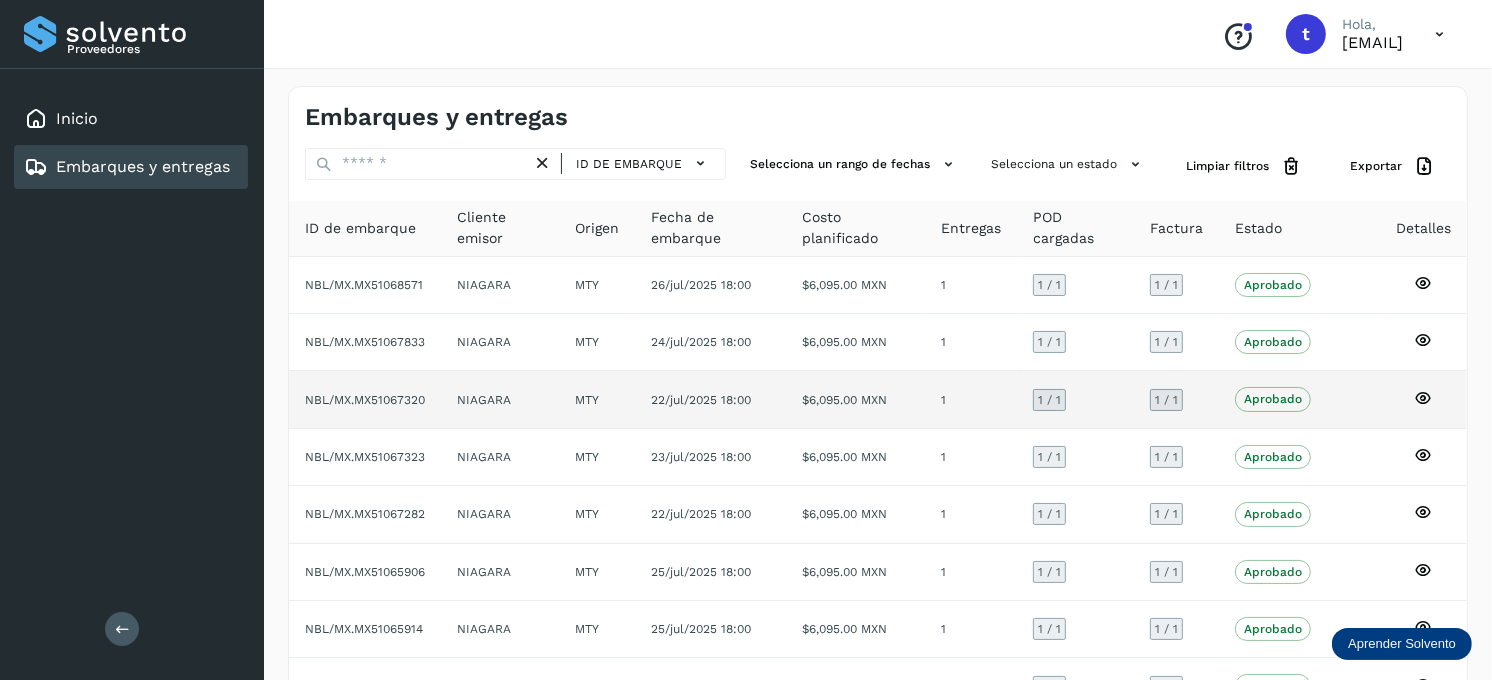 scroll, scrollTop: 248, scrollLeft: 0, axis: vertical 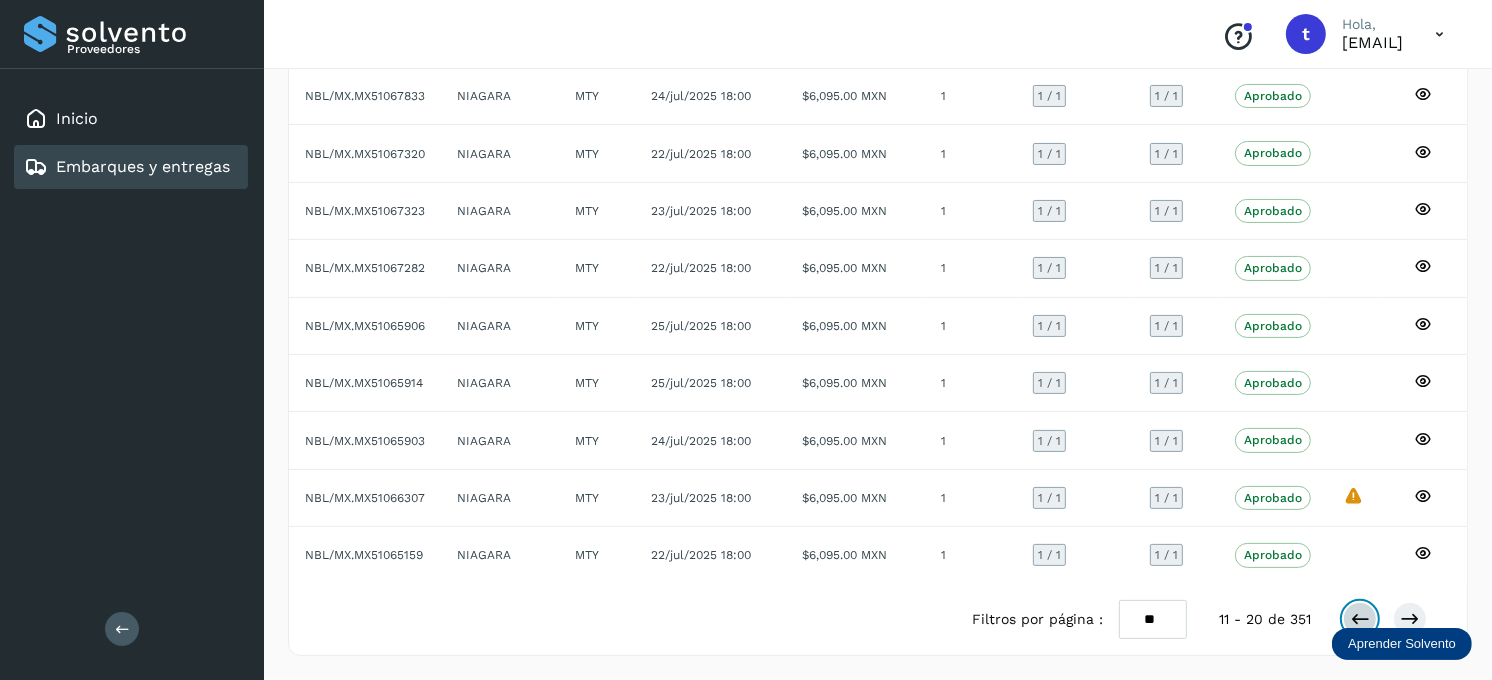 click at bounding box center [1360, 619] 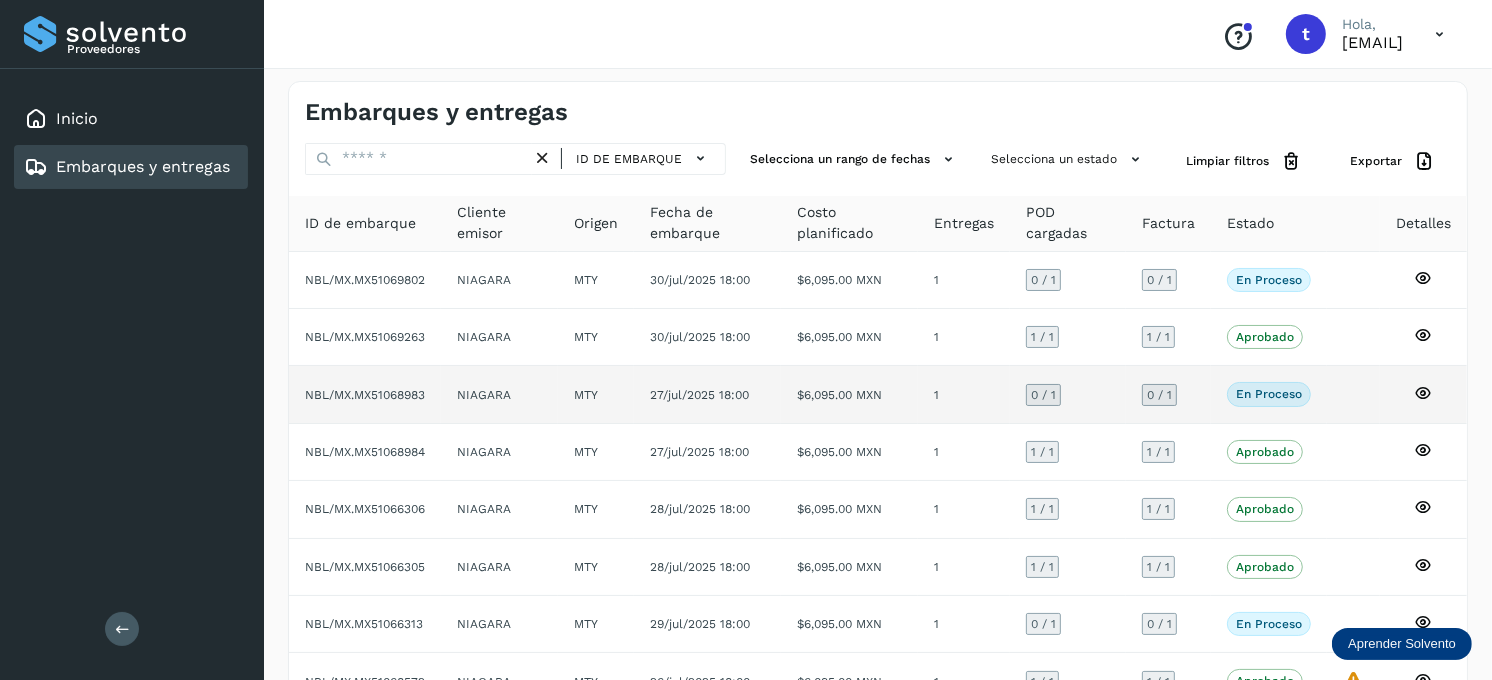 scroll, scrollTop: 0, scrollLeft: 0, axis: both 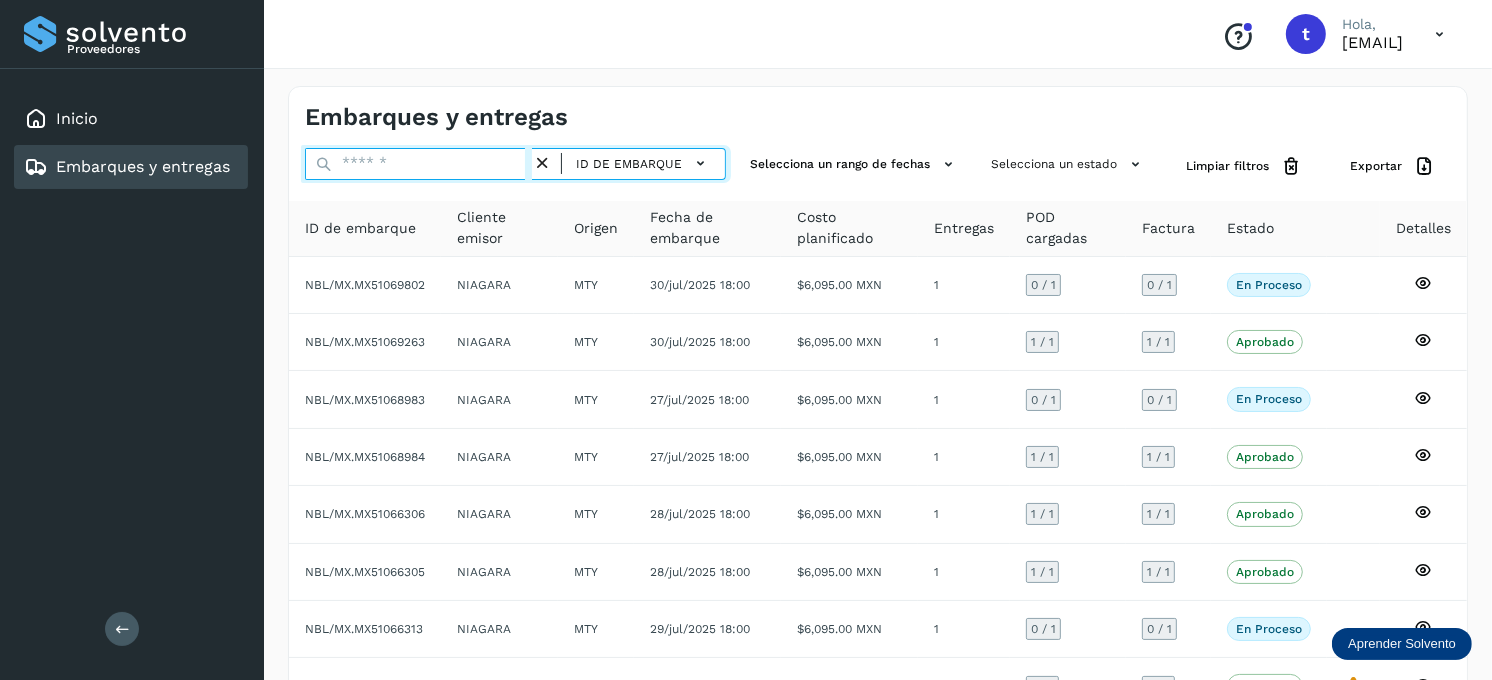 click at bounding box center (418, 164) 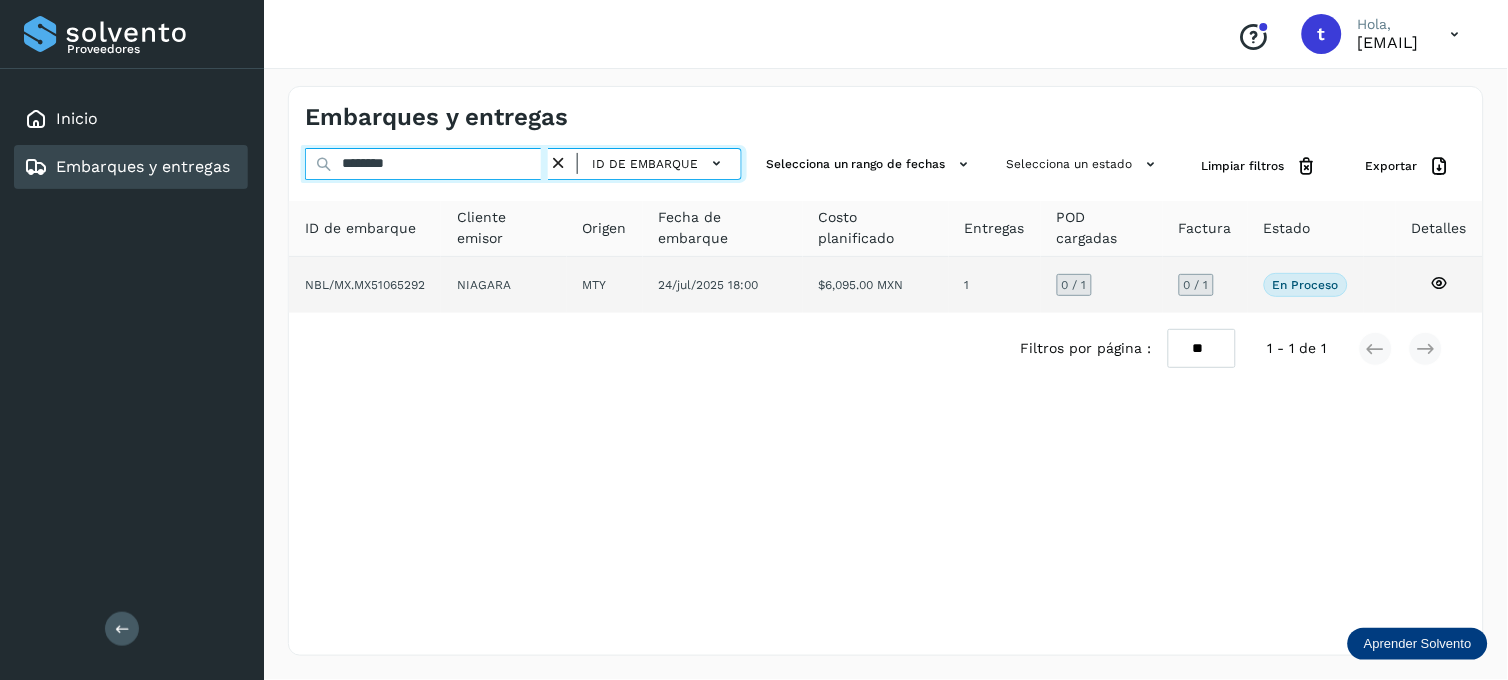type on "********" 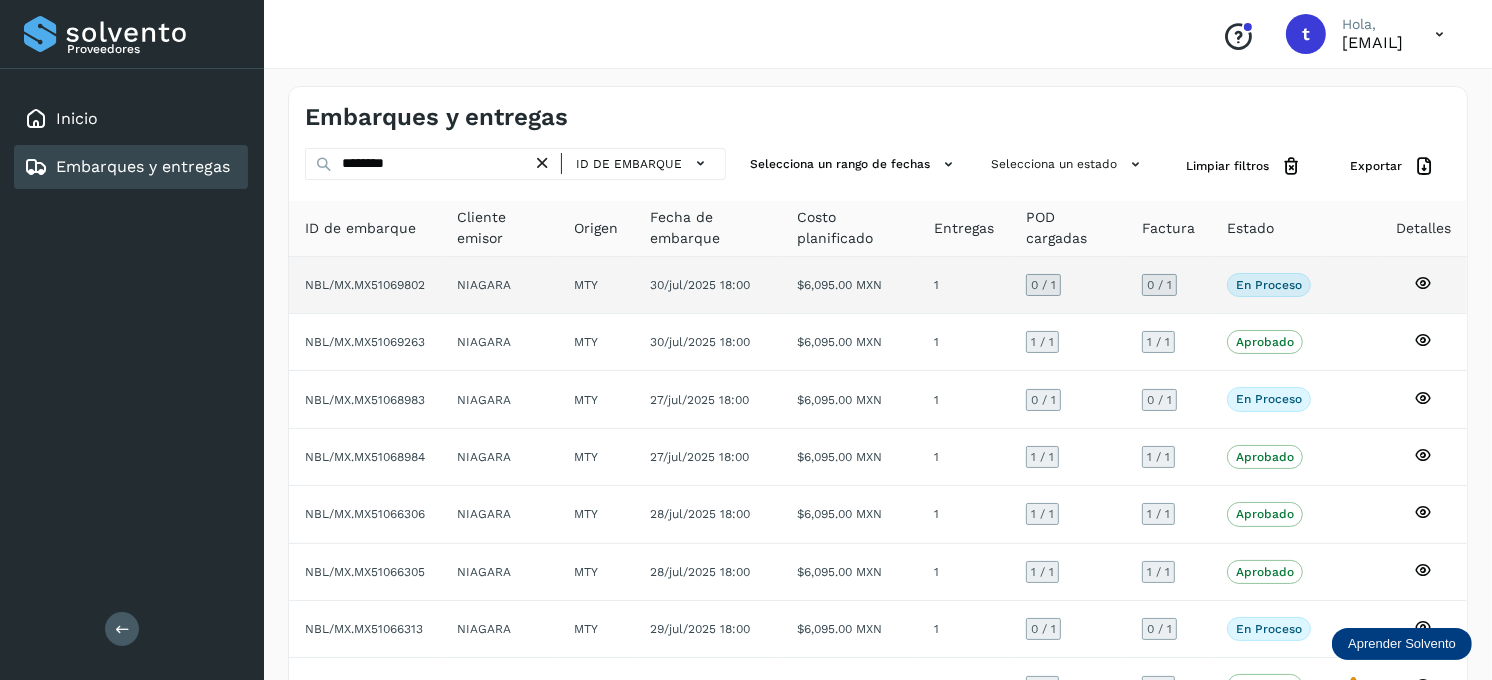 click 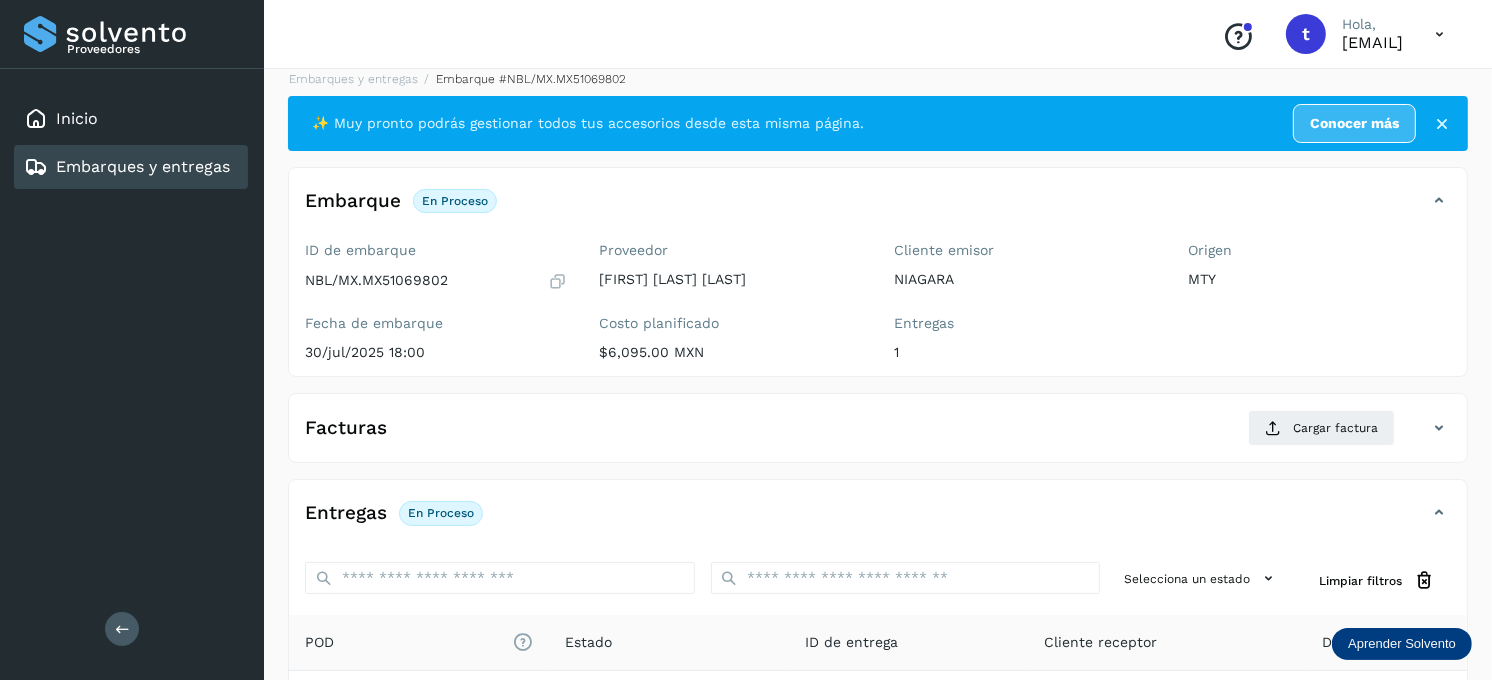 scroll, scrollTop: 270, scrollLeft: 0, axis: vertical 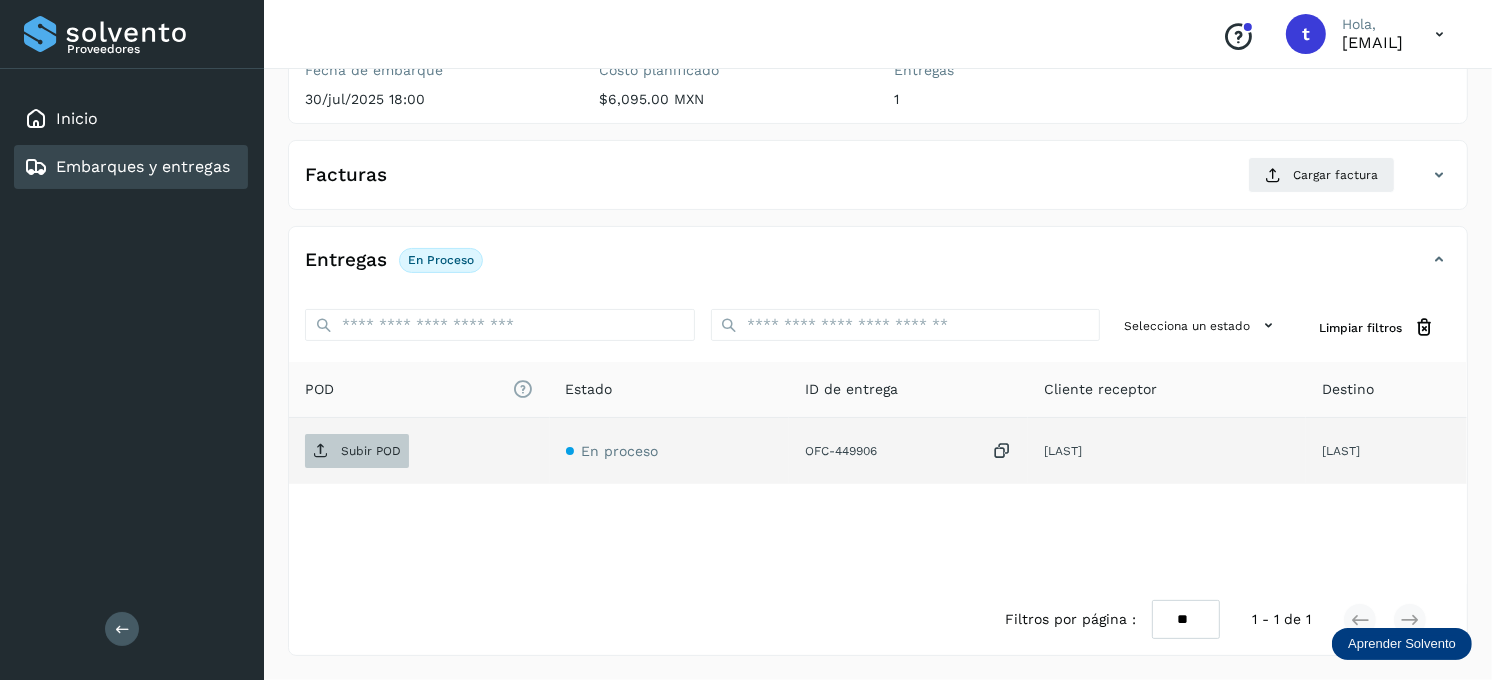 click on "Subir POD" at bounding box center [371, 451] 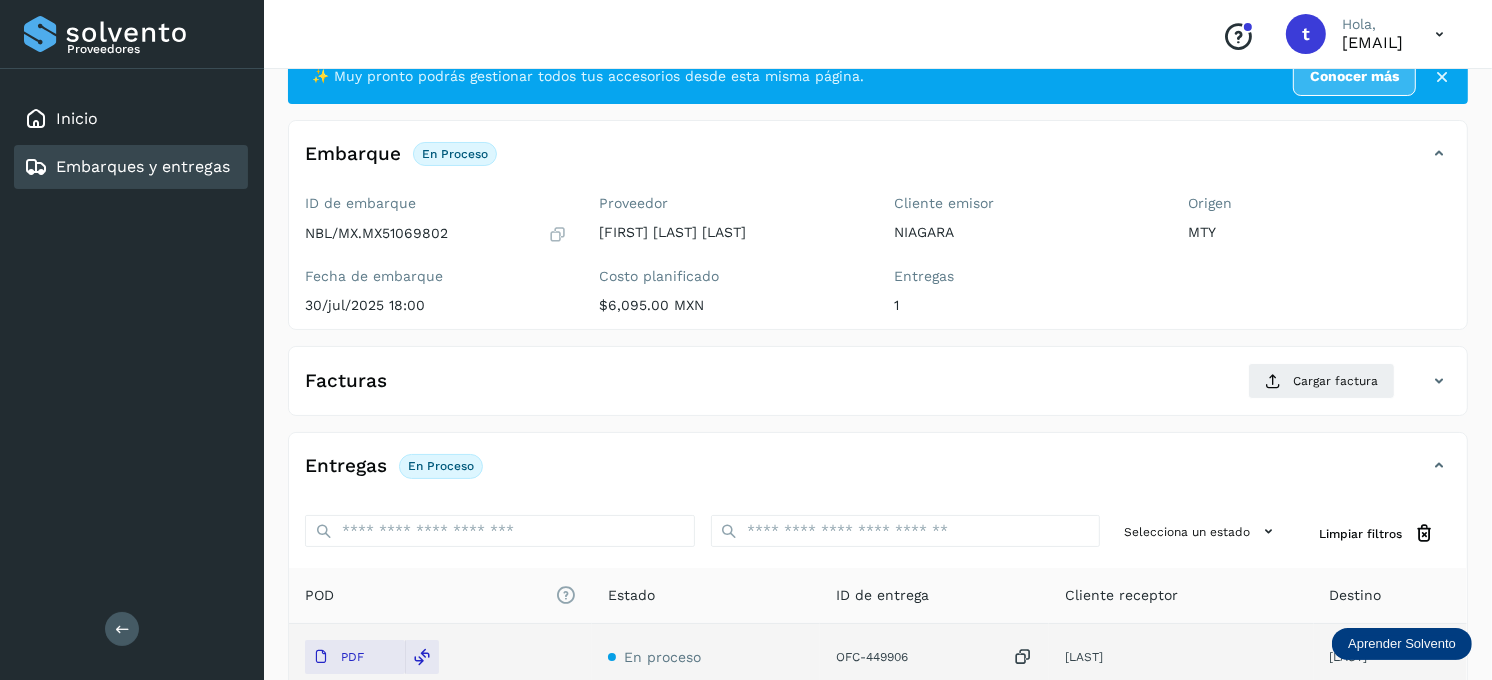 scroll, scrollTop: 47, scrollLeft: 0, axis: vertical 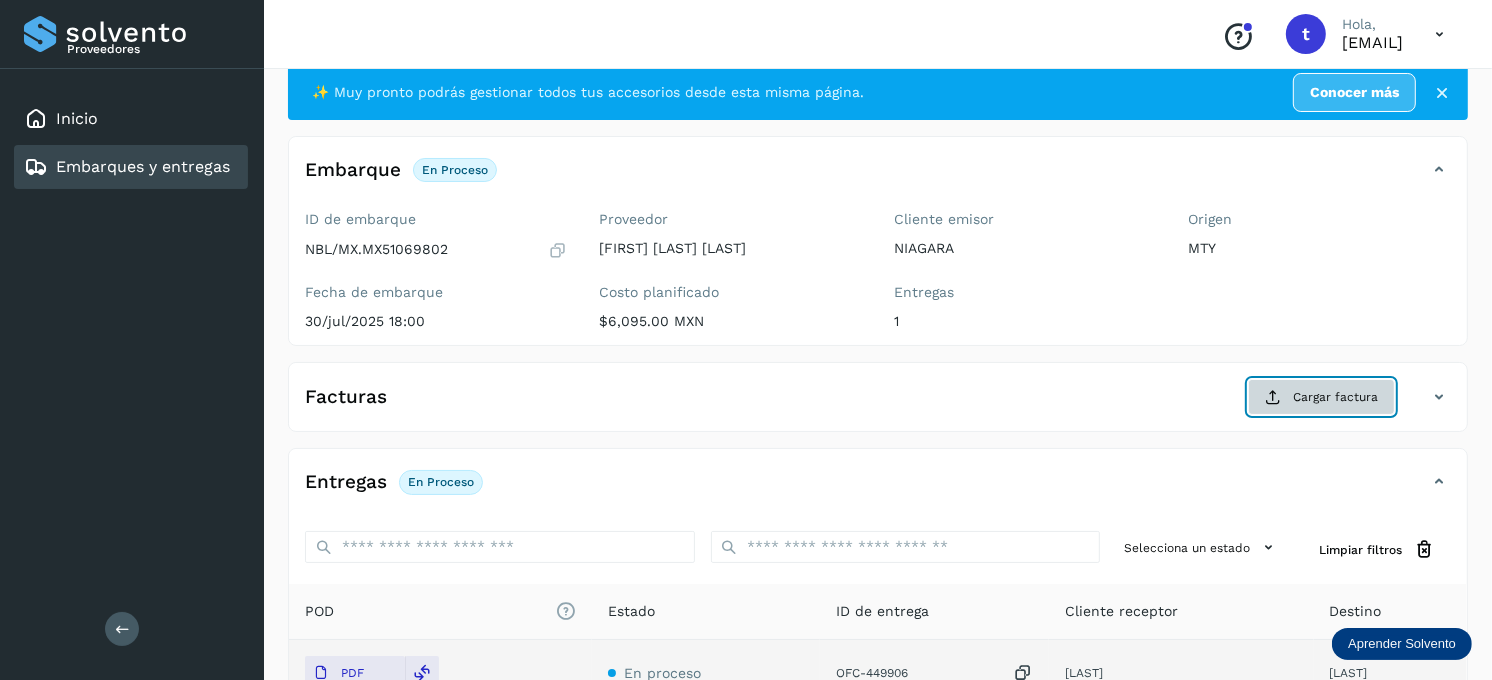 click on "Cargar factura" at bounding box center [1321, 397] 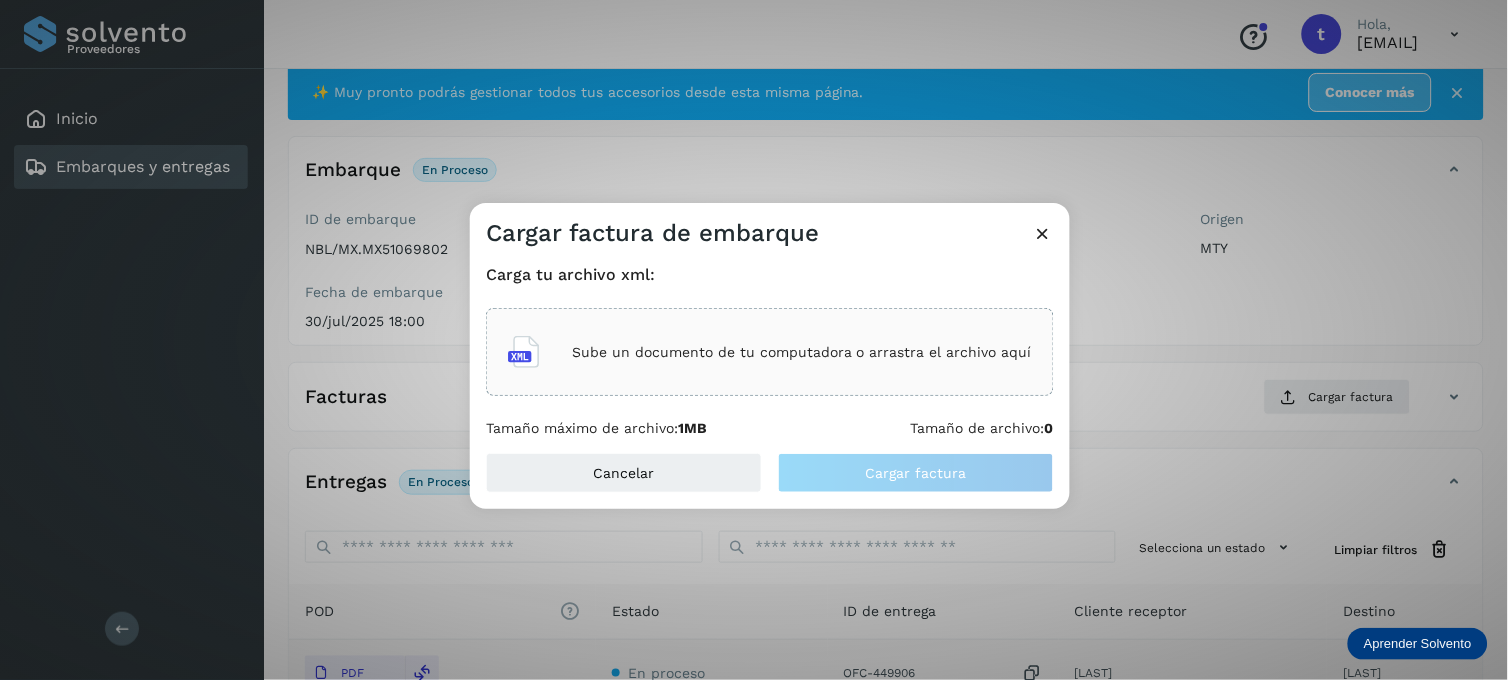 click on "Sube un documento de tu computadora o arrastra el archivo aquí" 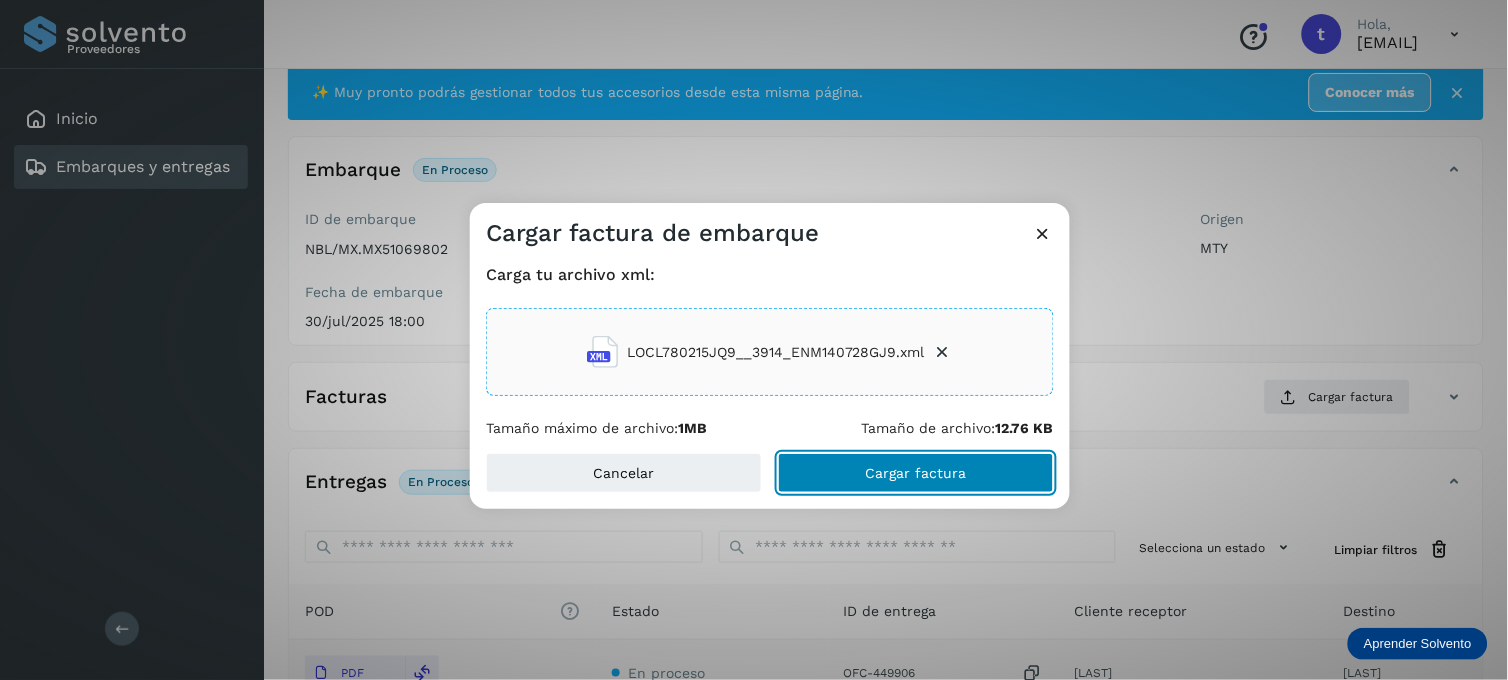 click on "Cargar factura" 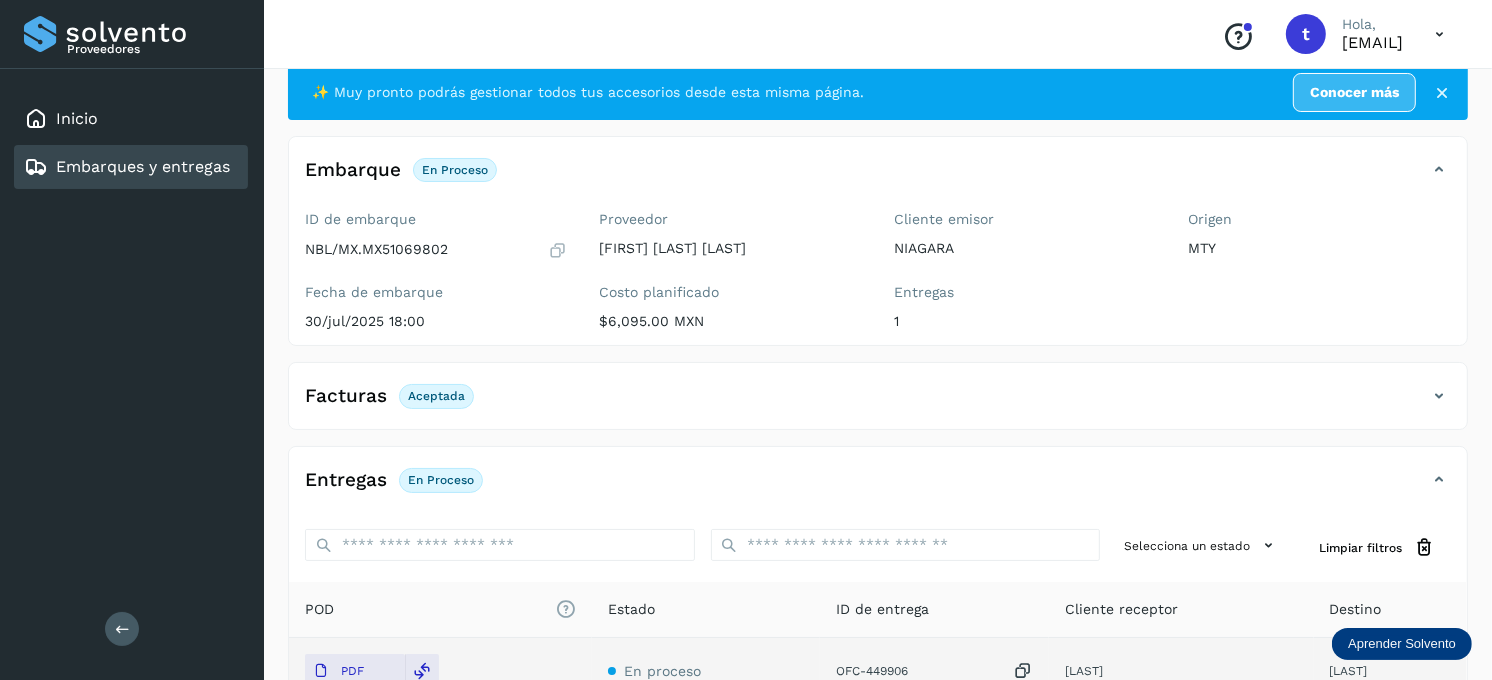 click on "Embarques y entregas" at bounding box center [143, 166] 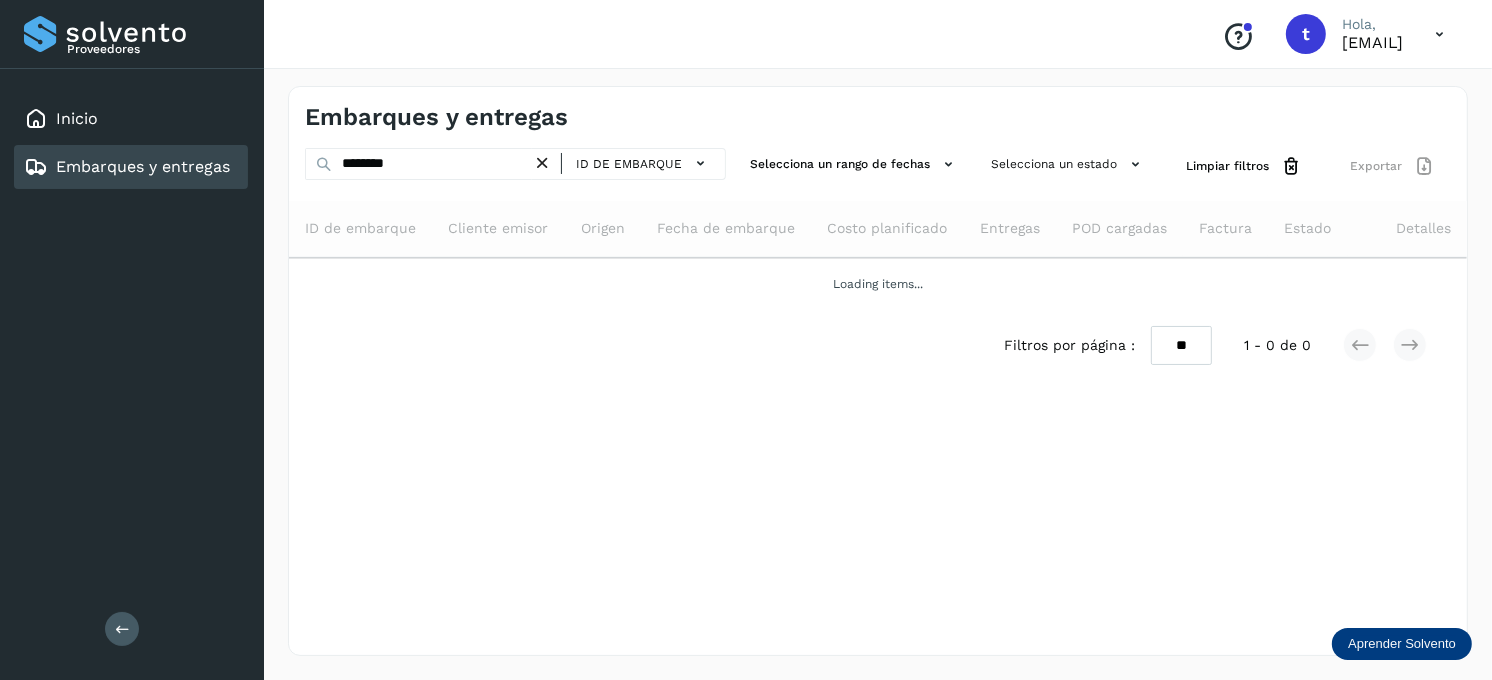 scroll, scrollTop: 0, scrollLeft: 0, axis: both 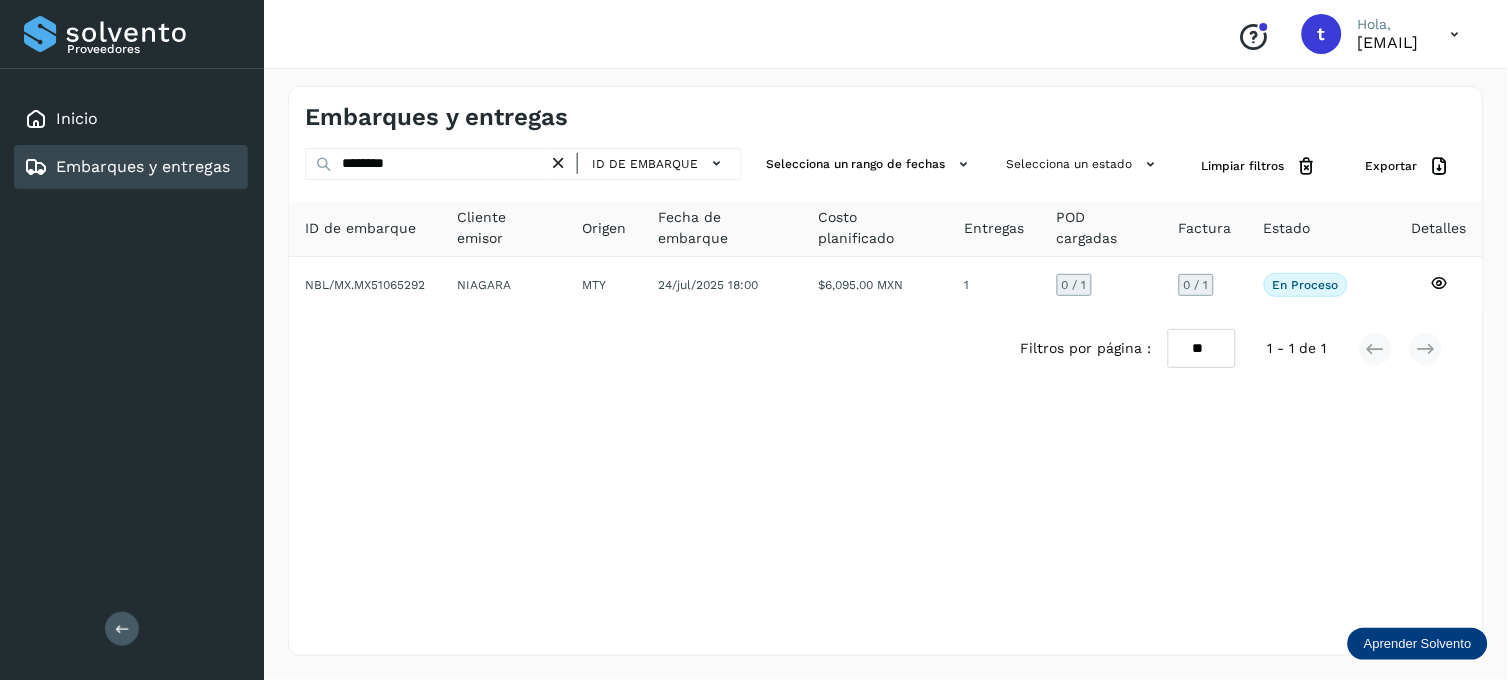 click on "Embarques y entregas" at bounding box center (143, 166) 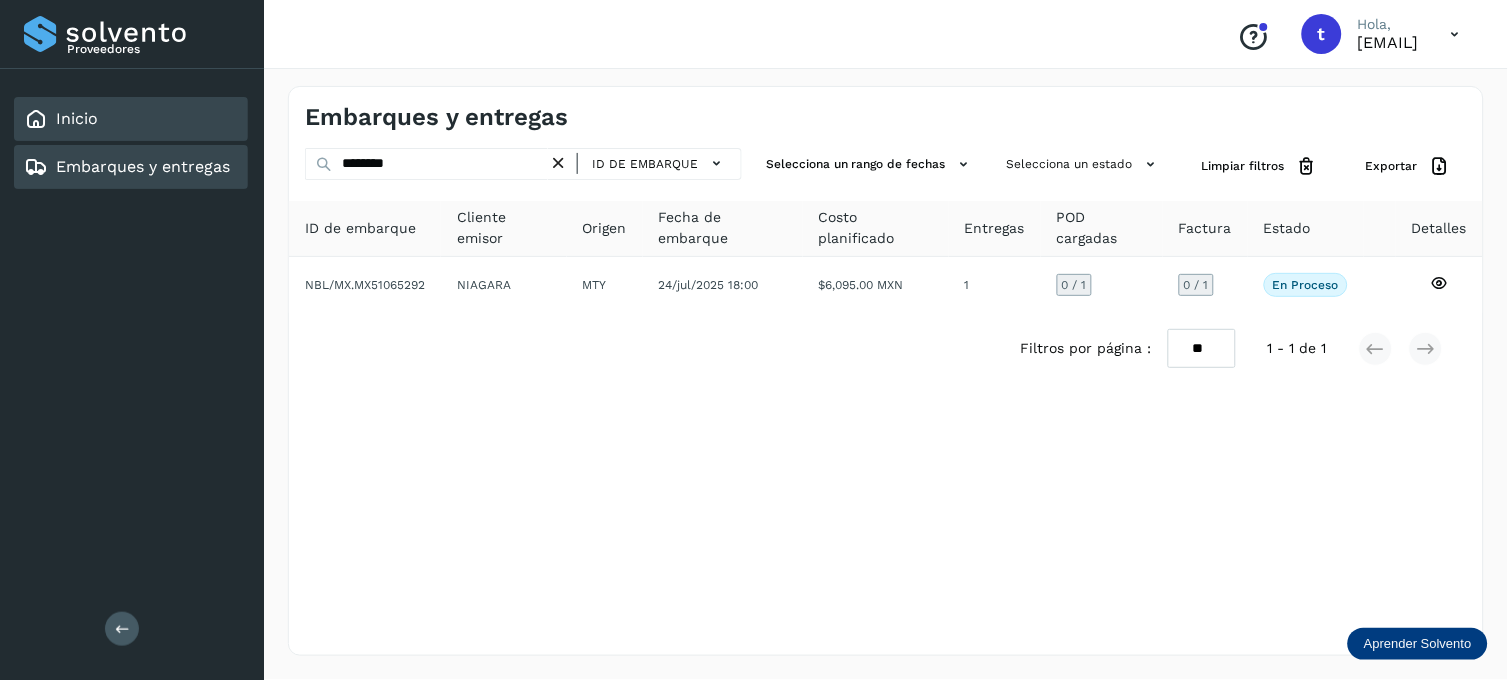click on "Inicio" 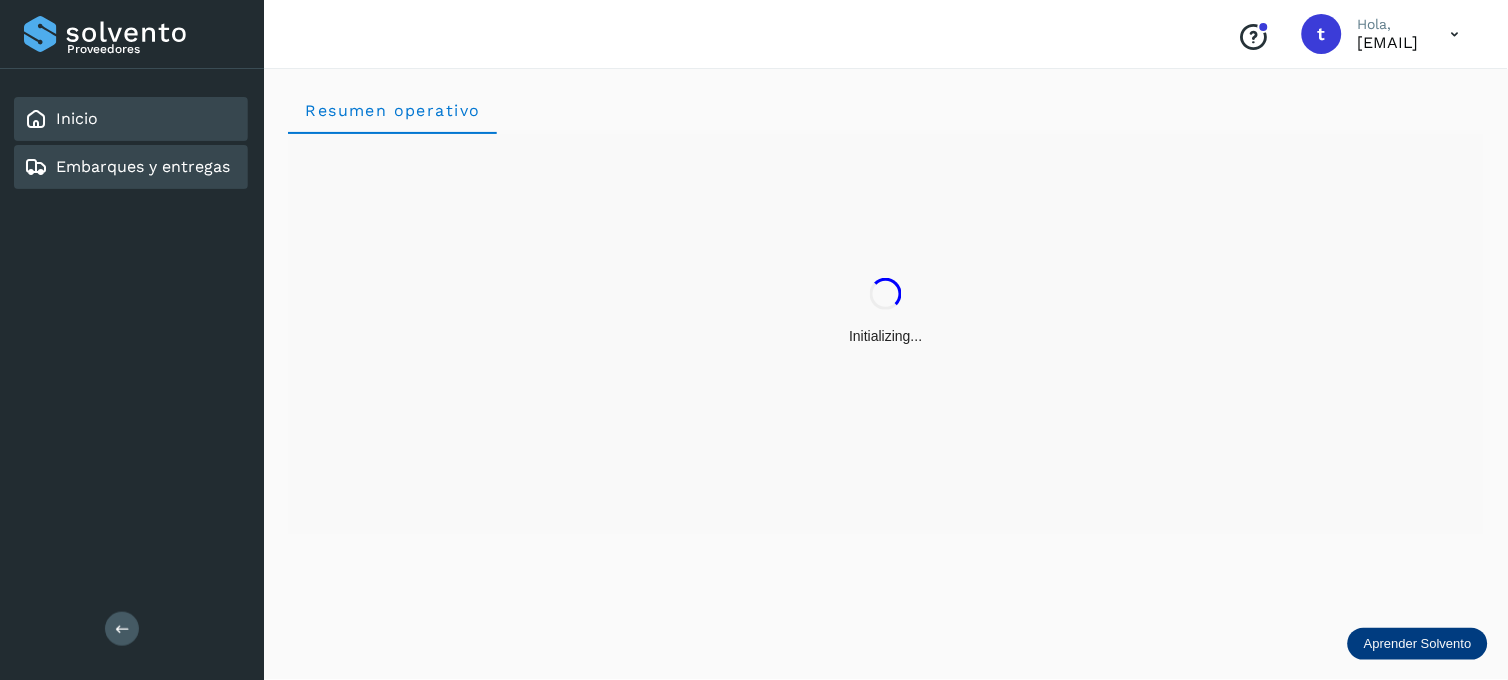 click on "Embarques y entregas" at bounding box center (143, 166) 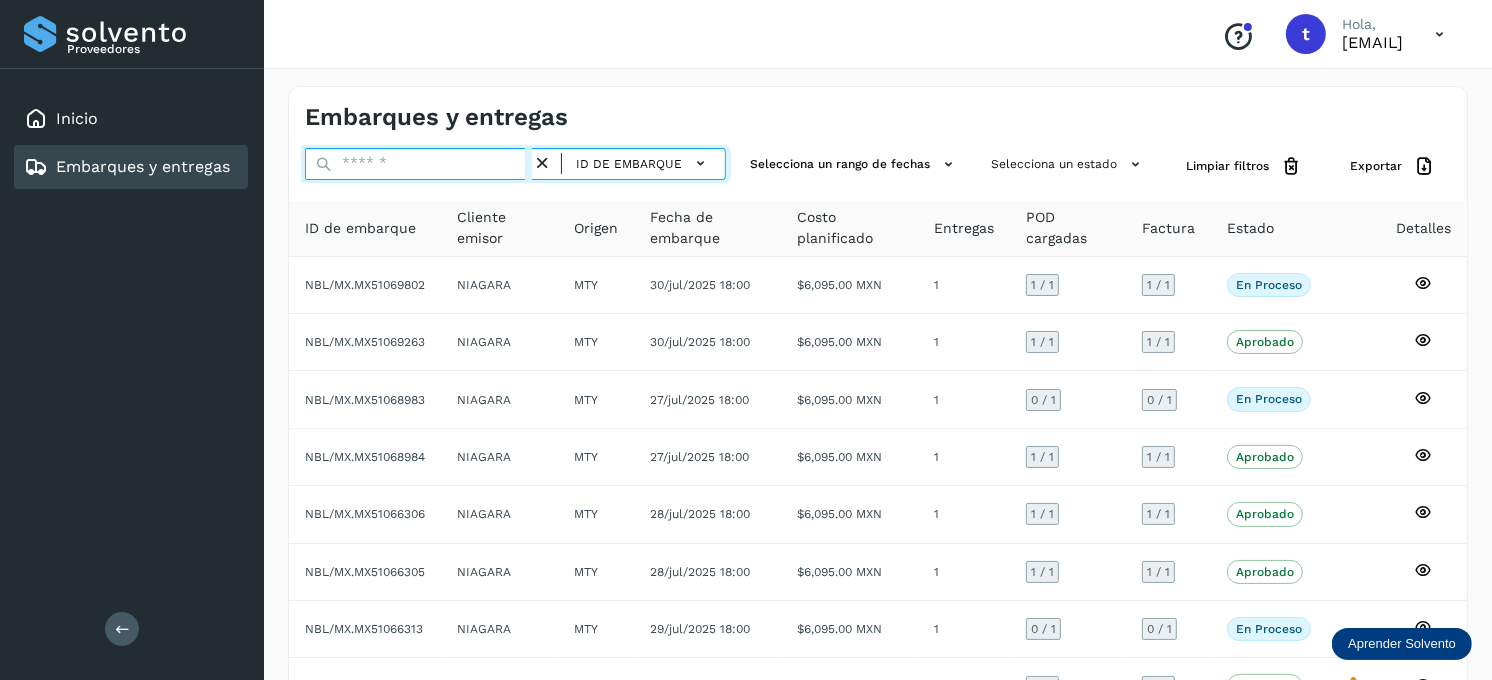 click at bounding box center [418, 164] 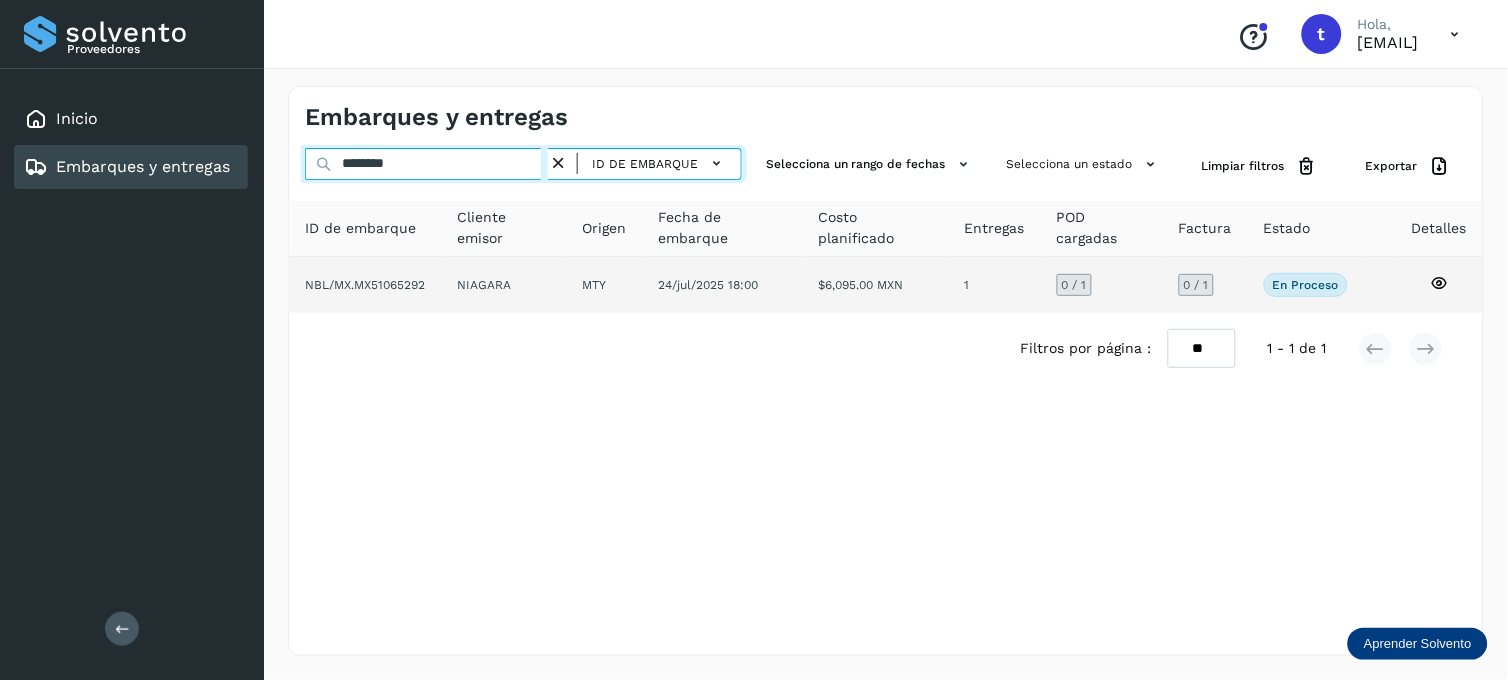 type on "********" 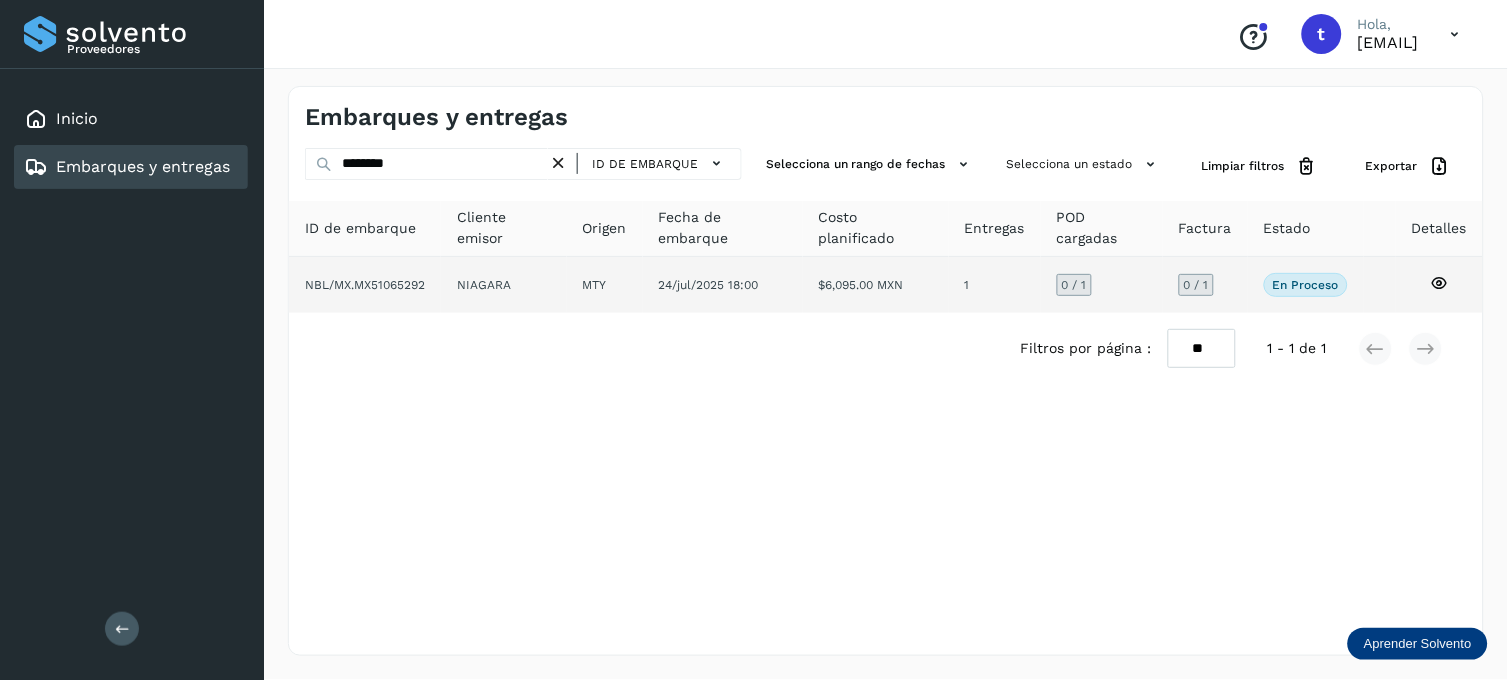 click 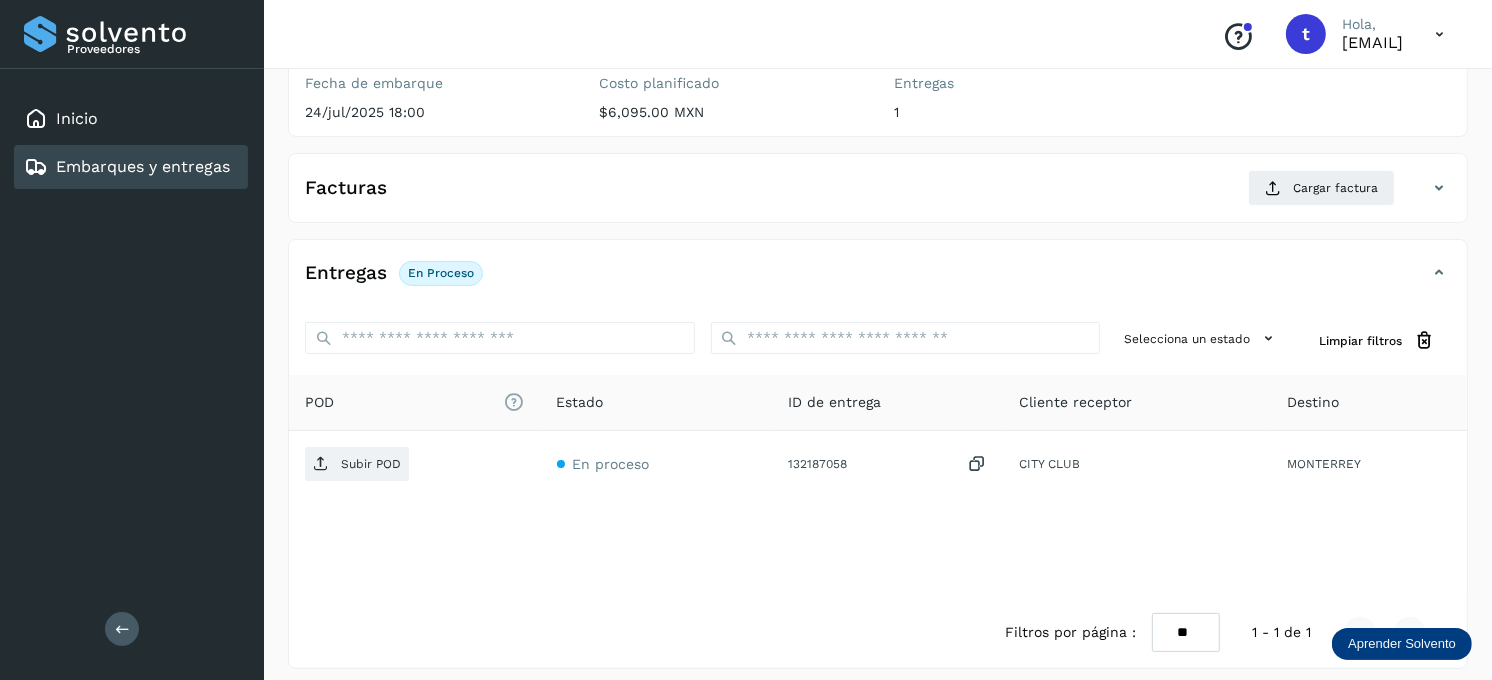 scroll, scrollTop: 270, scrollLeft: 0, axis: vertical 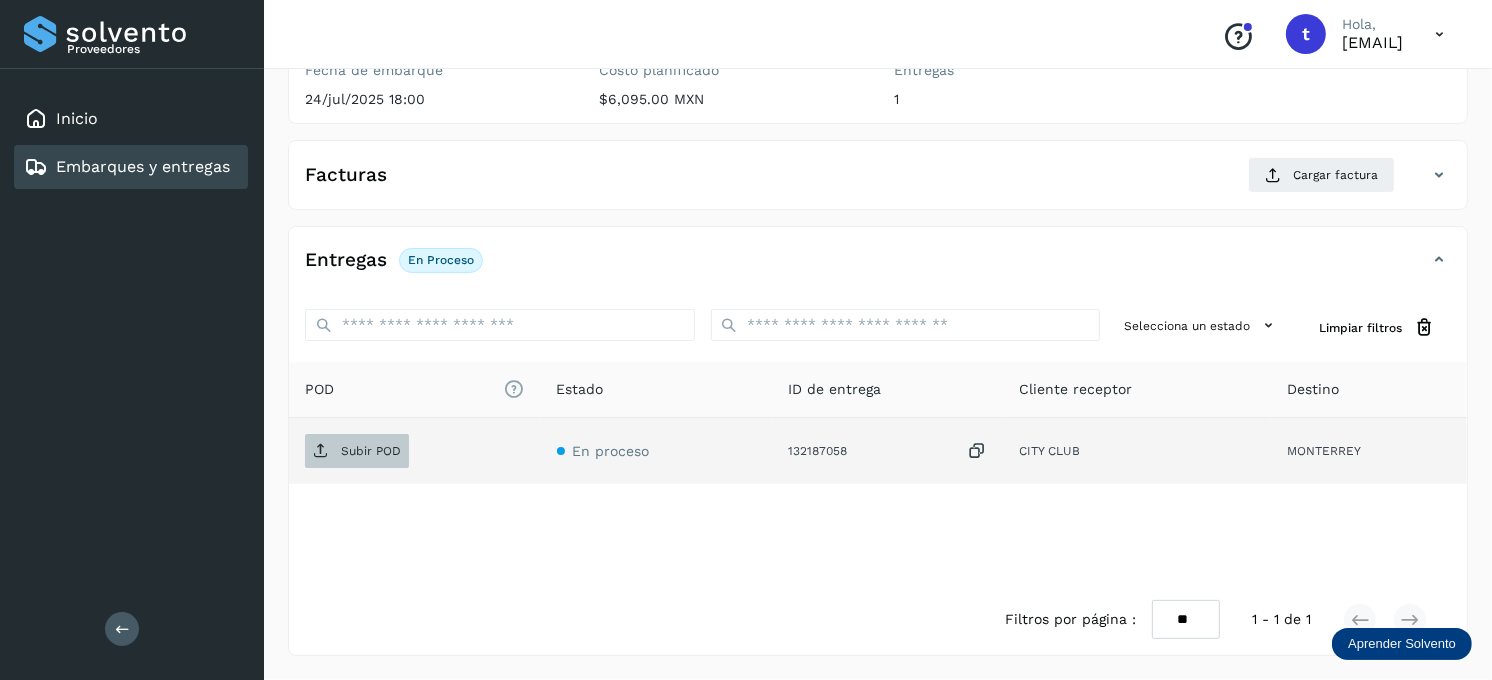 click on "Subir POD" at bounding box center (371, 451) 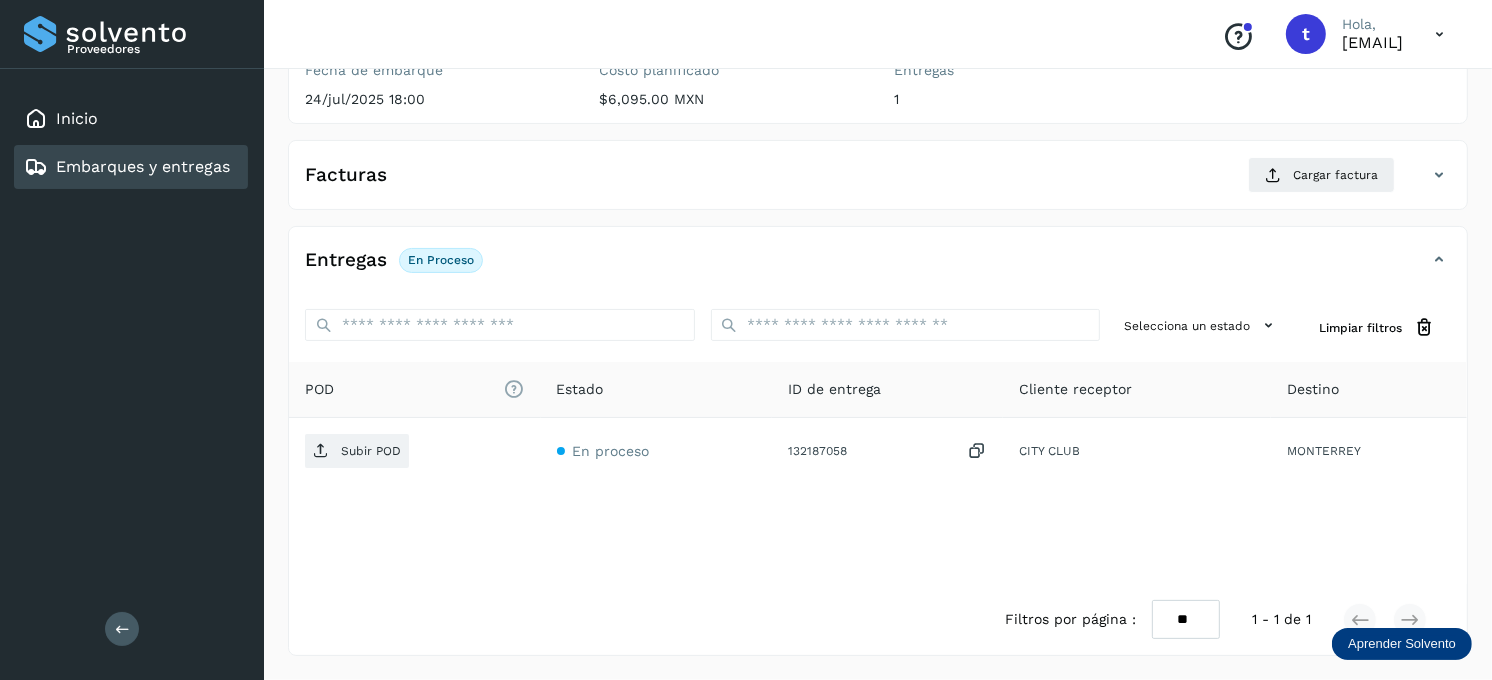 click on "Embarques y entregas" at bounding box center (143, 166) 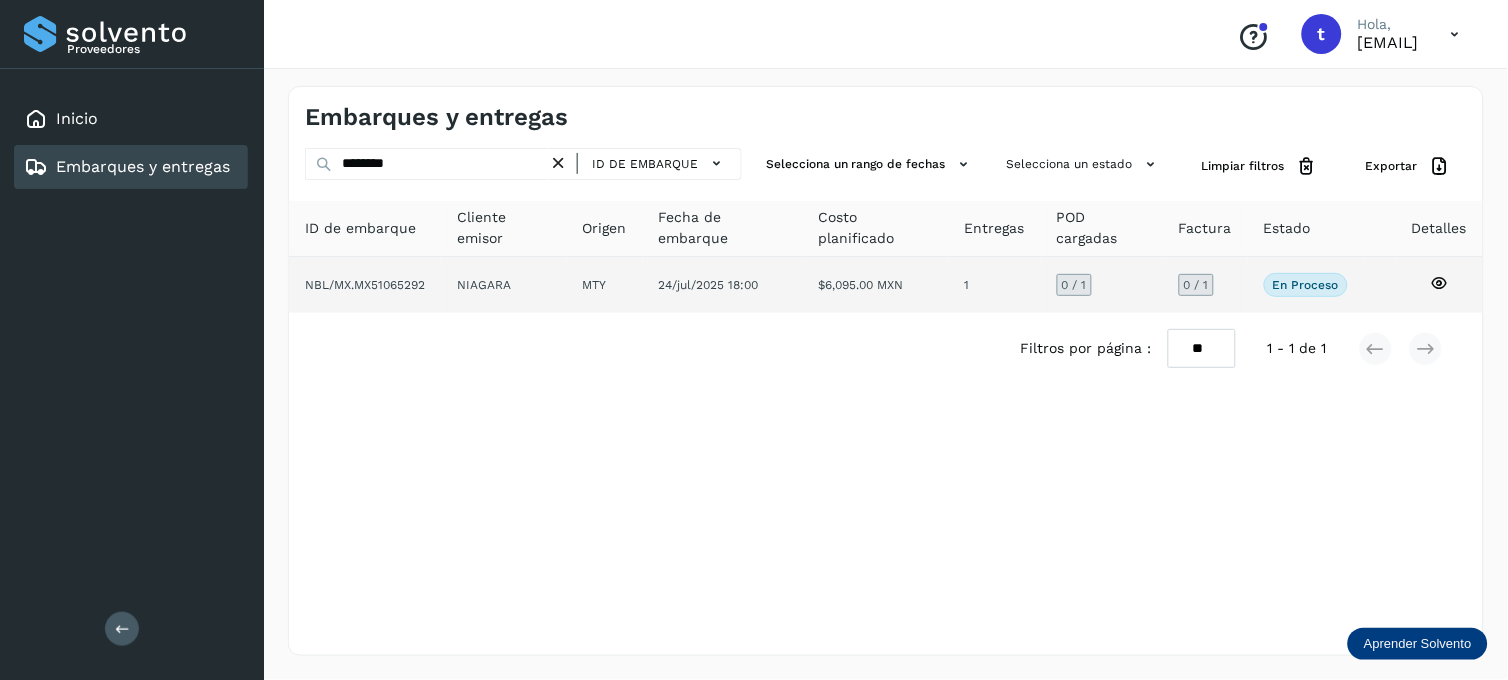 click 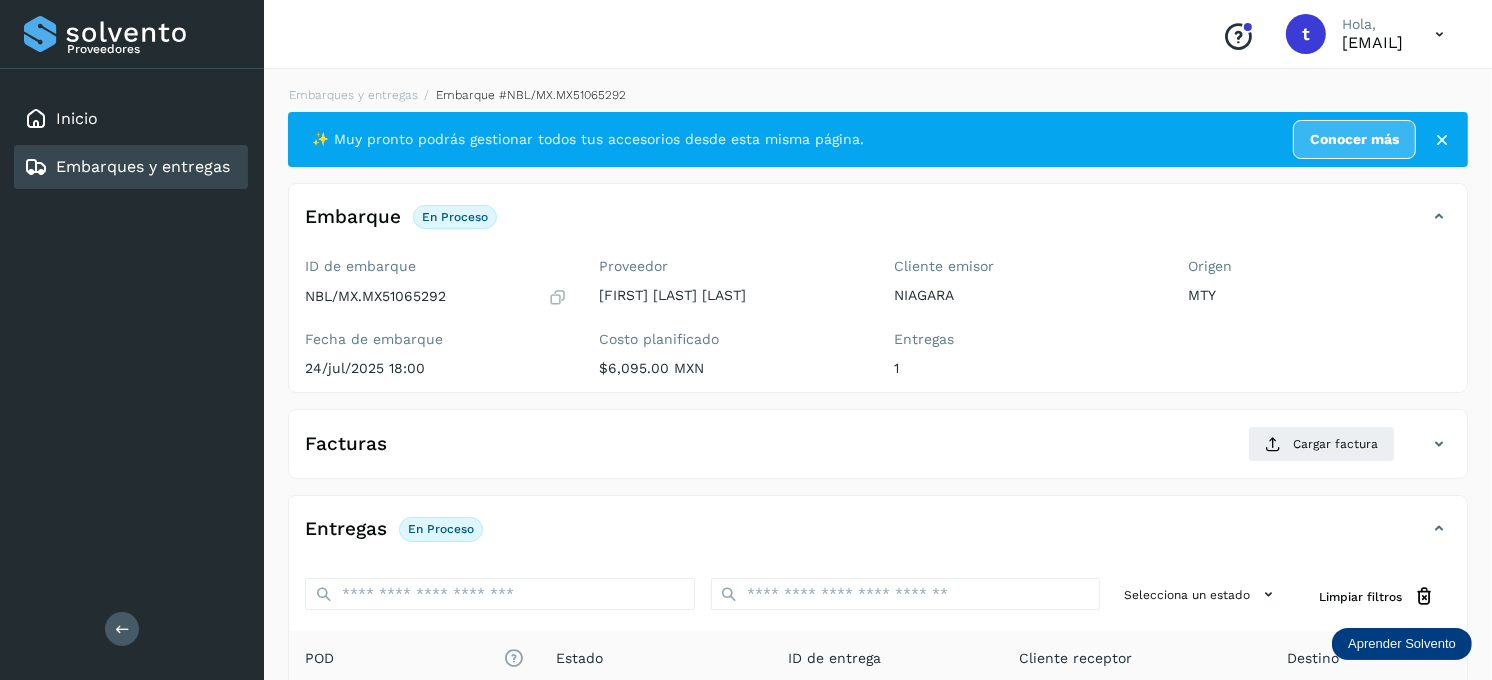 click on "Embarques y entregas" at bounding box center [143, 166] 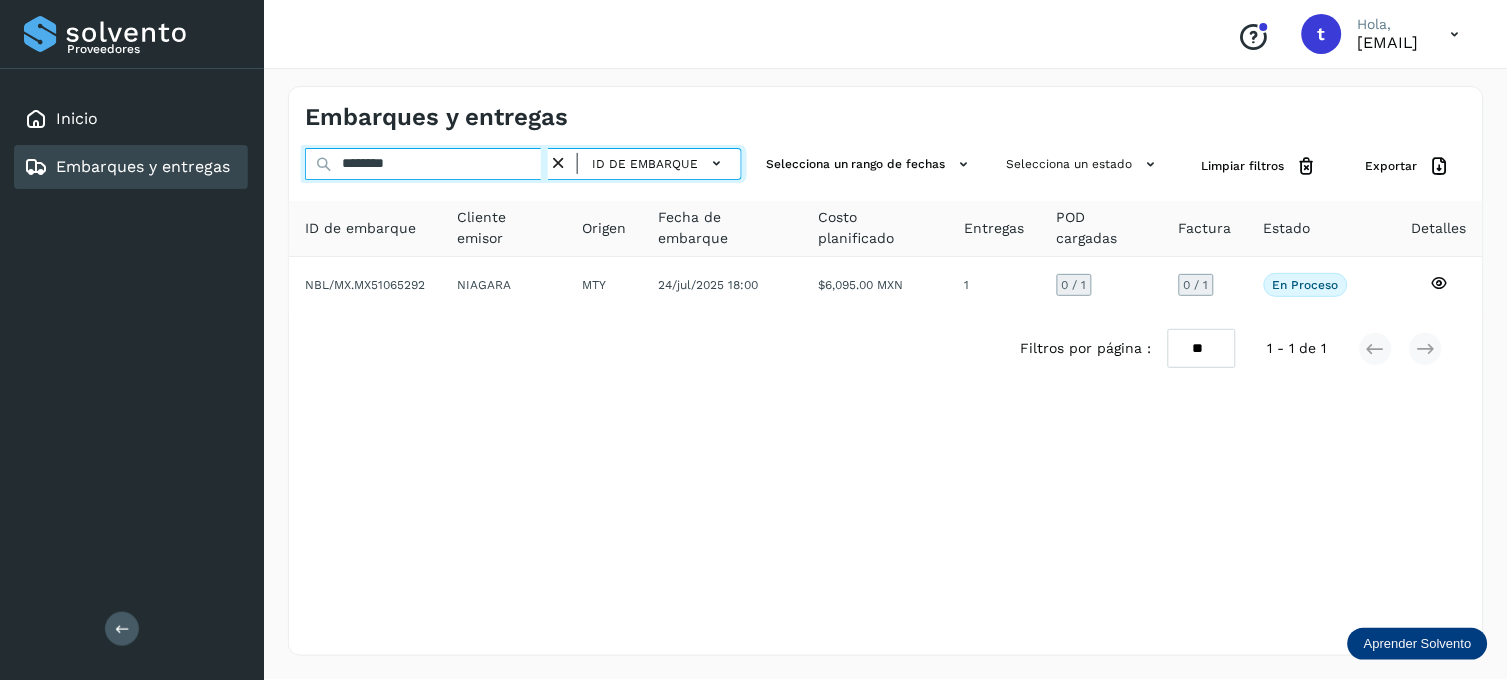 drag, startPoint x: 256, startPoint y: 170, endPoint x: 206, endPoint y: 170, distance: 50 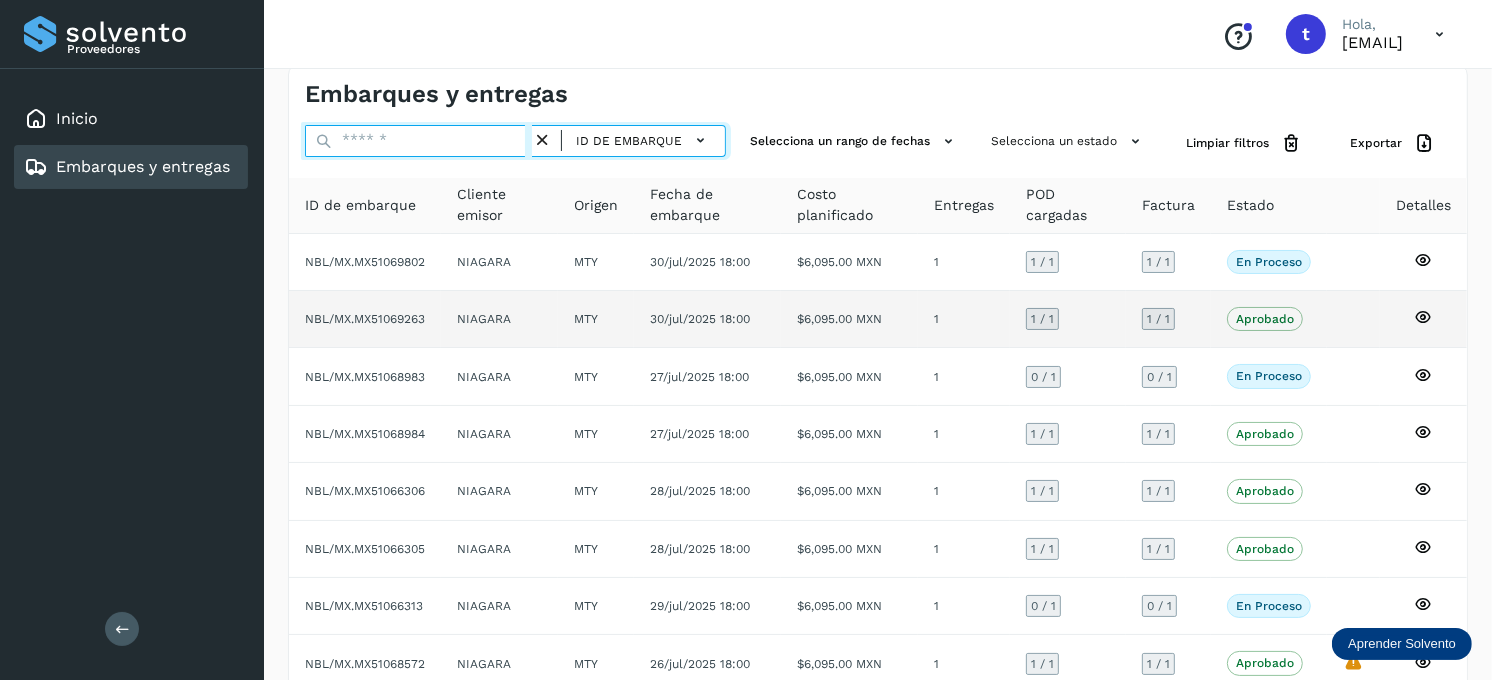 scroll, scrollTop: 0, scrollLeft: 0, axis: both 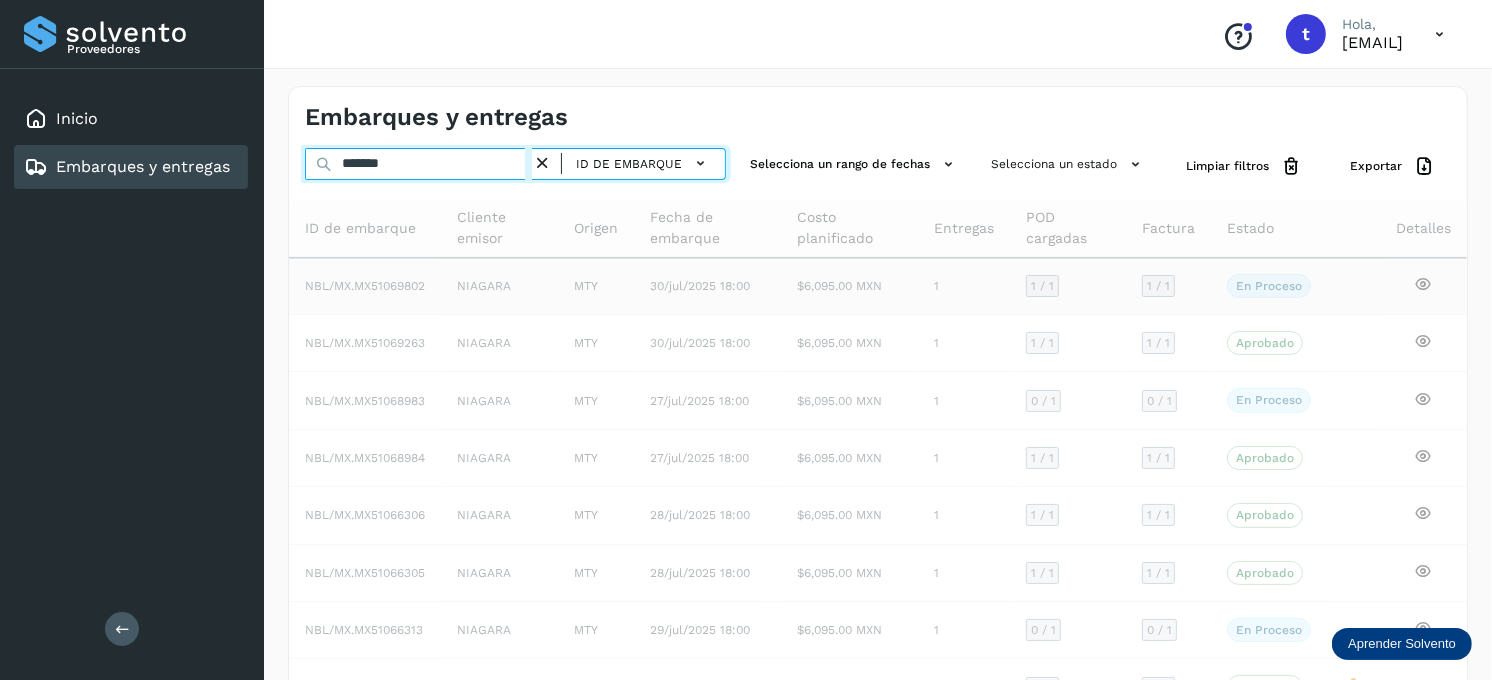 type on "********" 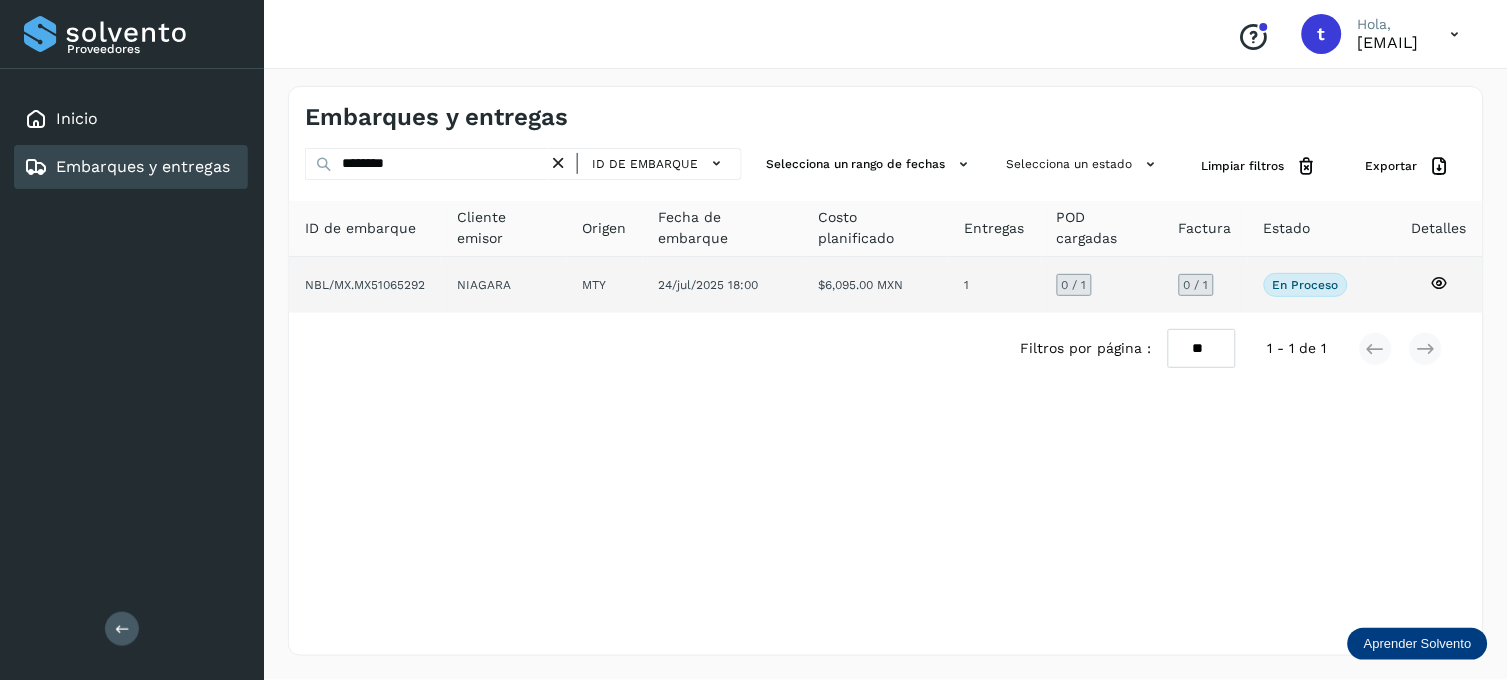 click 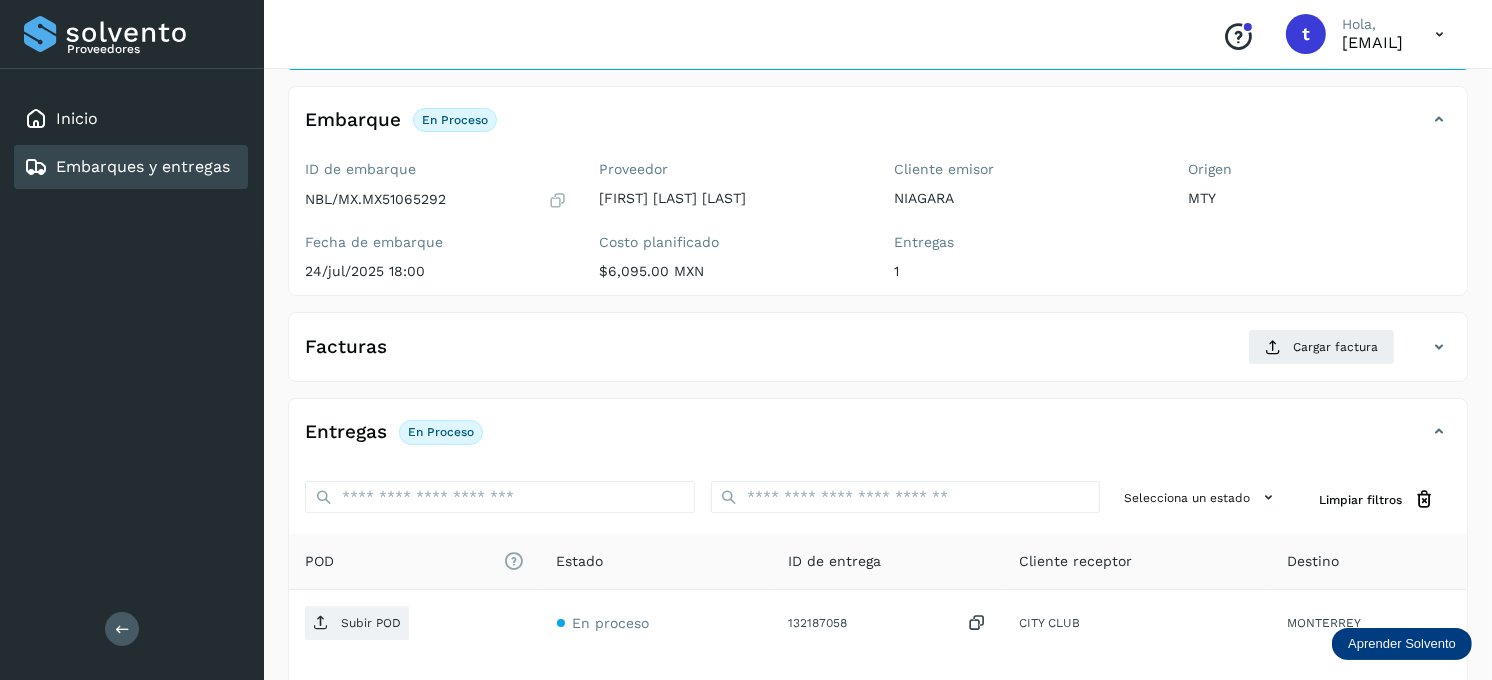 scroll, scrollTop: 270, scrollLeft: 0, axis: vertical 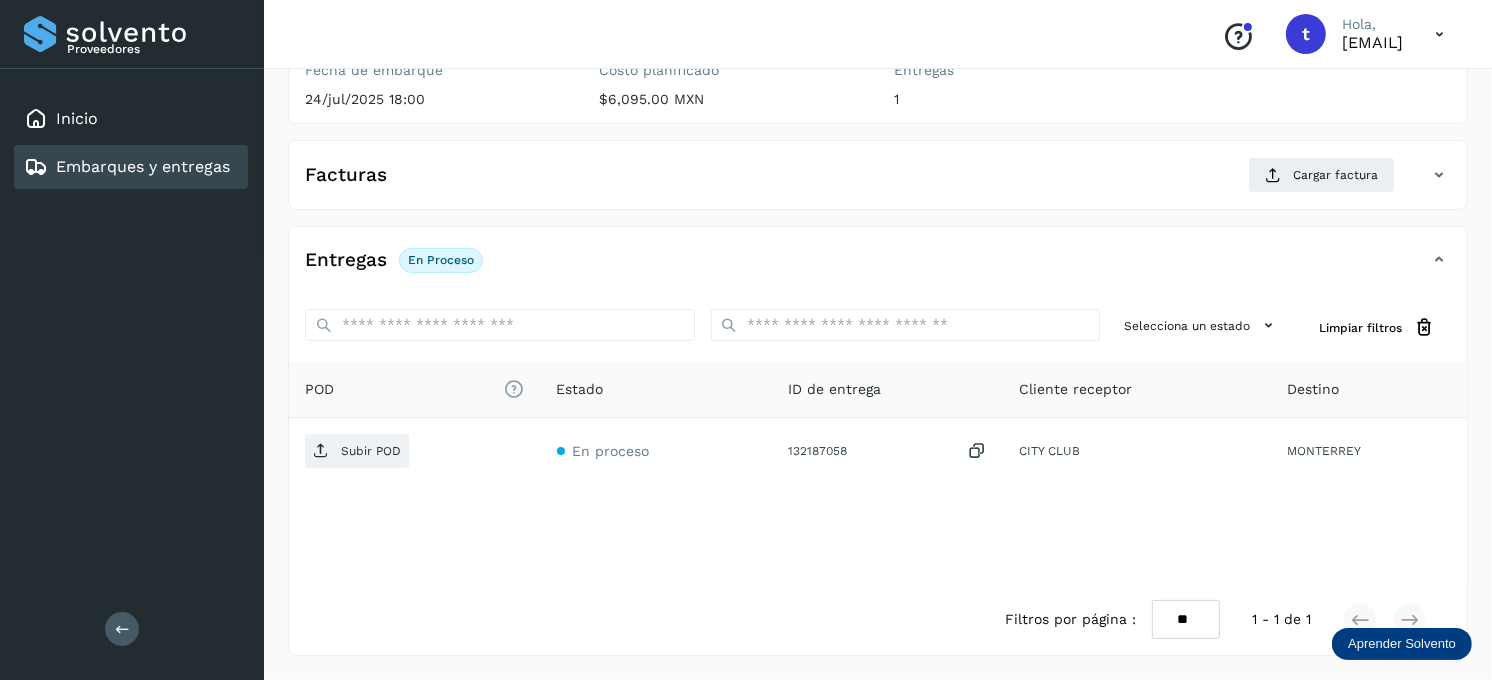 click on "POD
El tamaño máximo de archivo es de 20 Mb." 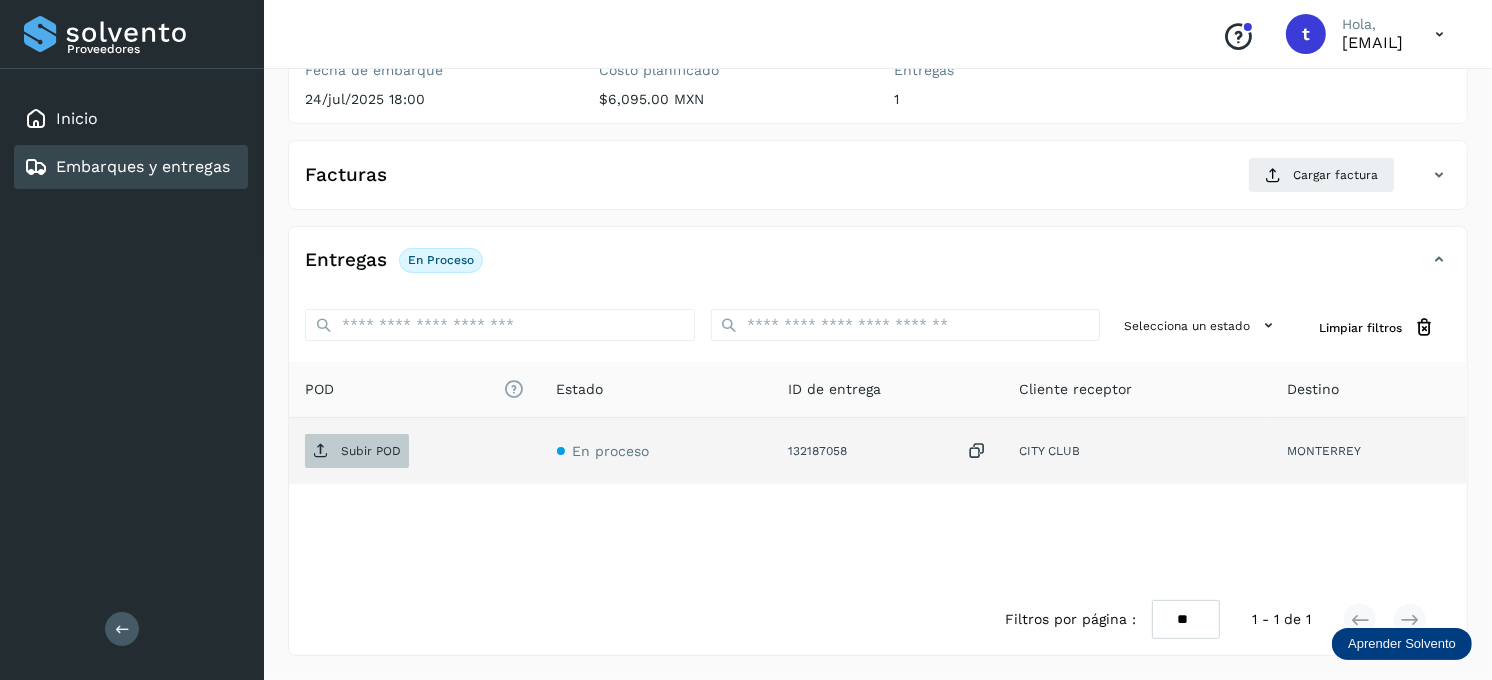 click on "Subir POD" at bounding box center [357, 451] 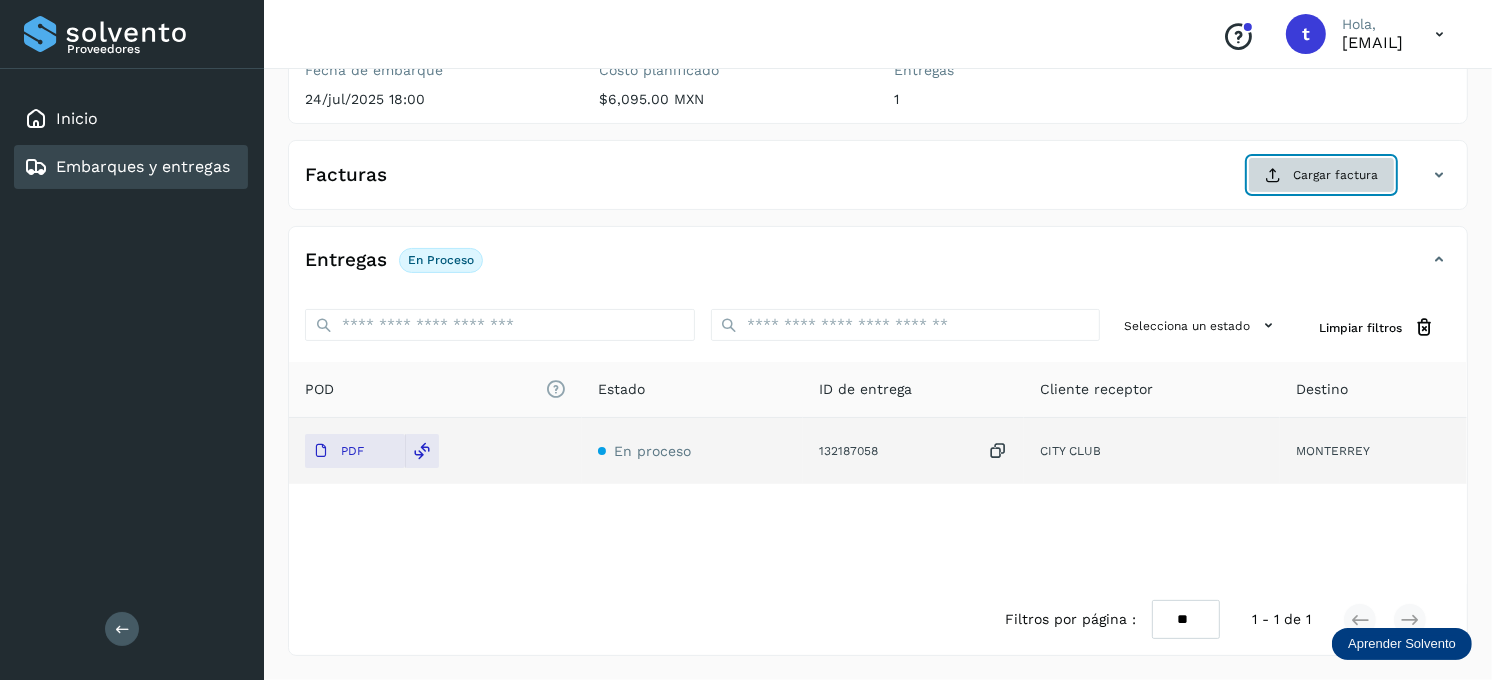 click on "Cargar factura" 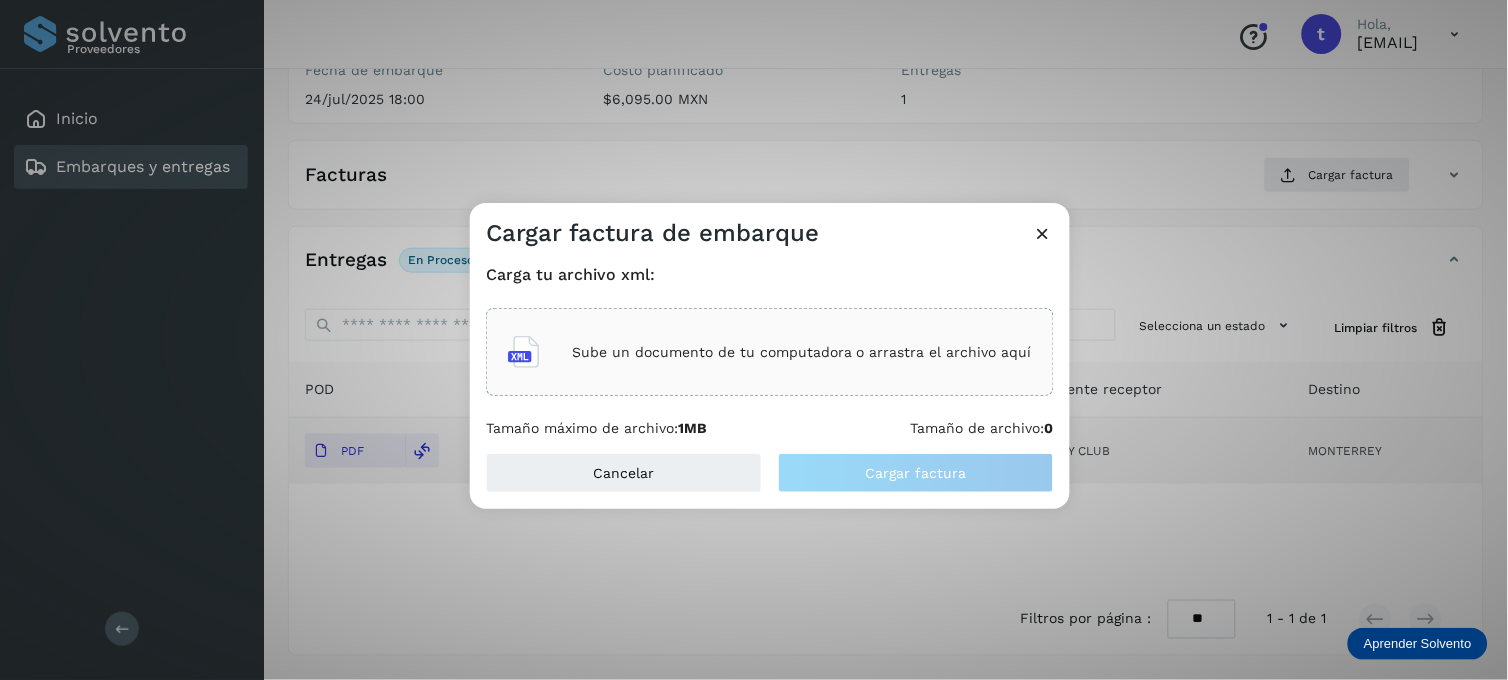 click on "Sube un documento de tu computadora o arrastra el archivo aquí" at bounding box center [802, 352] 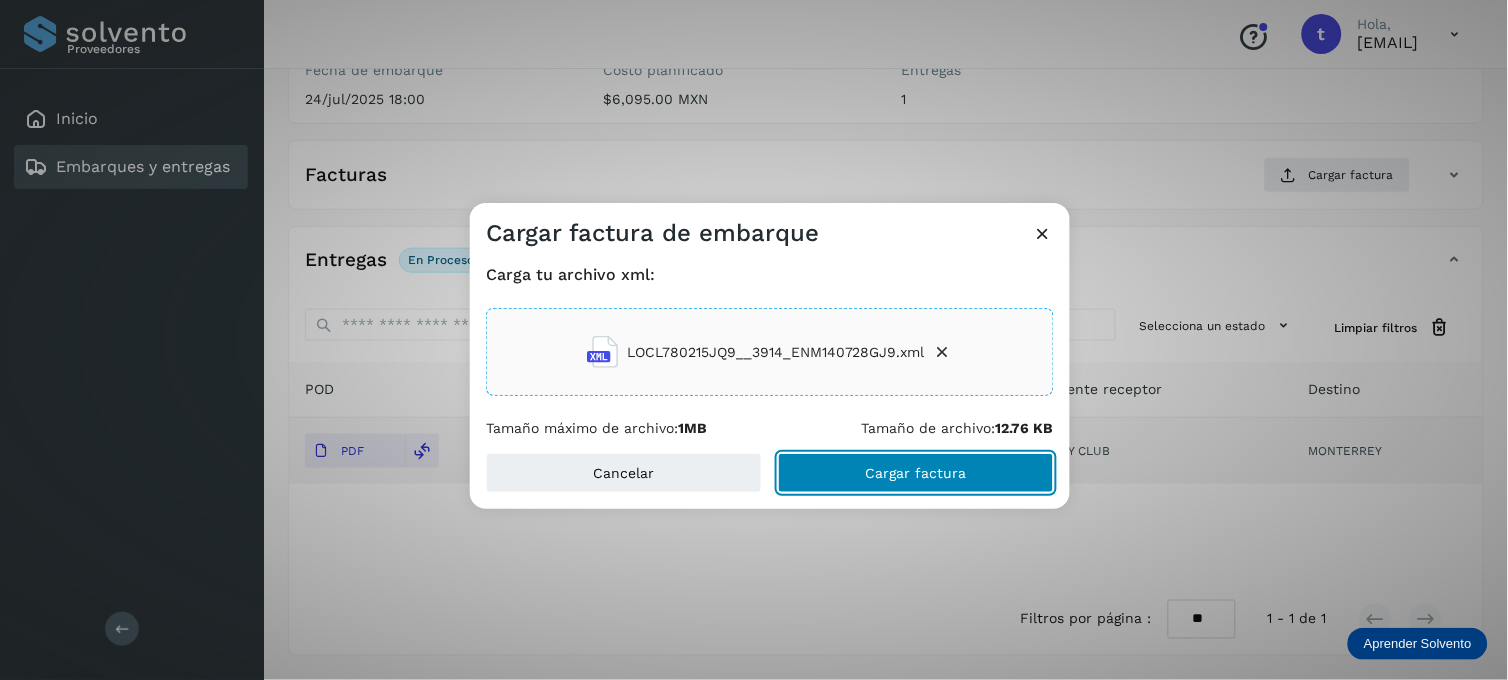 click on "Cargar factura" 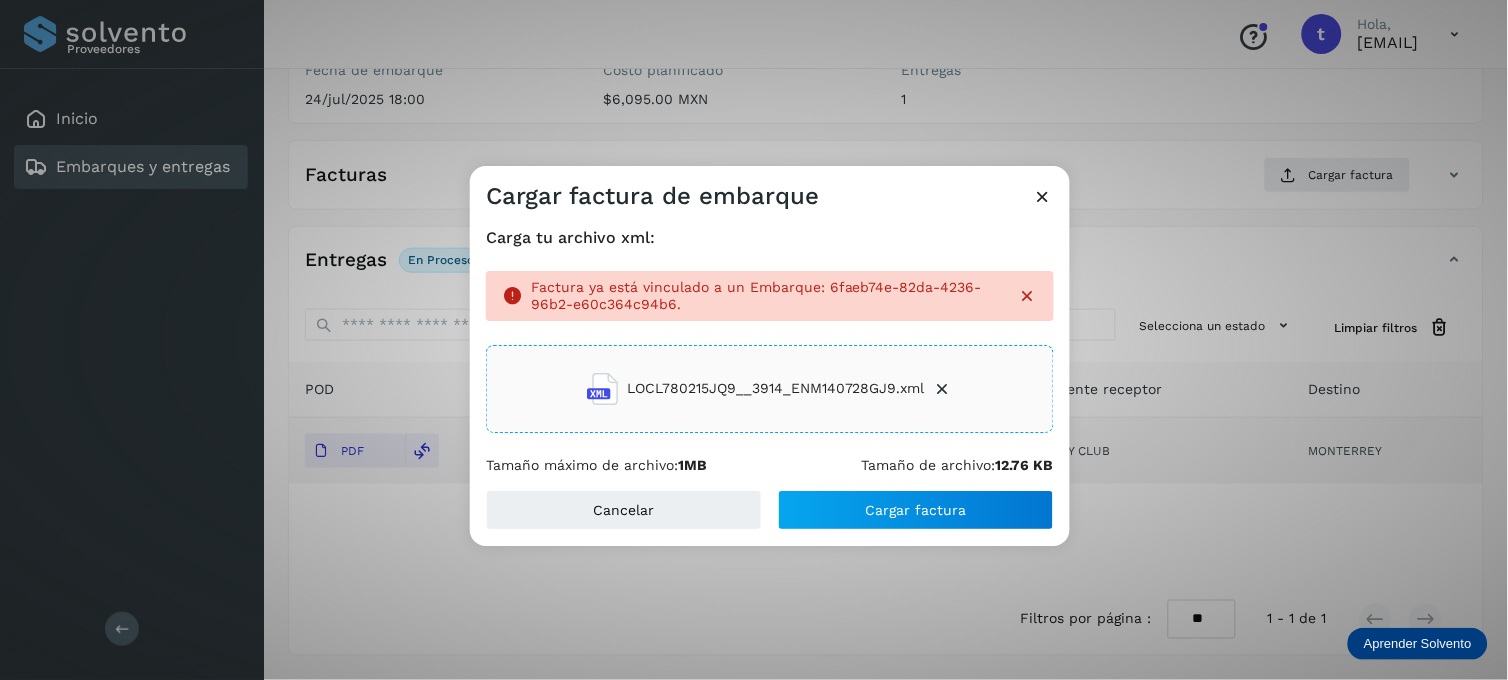 click at bounding box center [1043, 196] 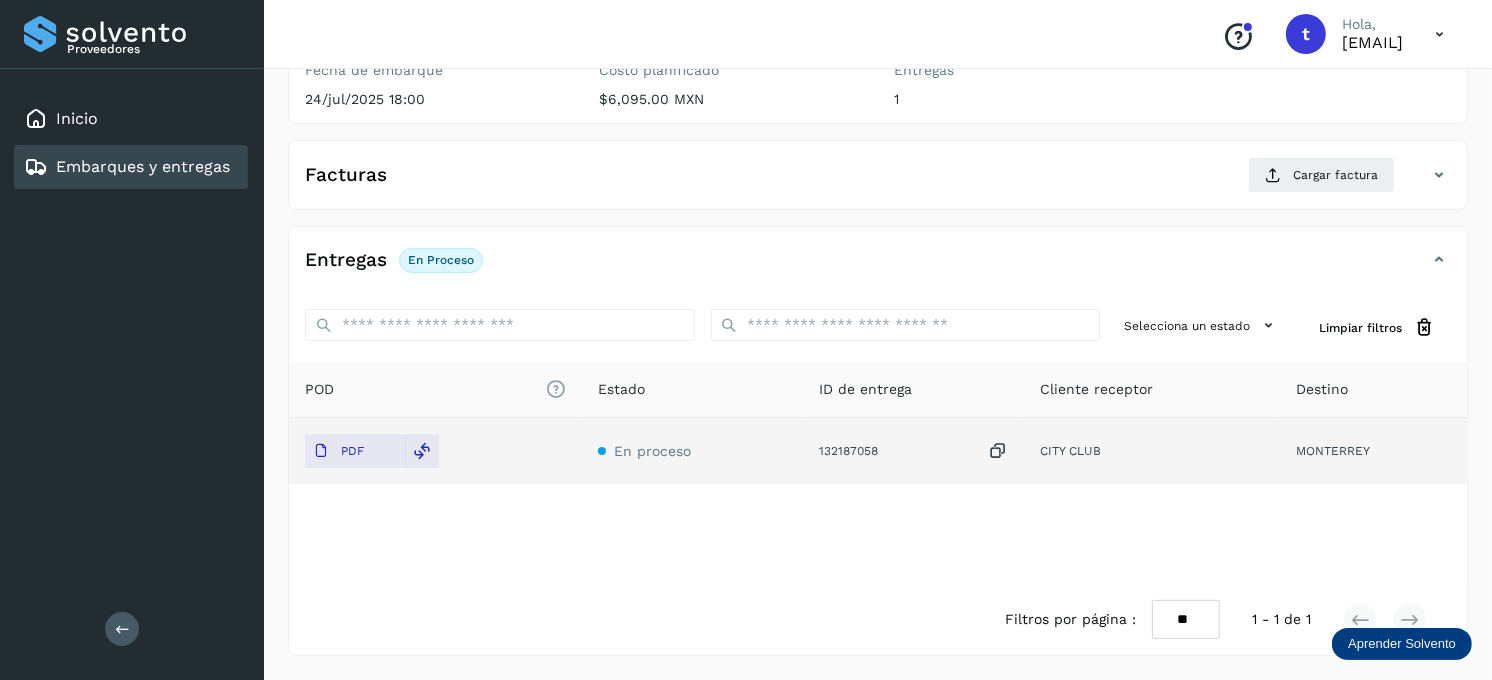 click on "Embarques y entregas" at bounding box center (143, 166) 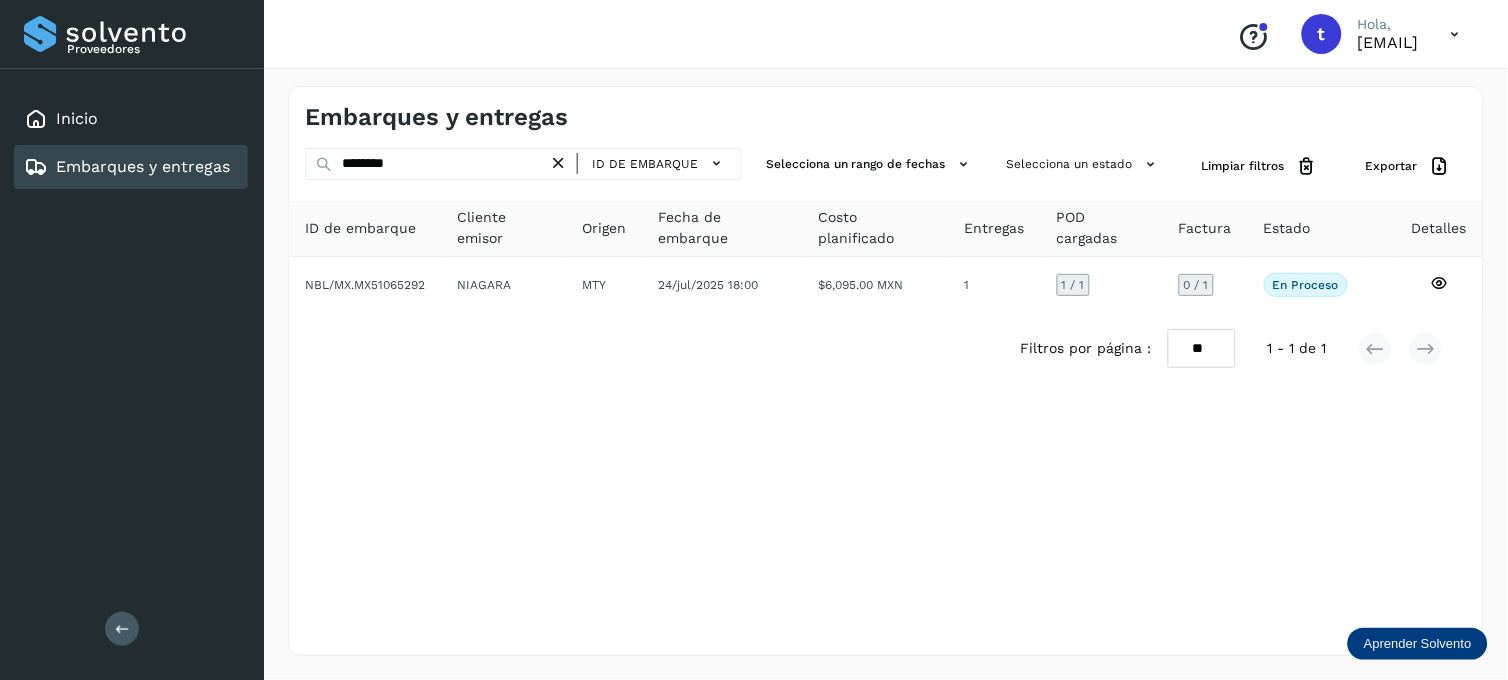 click at bounding box center (558, 163) 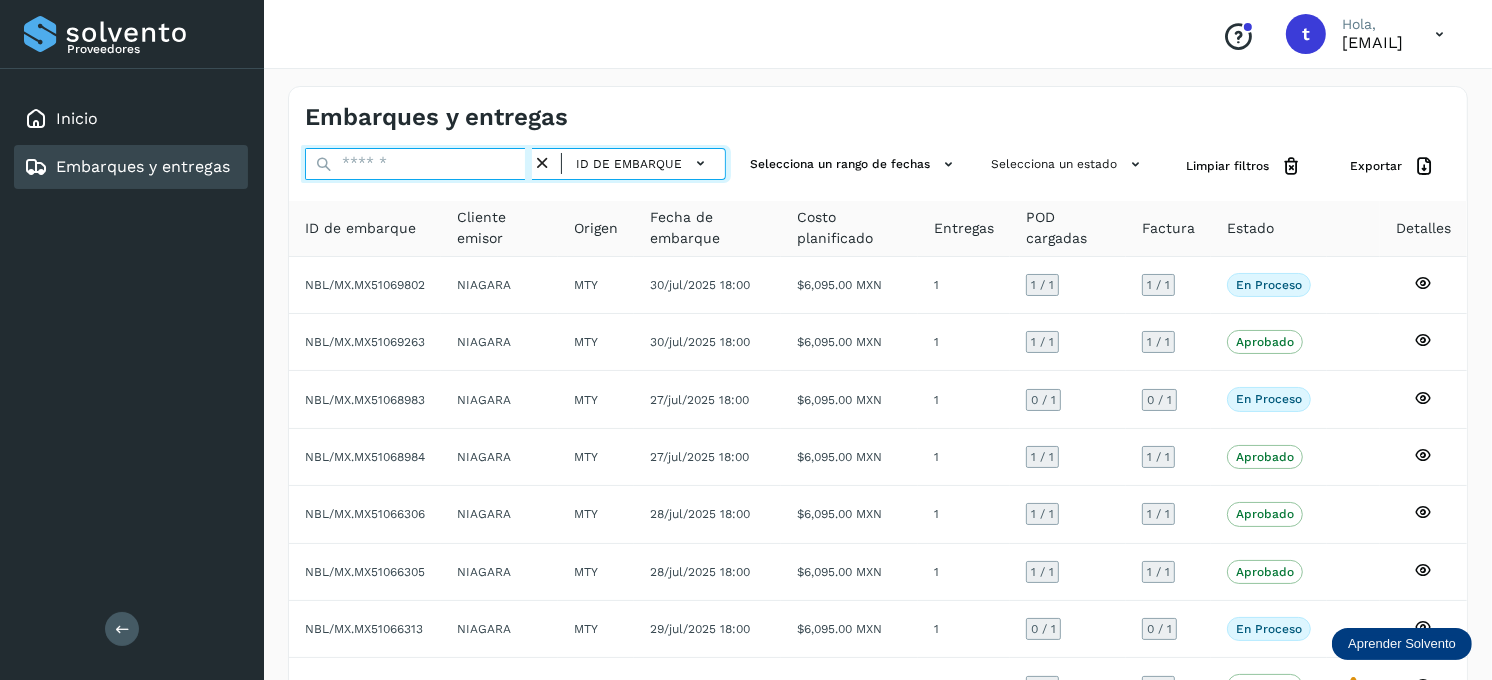 click at bounding box center (418, 164) 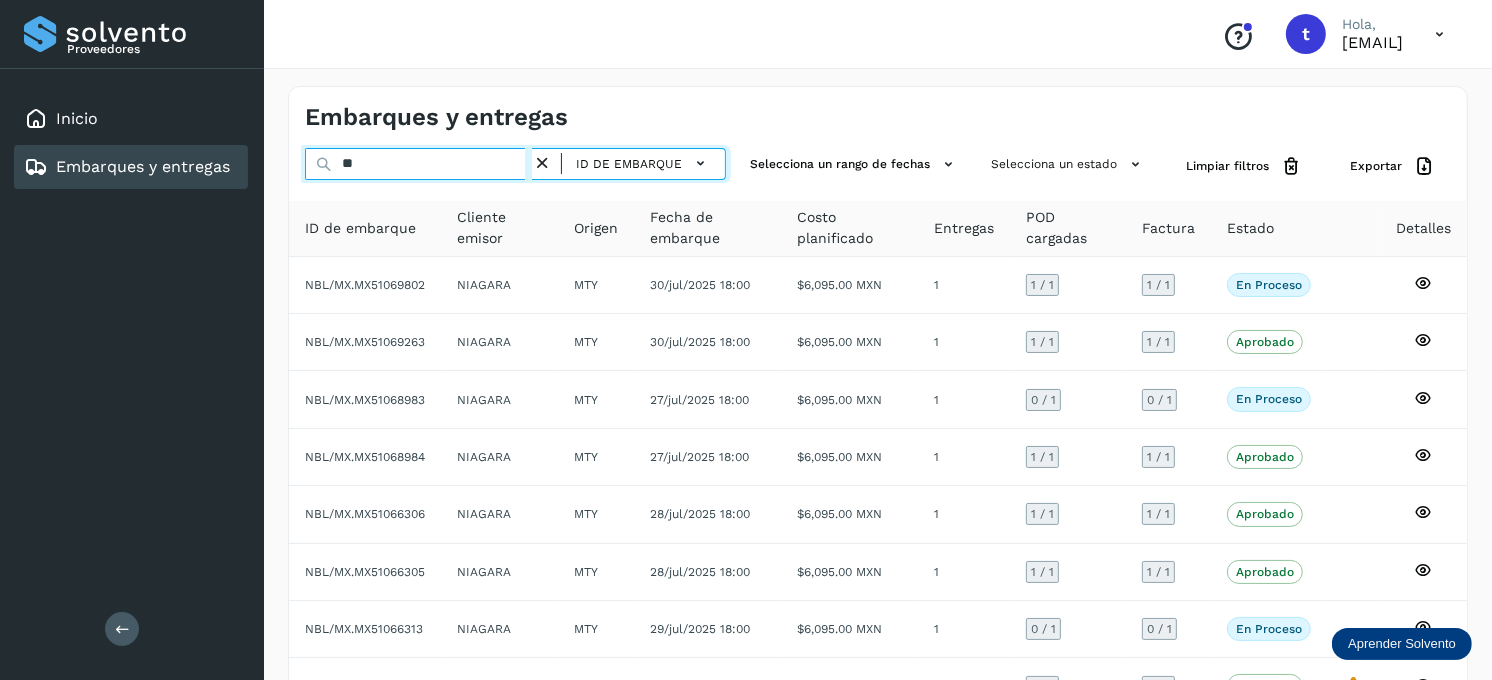 type on "*" 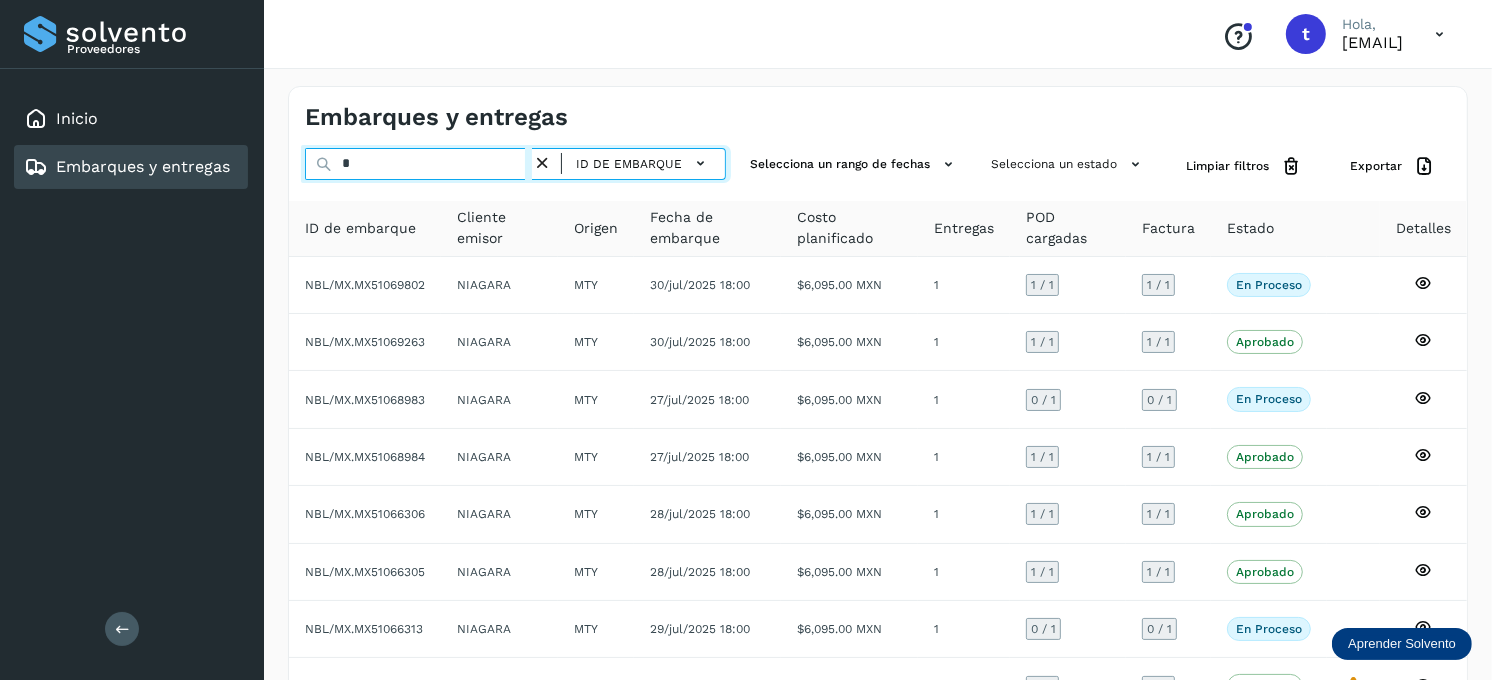 type 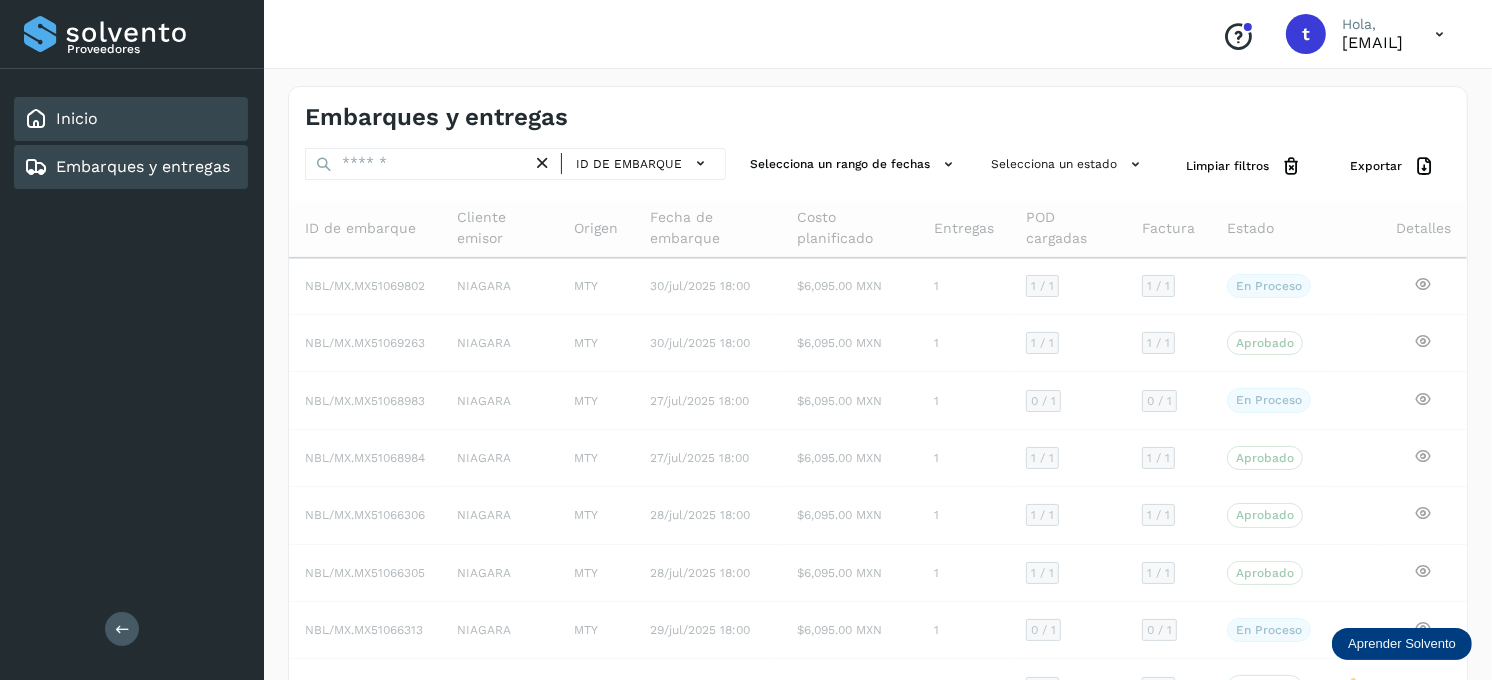 click on "Inicio" at bounding box center [77, 118] 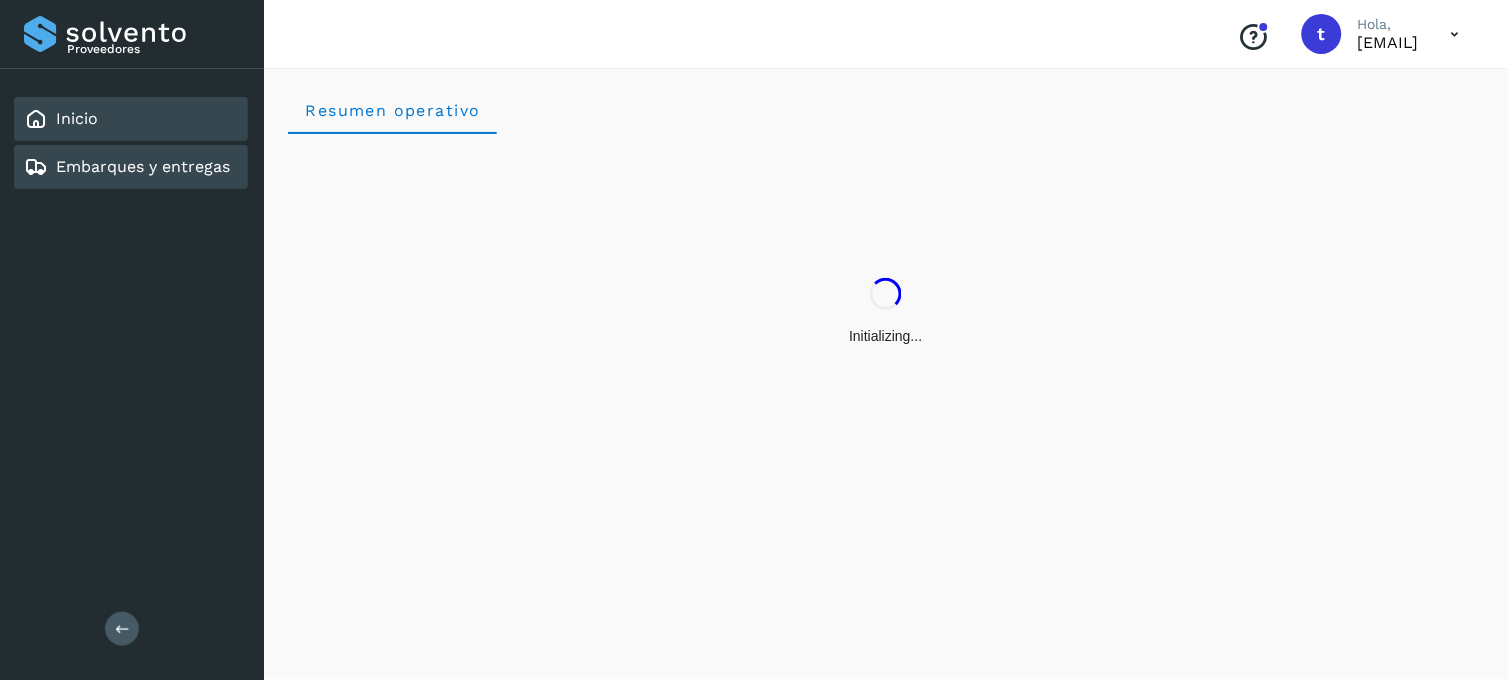 click on "Embarques y entregas" at bounding box center (143, 166) 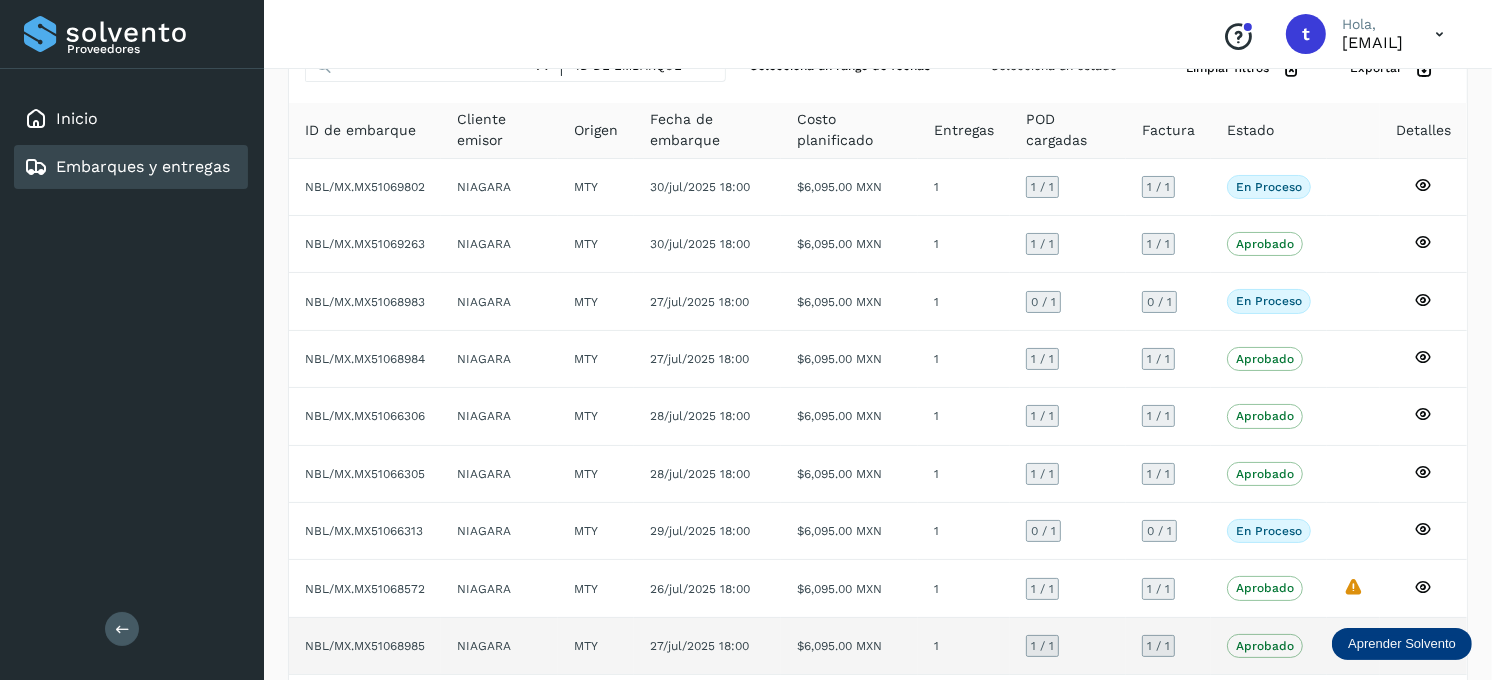scroll, scrollTop: 0, scrollLeft: 0, axis: both 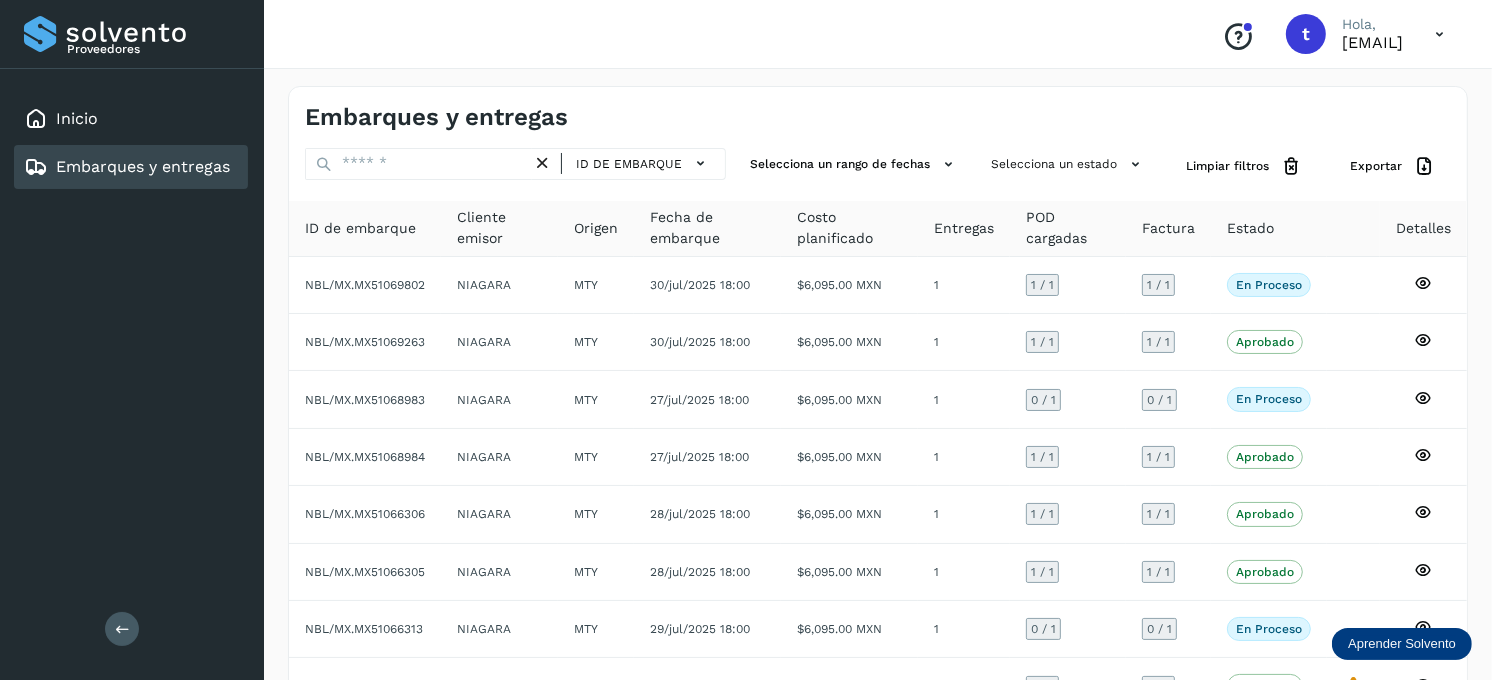 click on "Embarques y entregas ID de embarque Selecciona un rango de fechas  Selecciona un estado Limpiar filtros Exportar ID de embarque Cliente emisor Origen Fecha de embarque Costo planificado Entregas POD cargadas Factura Estado Detalles NBL/MX.MX51069802 NIAGARA MTY 30/jul/2025 18:00  $6,095.00 MXN  1 1  / 1 1 / 1 En proceso
Verifica el estado de la factura o entregas asociadas a este embarque
NBL/MX.MX51069263 NIAGARA MTY 30/jul/2025 18:00  $6,095.00 MXN  1 1  / 1 1 / 1 Aprobado
Verifica el estado de la factura o entregas asociadas a este embarque
NBL/MX.MX51068983 NIAGARA MTY 27/jul/2025 18:00  $6,095.00 MXN  1 0  / 1 0 / 1 En proceso
Verifica el estado de la factura o entregas asociadas a este embarque
NBL/MX.MX51068984 NIAGARA MTY 27/jul/2025 18:00  $6,095.00 MXN  1 1  / 1 1 / 1 Aprobado
NBL/MX.MX51066306" at bounding box center (878, 494) 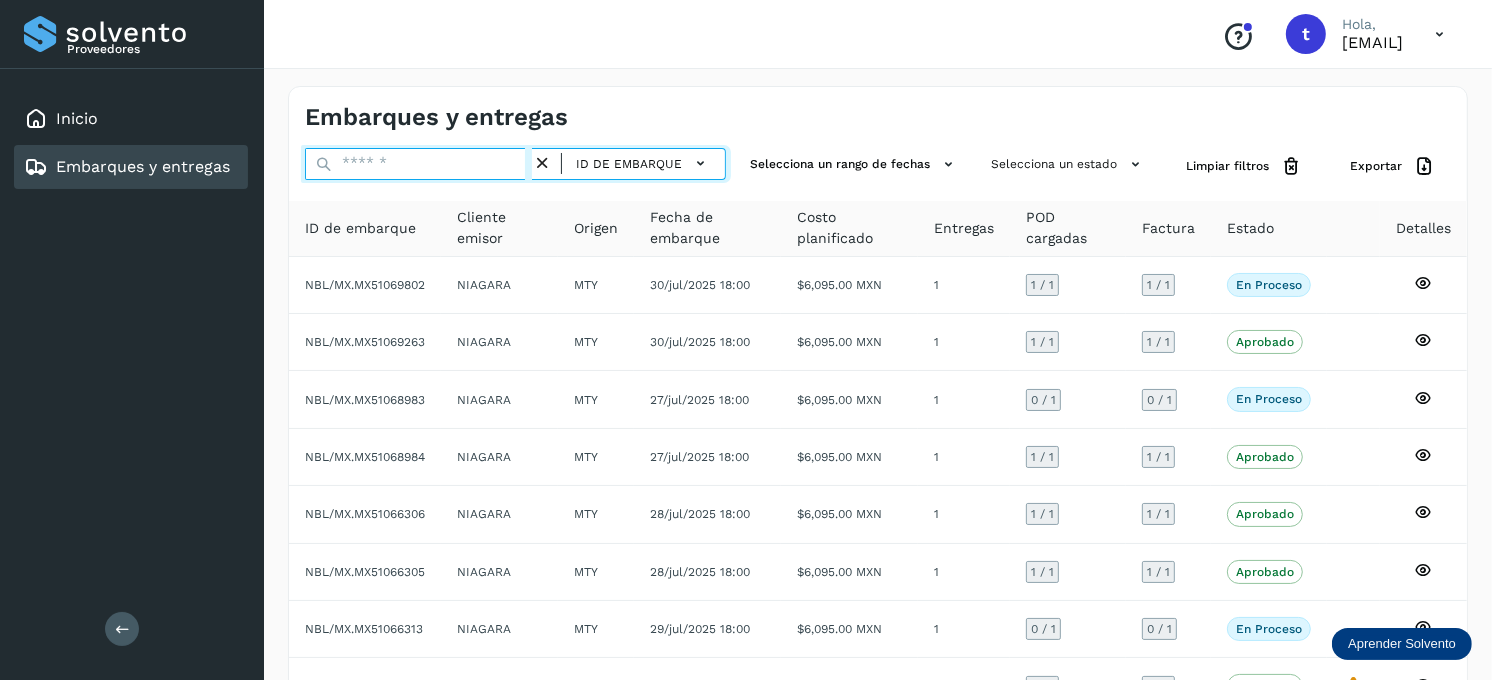 click at bounding box center (418, 164) 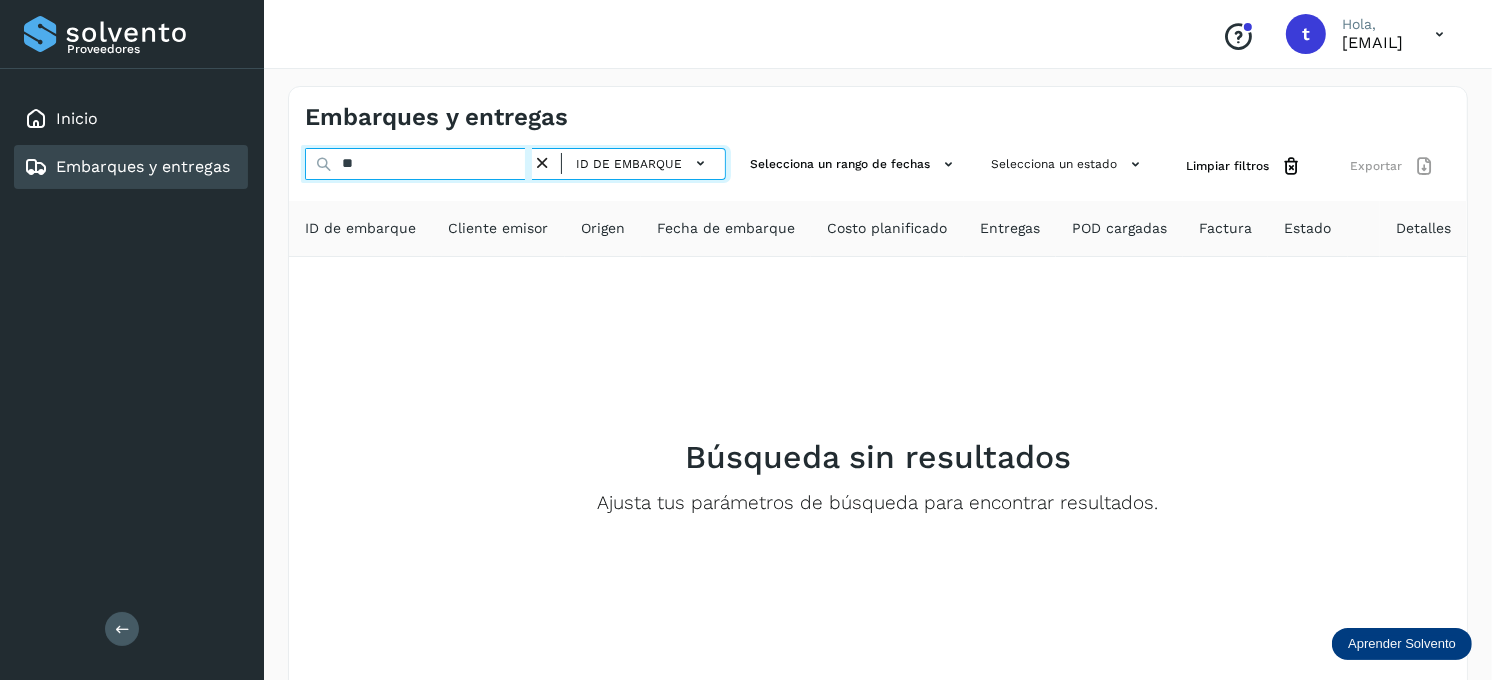 type on "*" 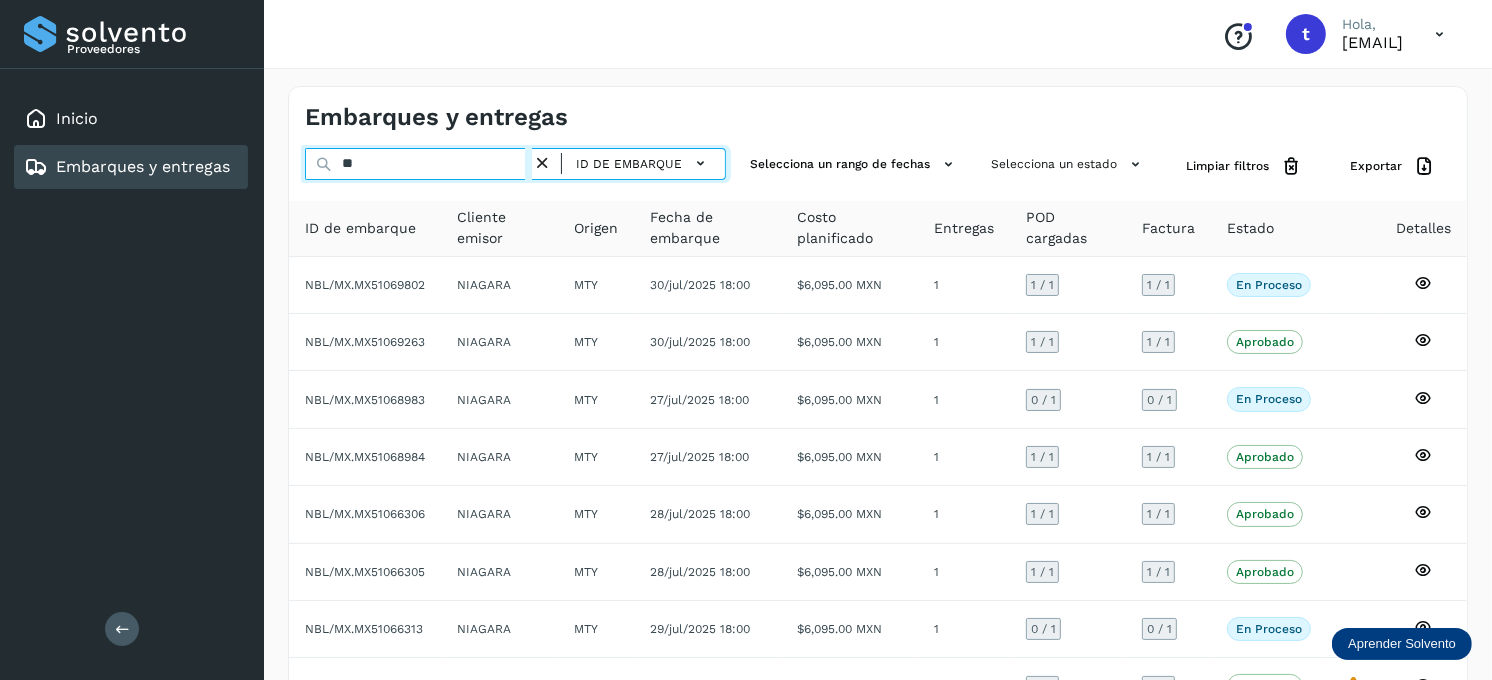 type on "*" 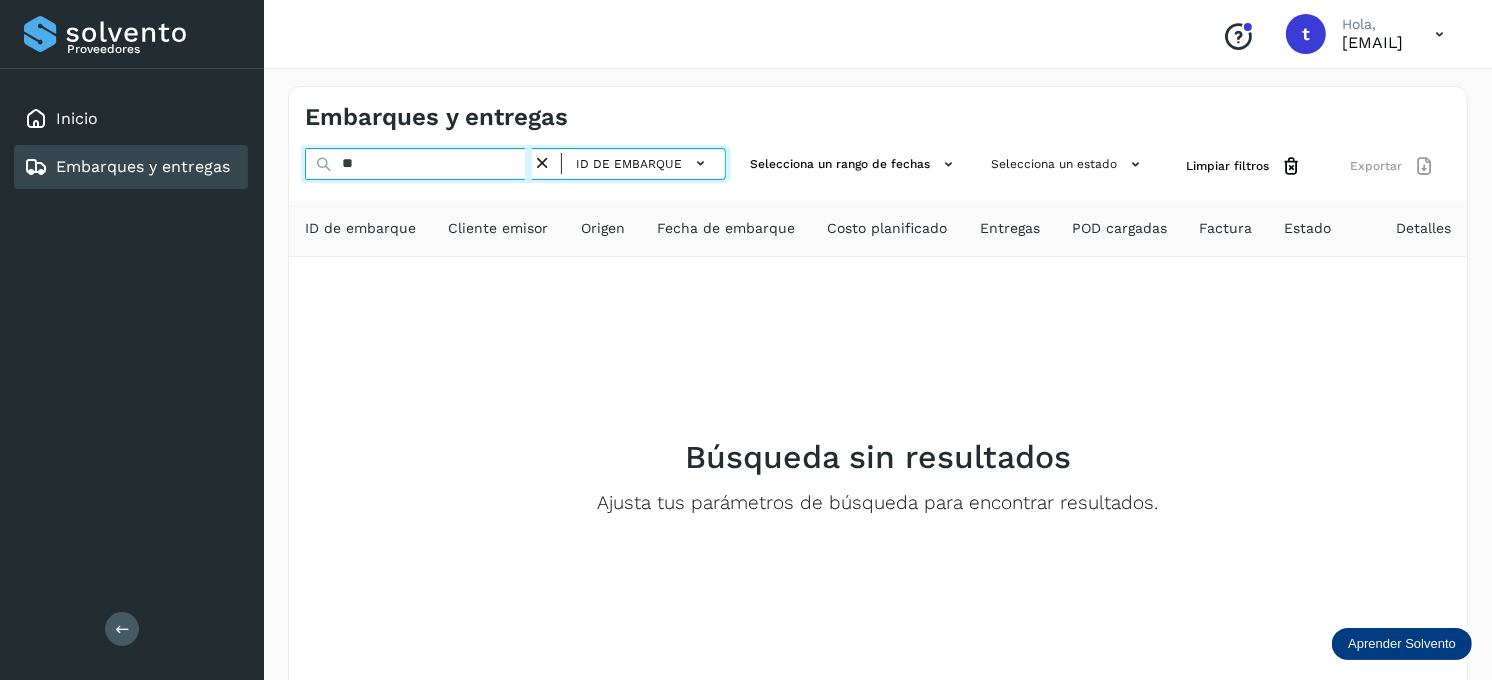 type on "*" 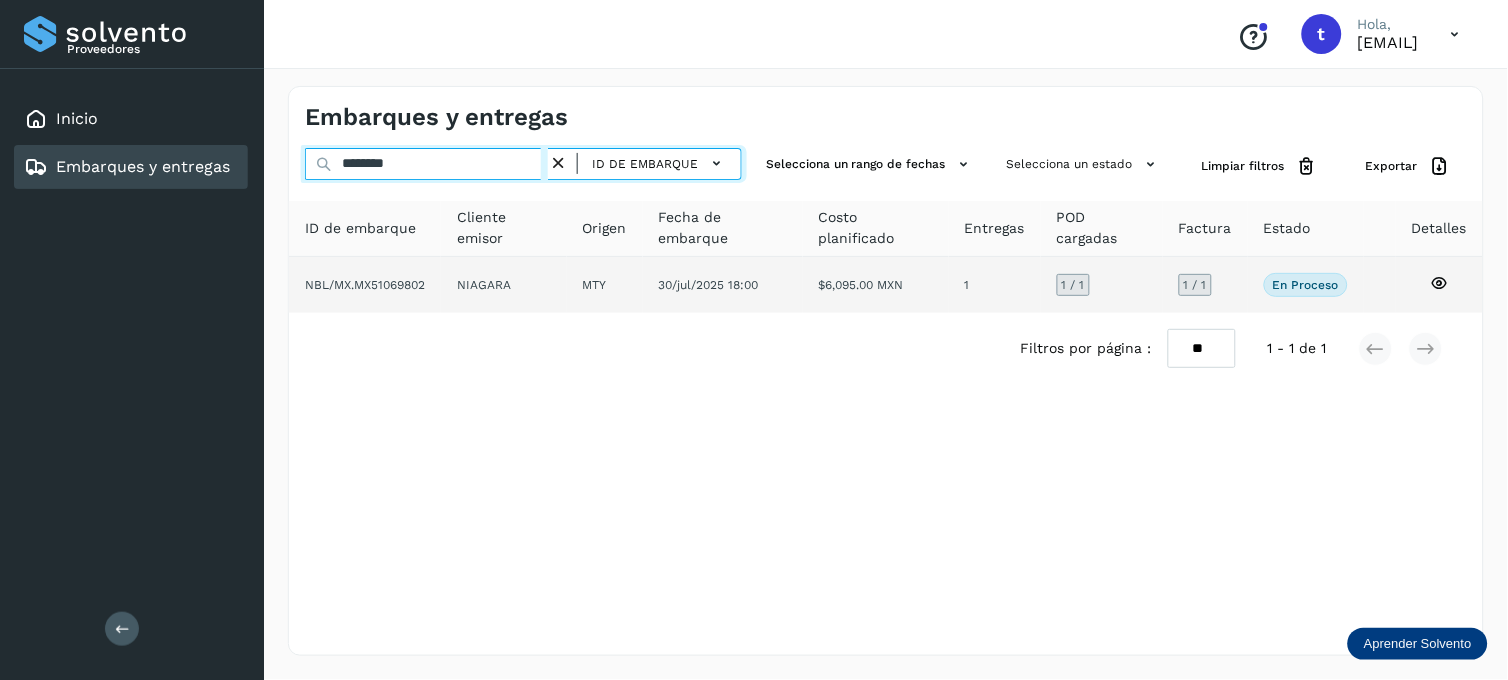 type on "********" 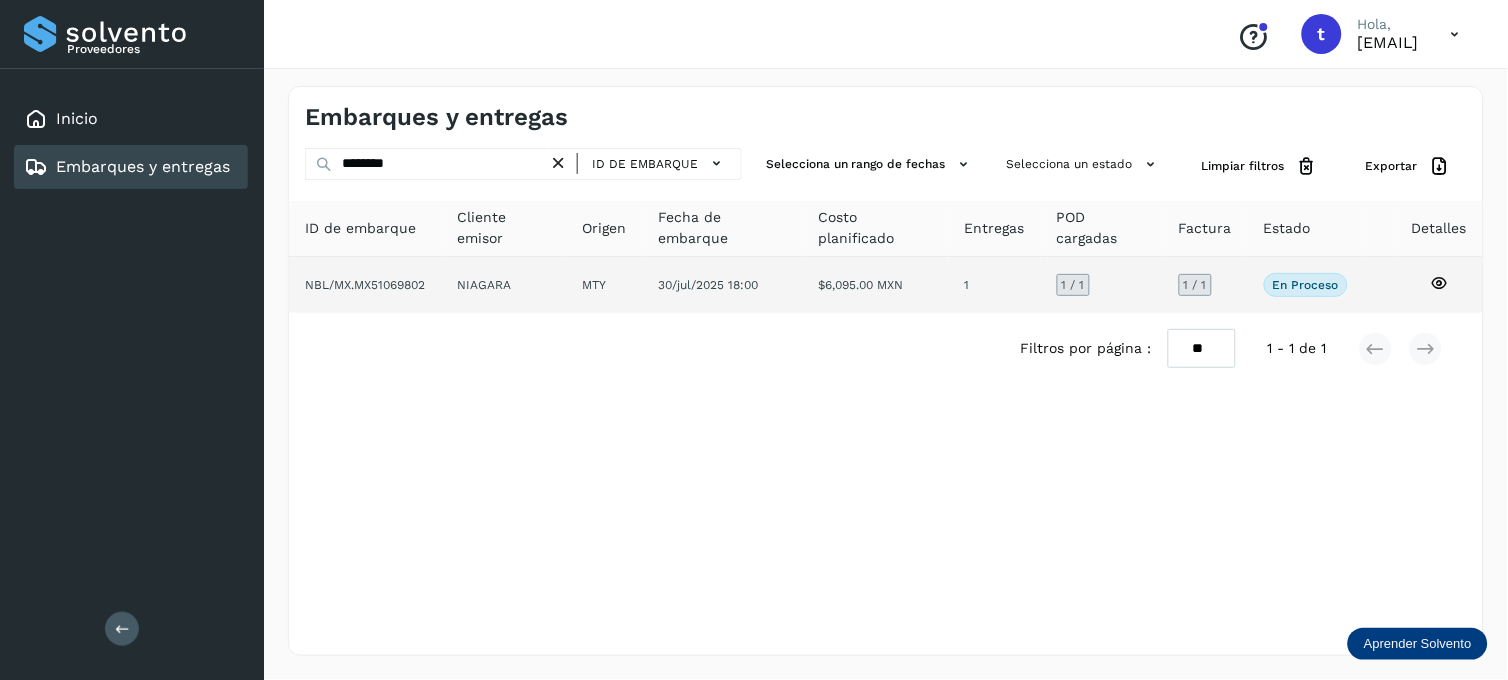 click 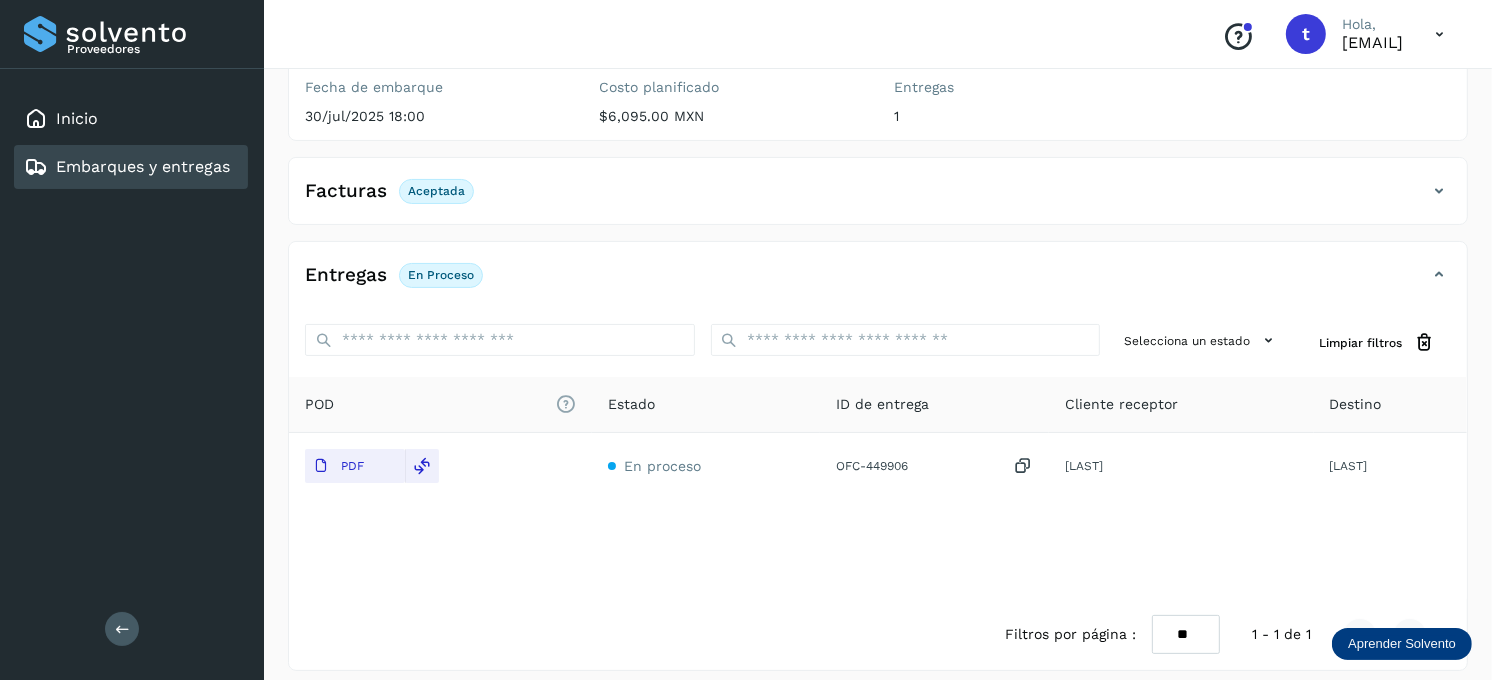 scroll, scrollTop: 267, scrollLeft: 0, axis: vertical 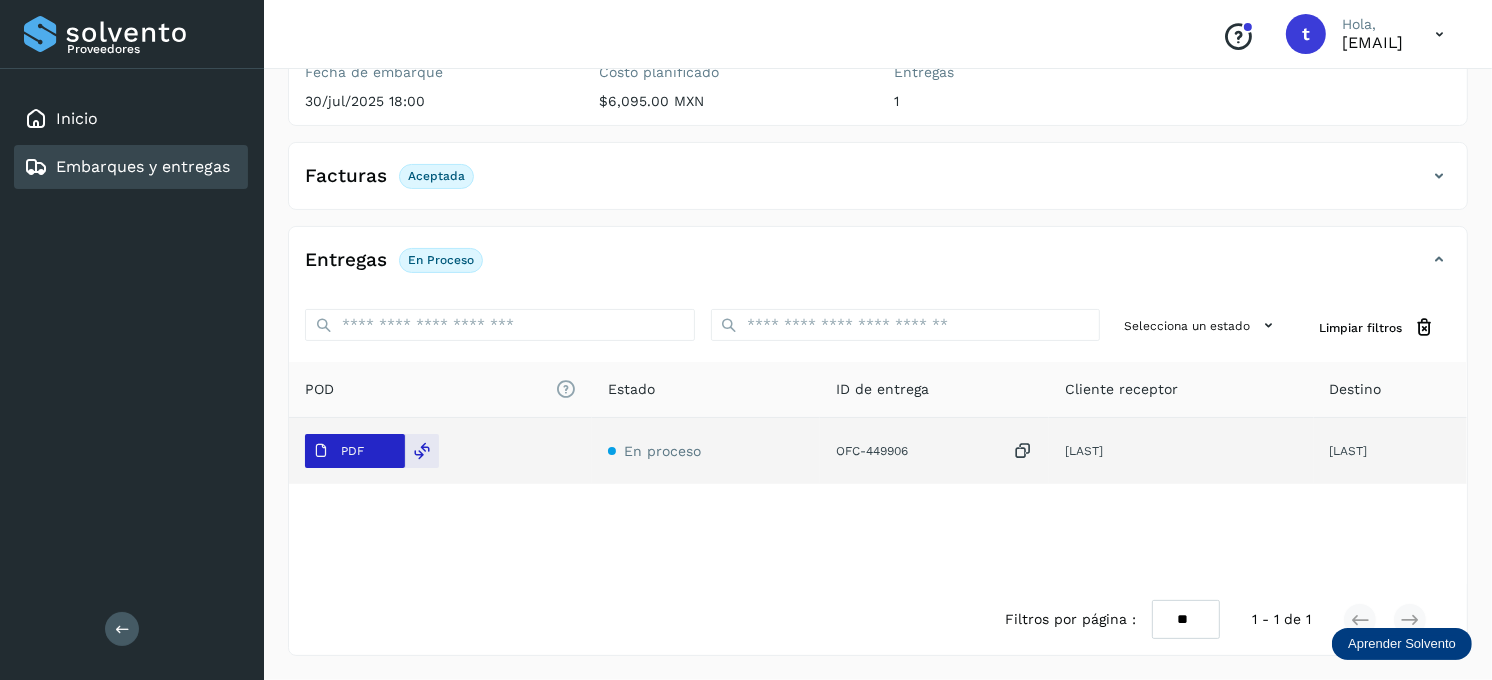 click on "PDF" at bounding box center (338, 451) 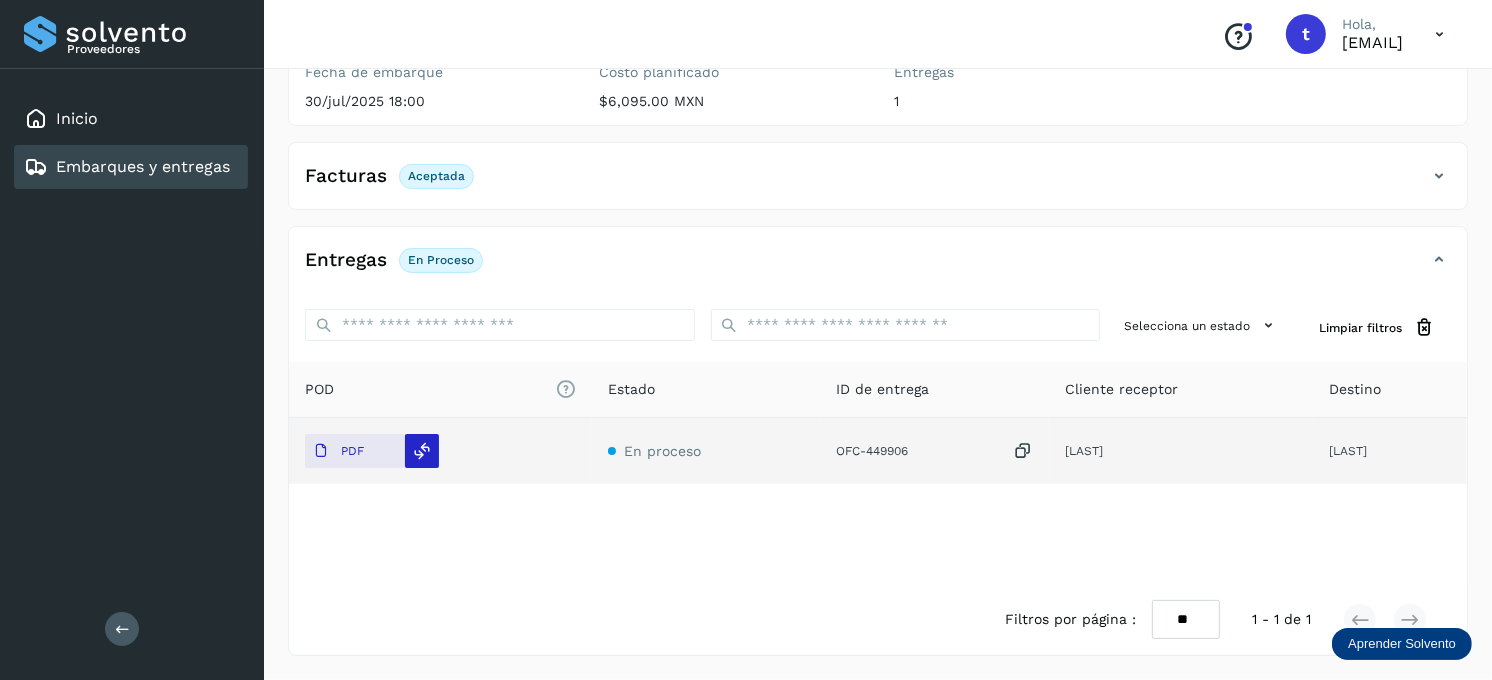 click at bounding box center [423, 451] 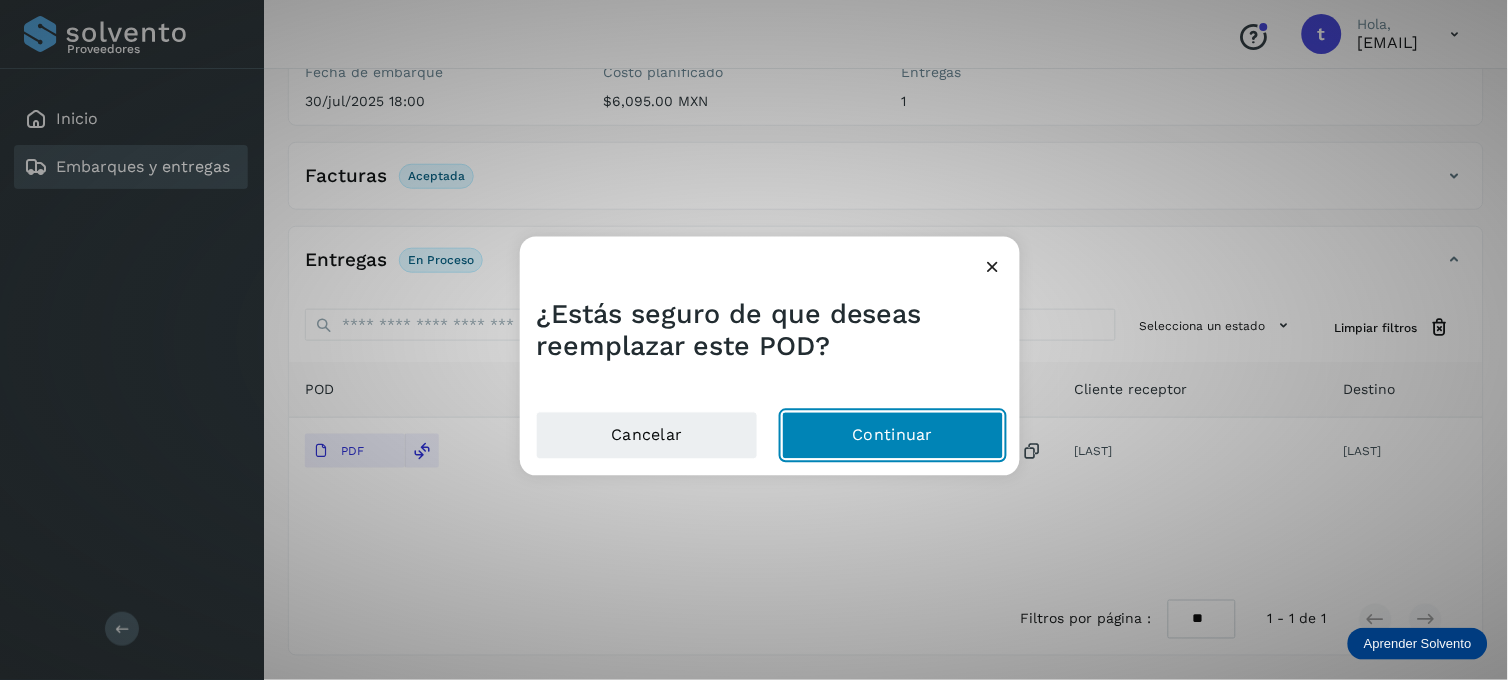 click on "Continuar" 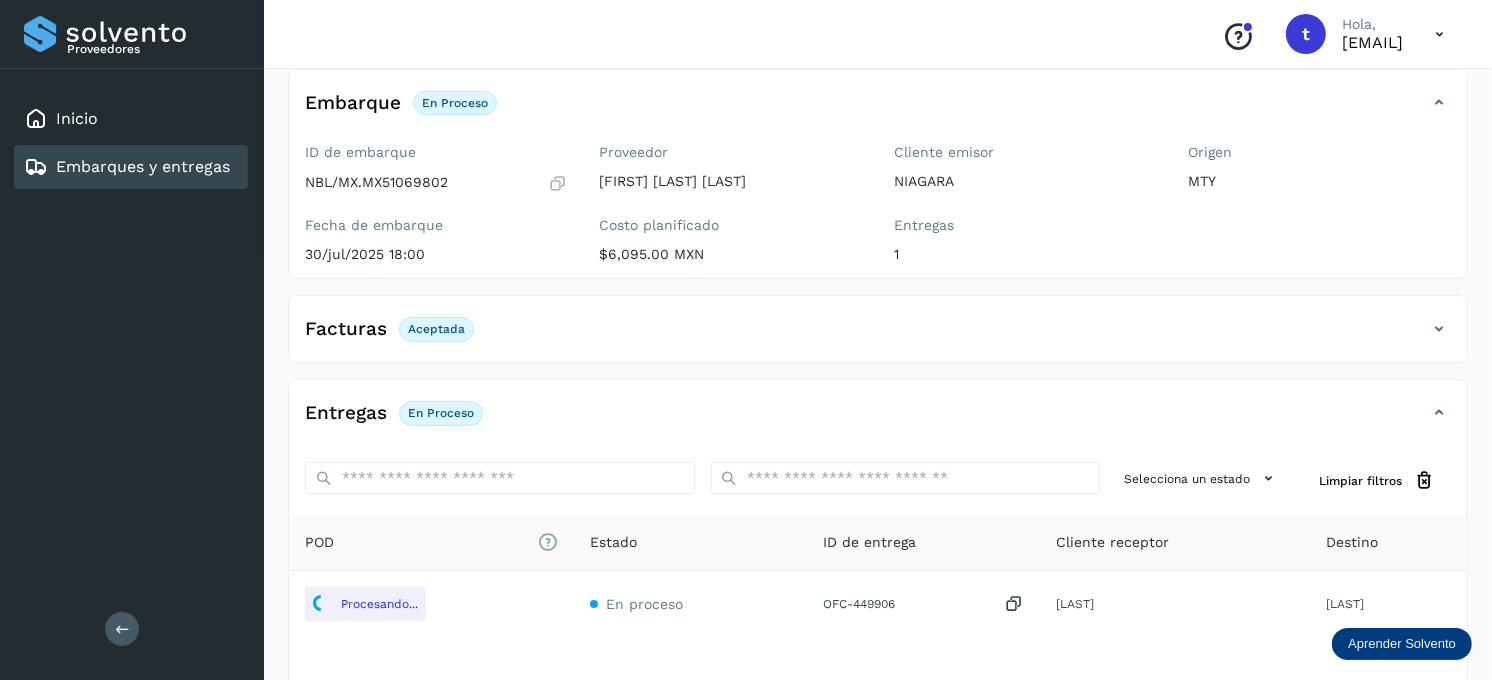 scroll, scrollTop: 222, scrollLeft: 0, axis: vertical 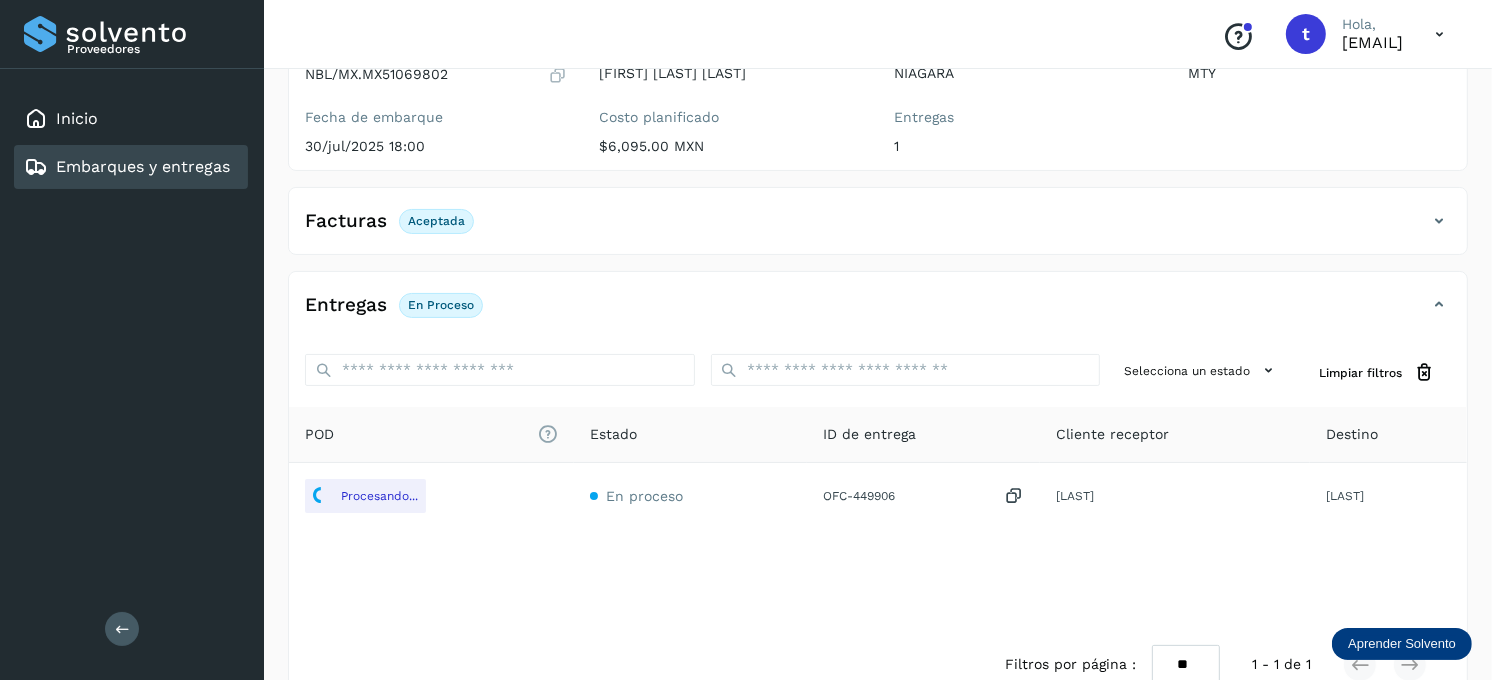 click at bounding box center (1439, 221) 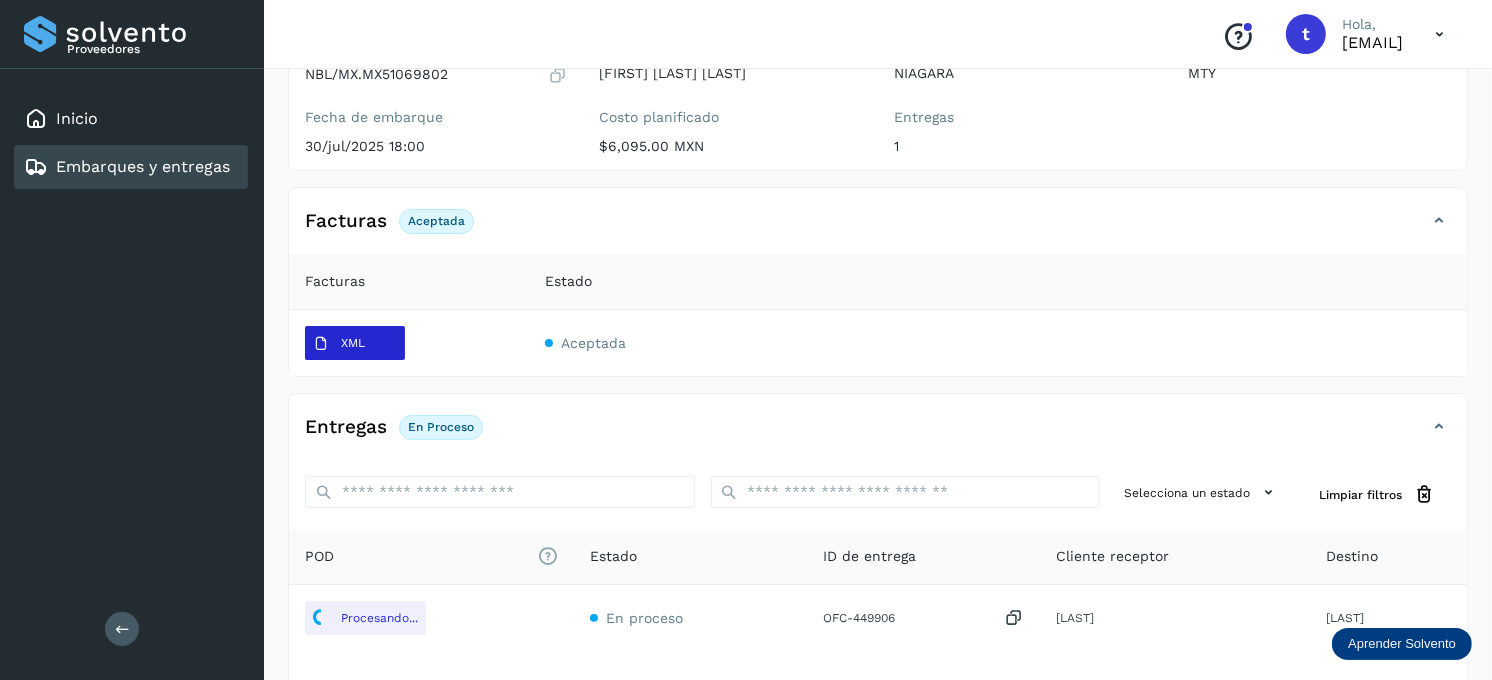 click on "XML" at bounding box center [339, 344] 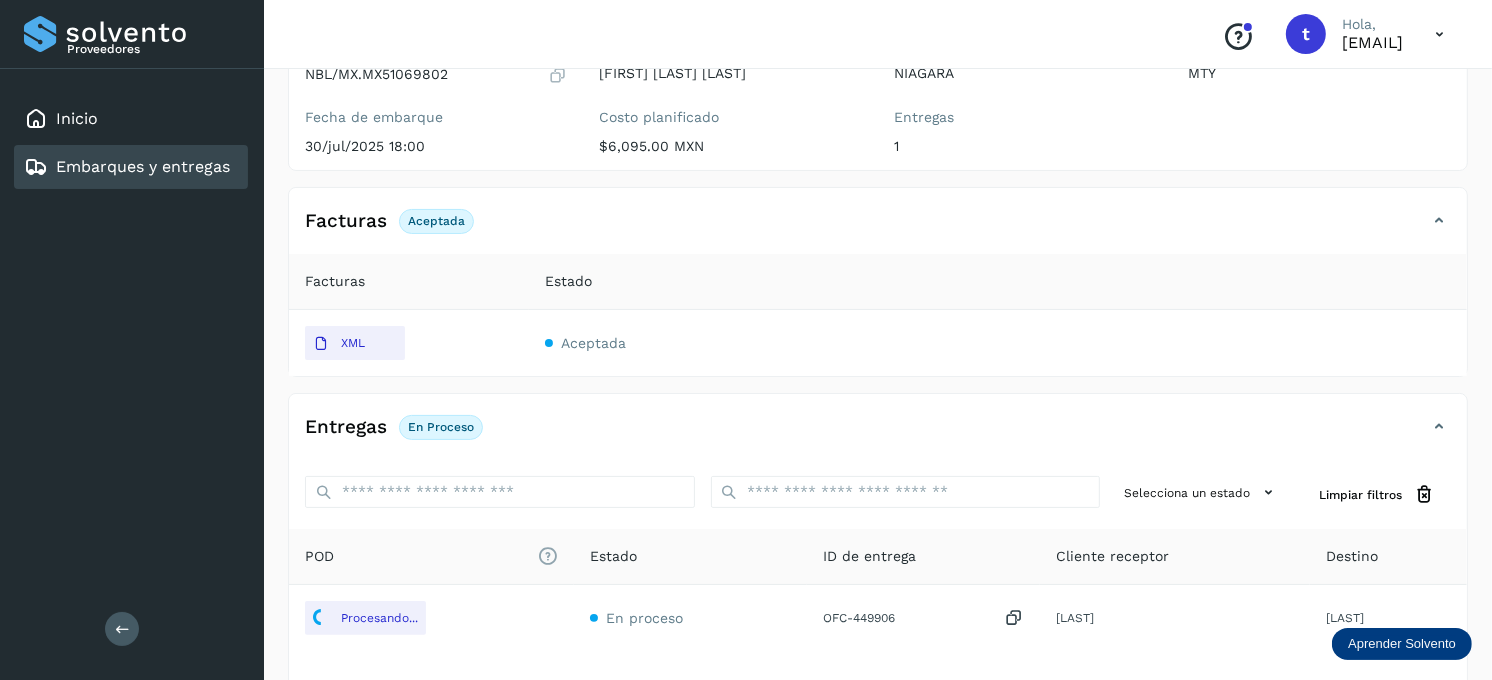 click on "Aceptada" at bounding box center (593, 343) 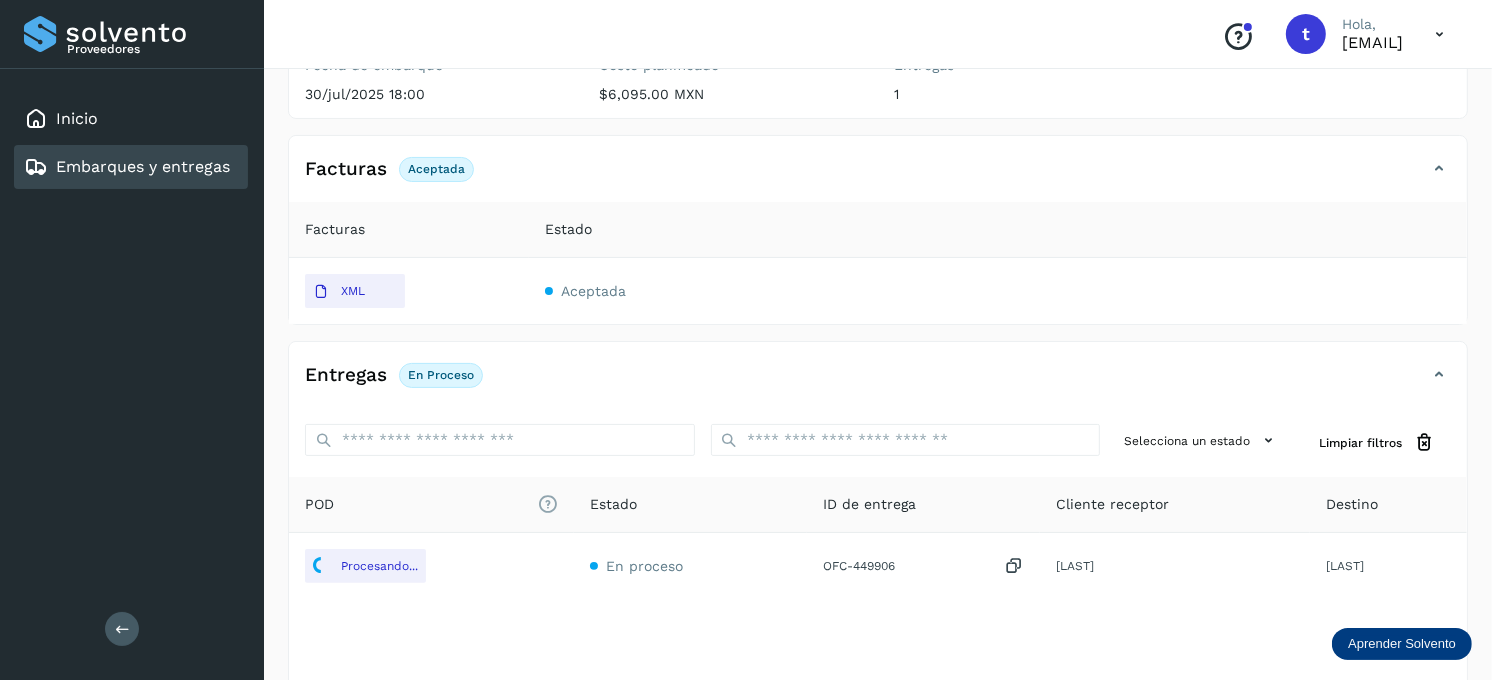 scroll, scrollTop: 333, scrollLeft: 0, axis: vertical 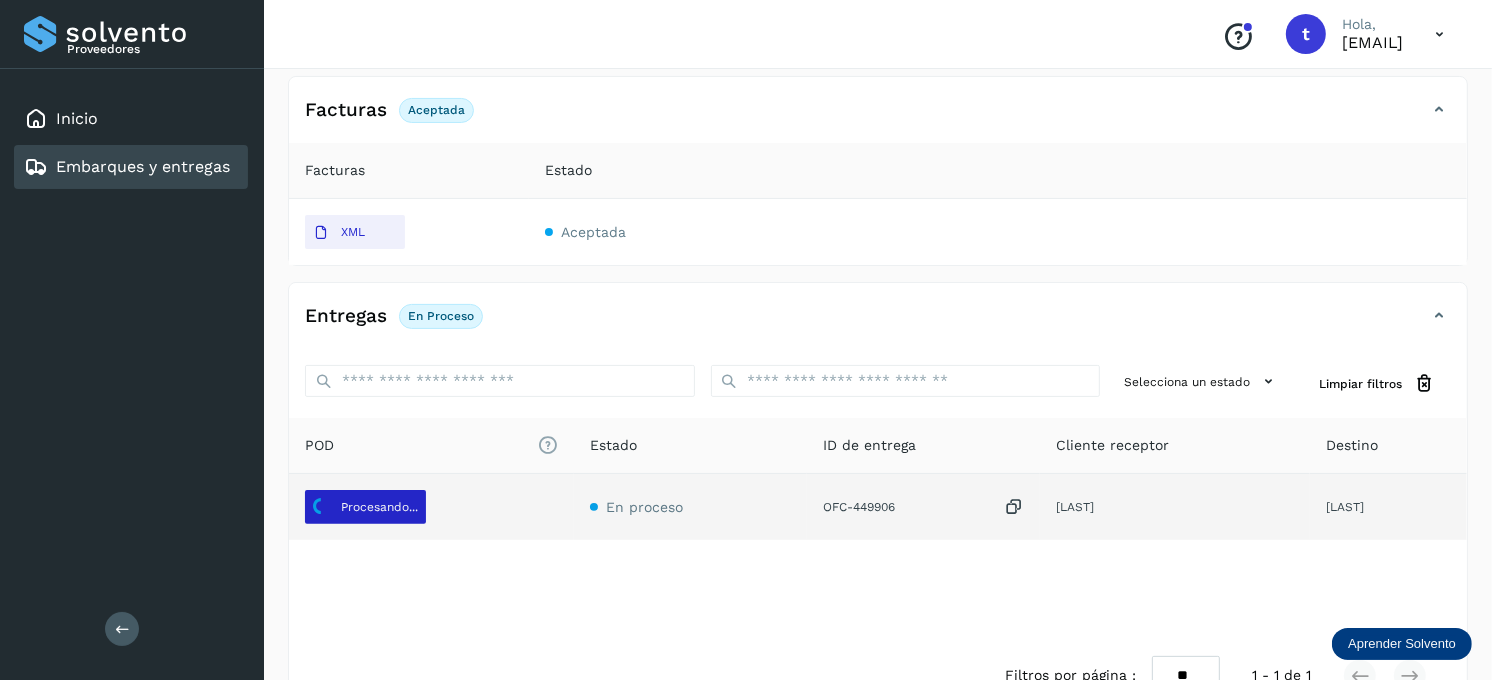 click on "Procesando..." at bounding box center (365, 507) 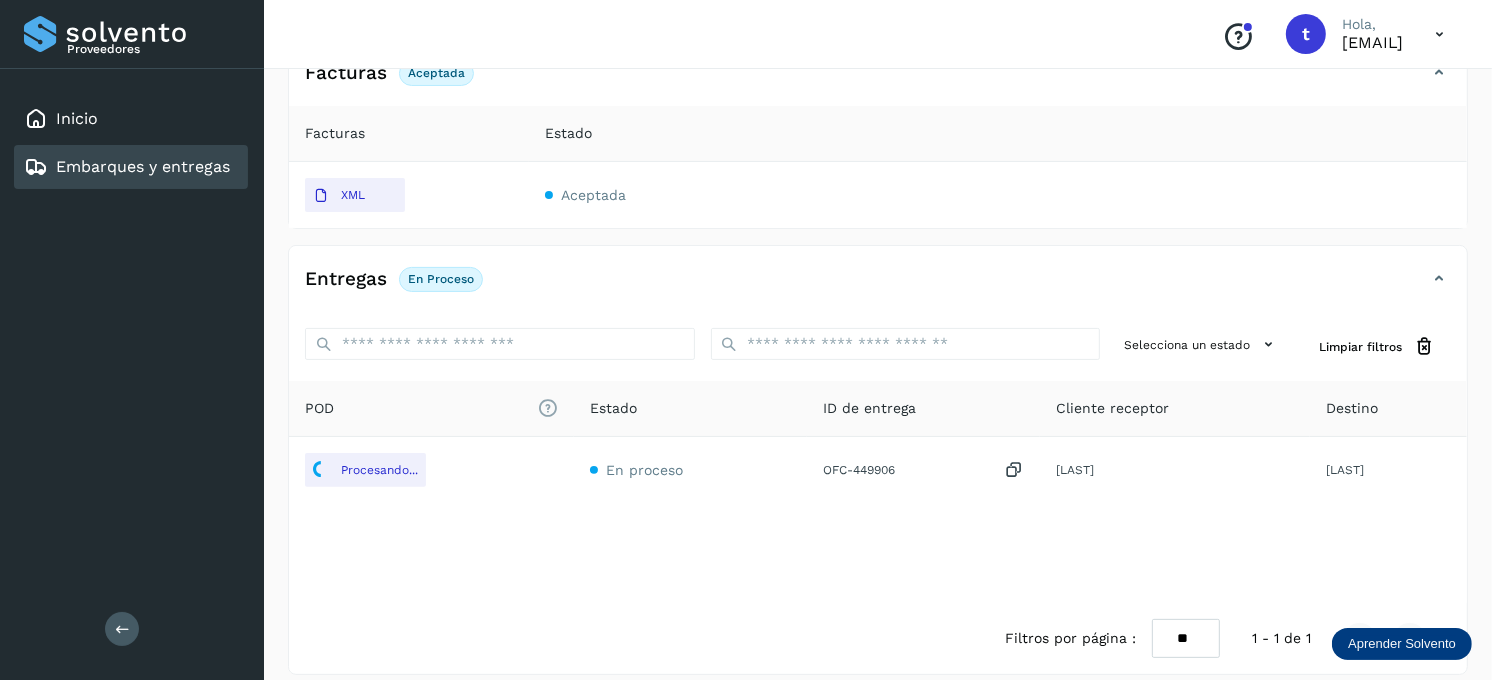 scroll, scrollTop: 390, scrollLeft: 0, axis: vertical 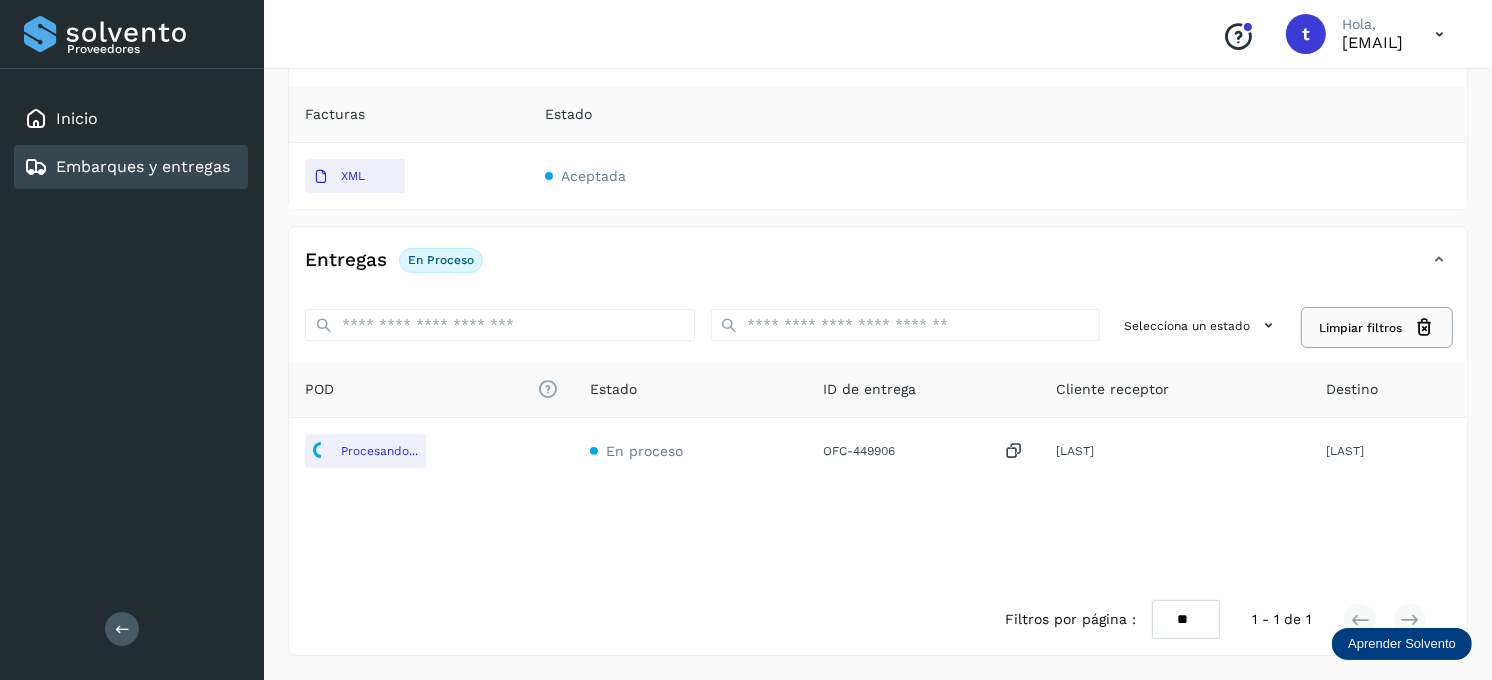 click 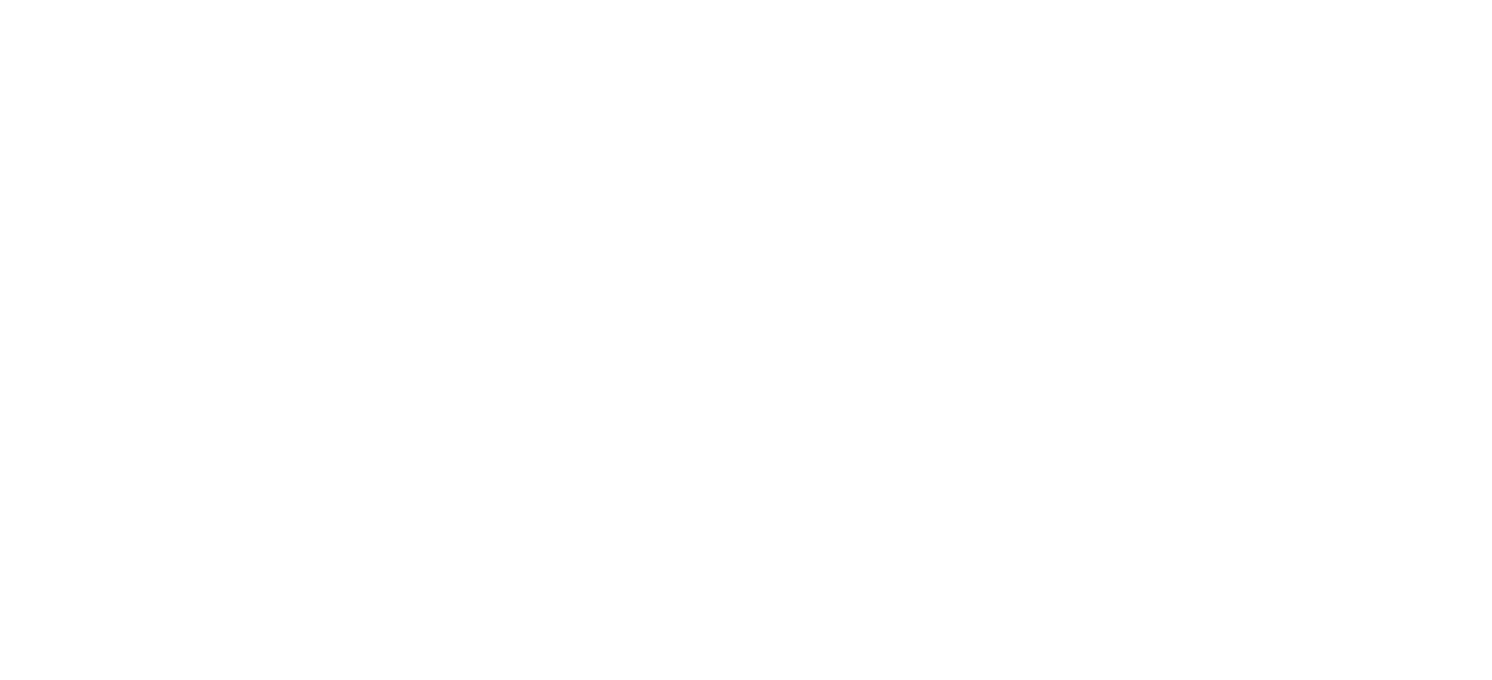 scroll, scrollTop: 0, scrollLeft: 0, axis: both 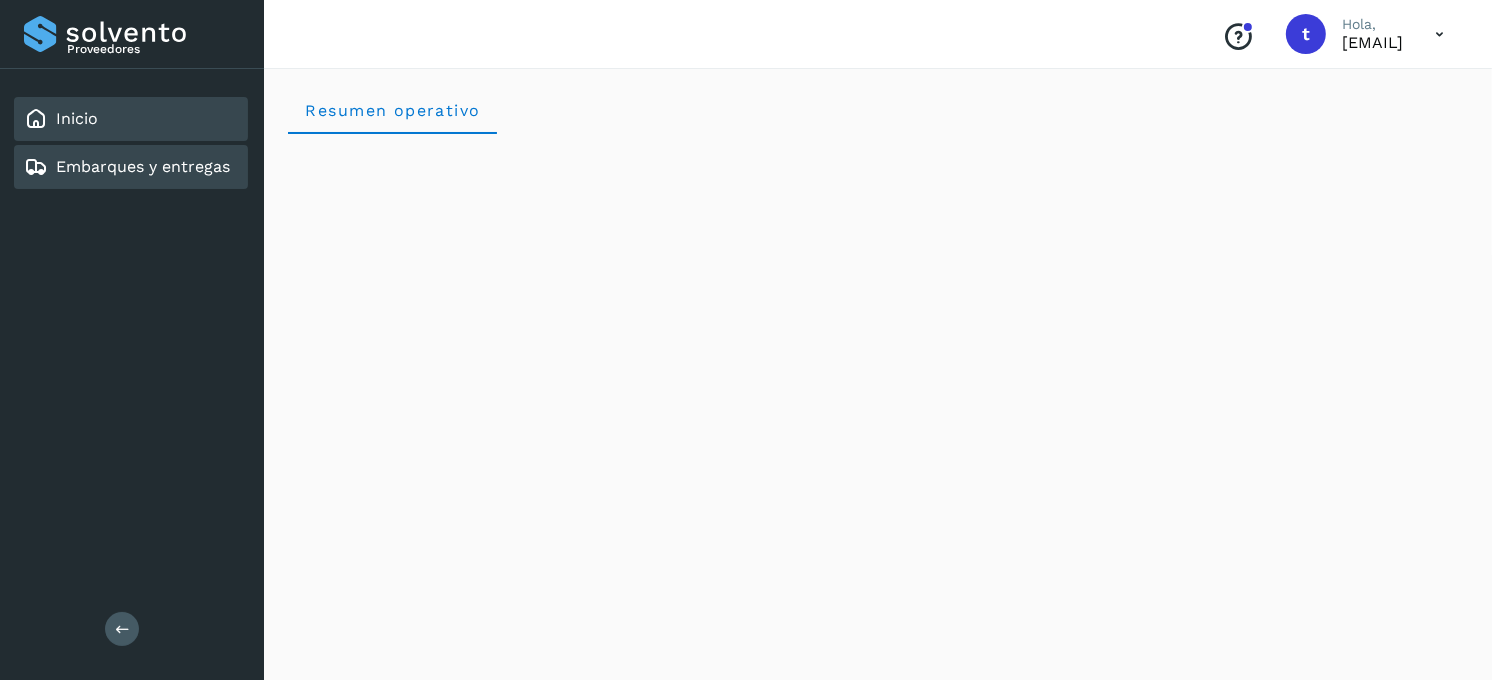 click on "Embarques y entregas" at bounding box center (127, 167) 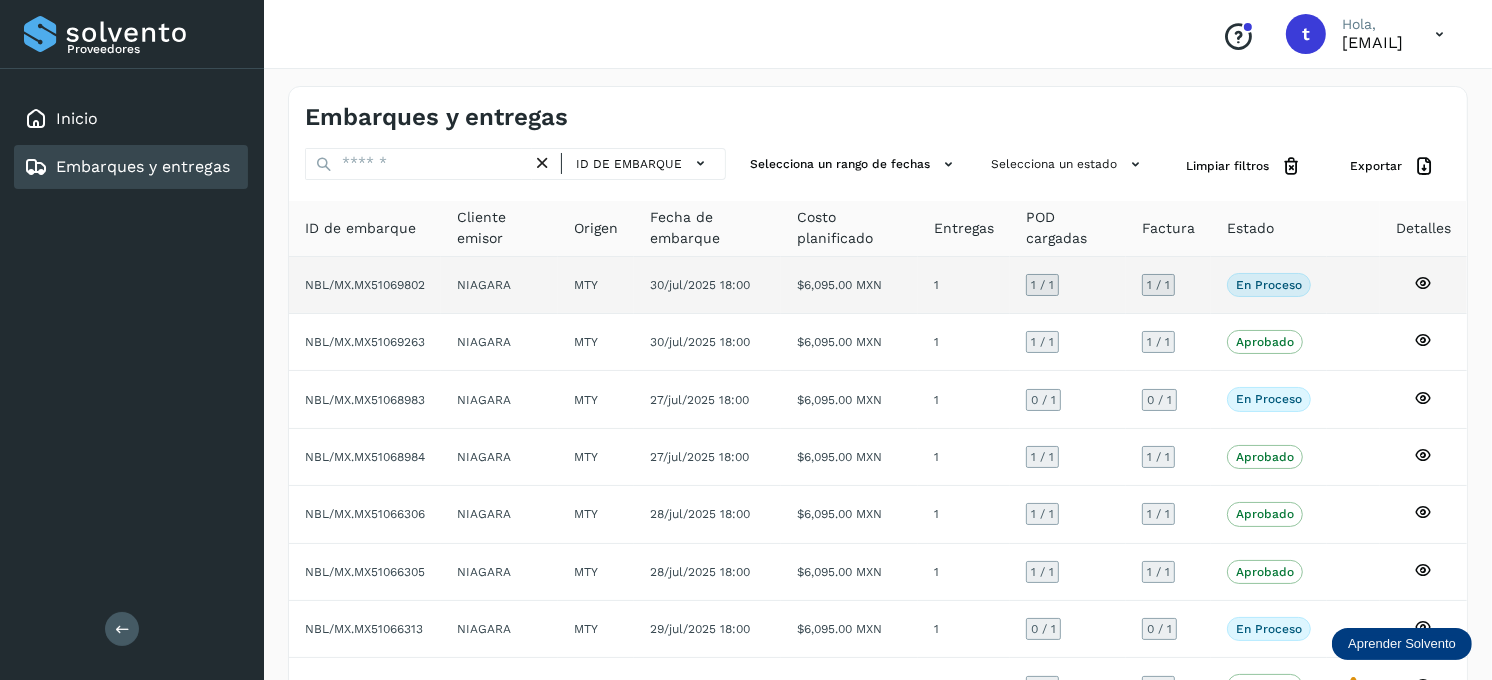 click 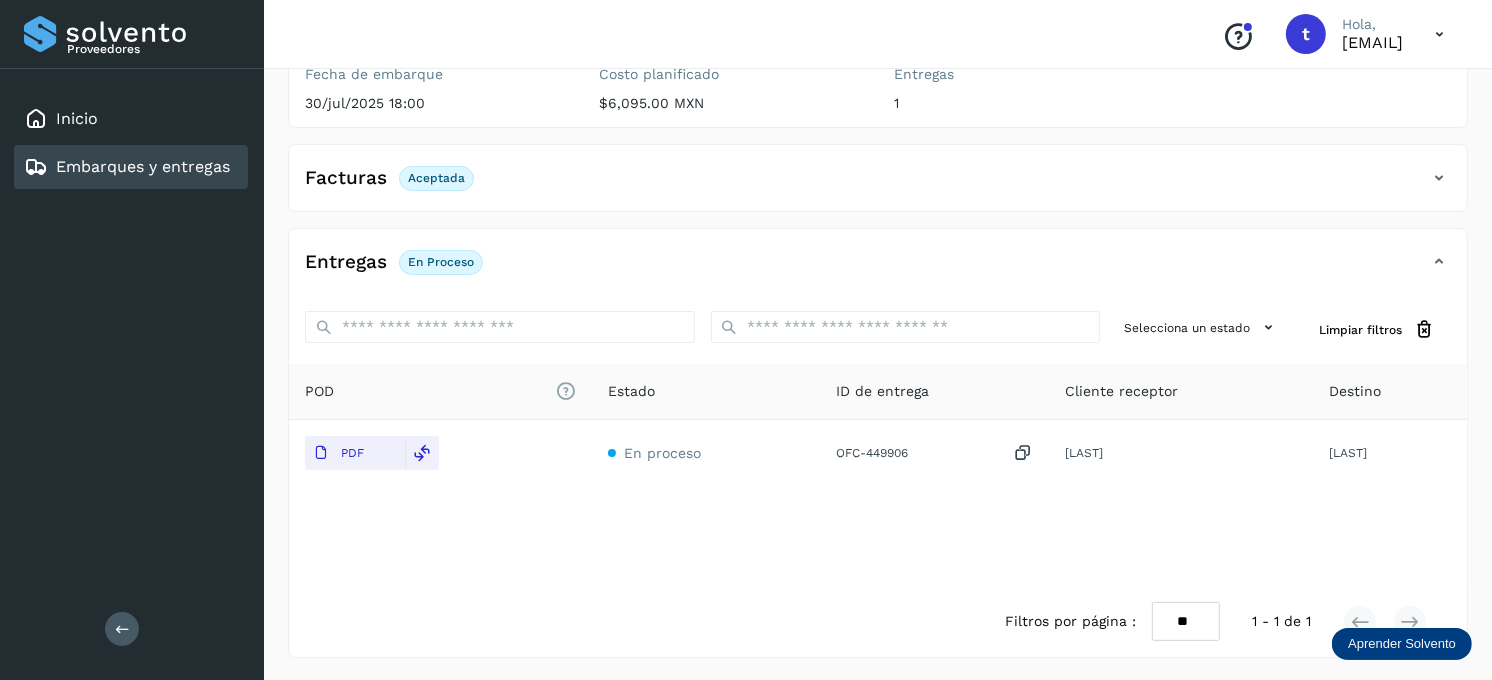 scroll, scrollTop: 267, scrollLeft: 0, axis: vertical 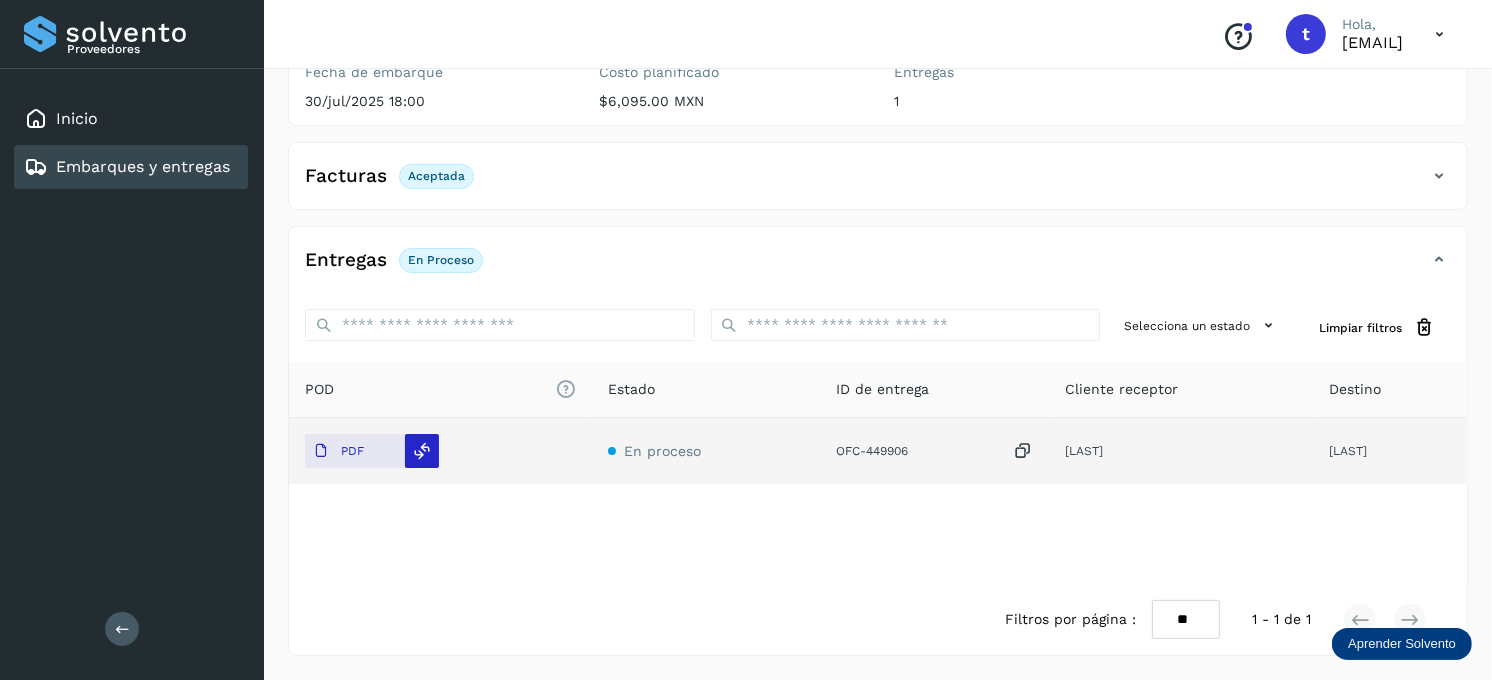 click at bounding box center [423, 451] 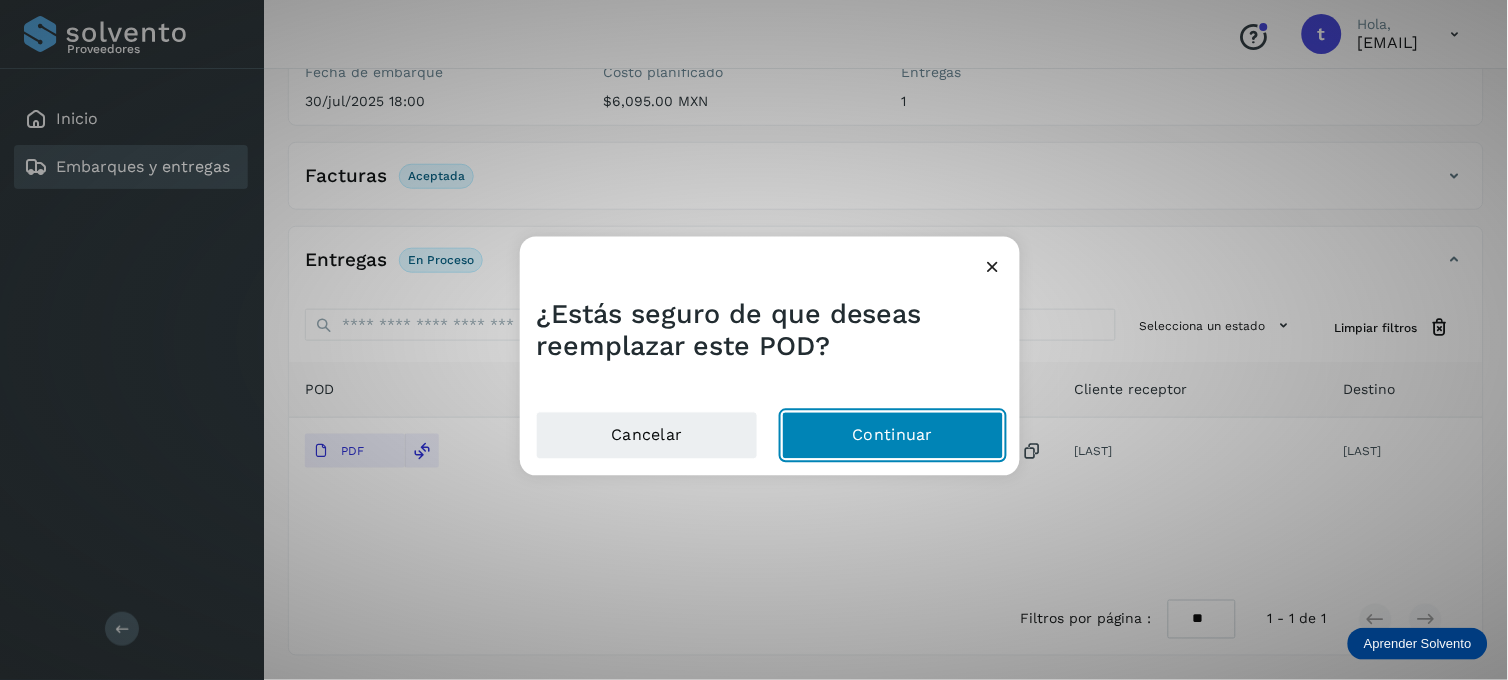 click on "Continuar" 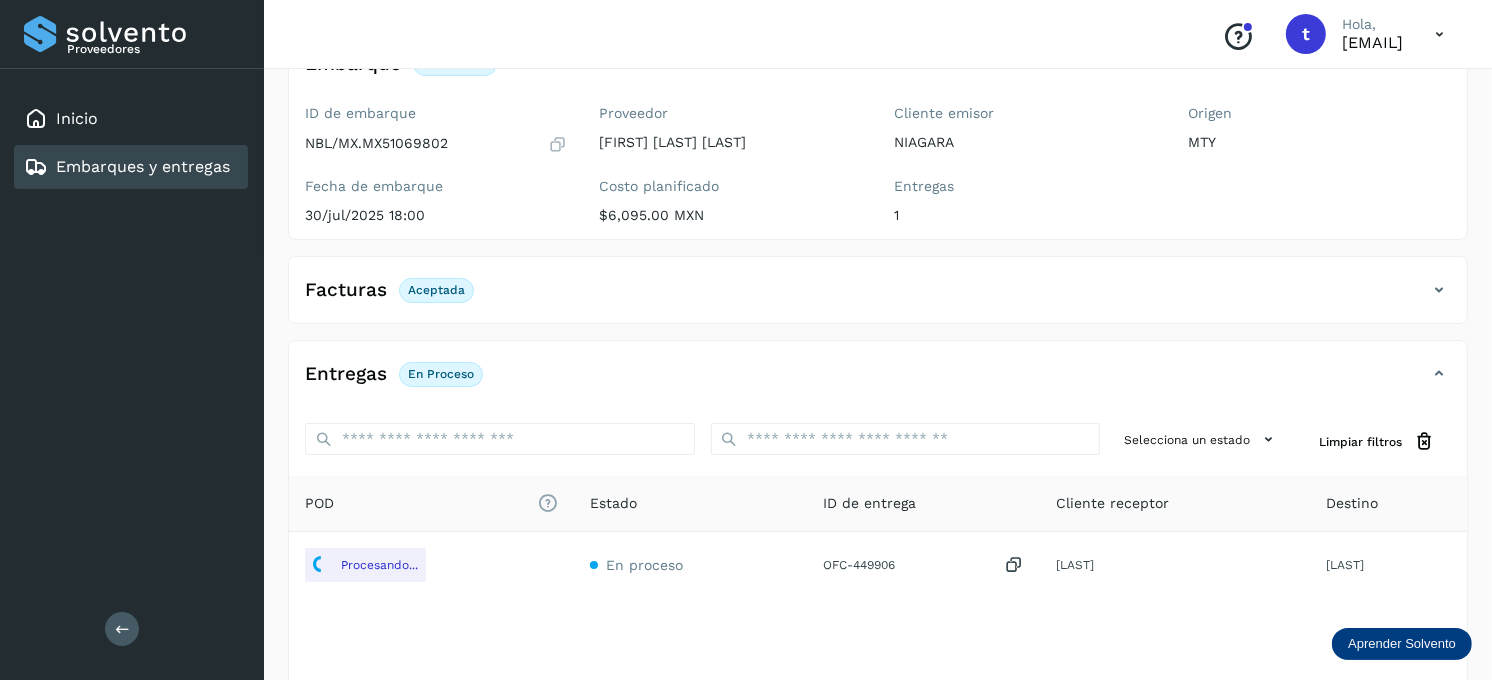 scroll, scrollTop: 267, scrollLeft: 0, axis: vertical 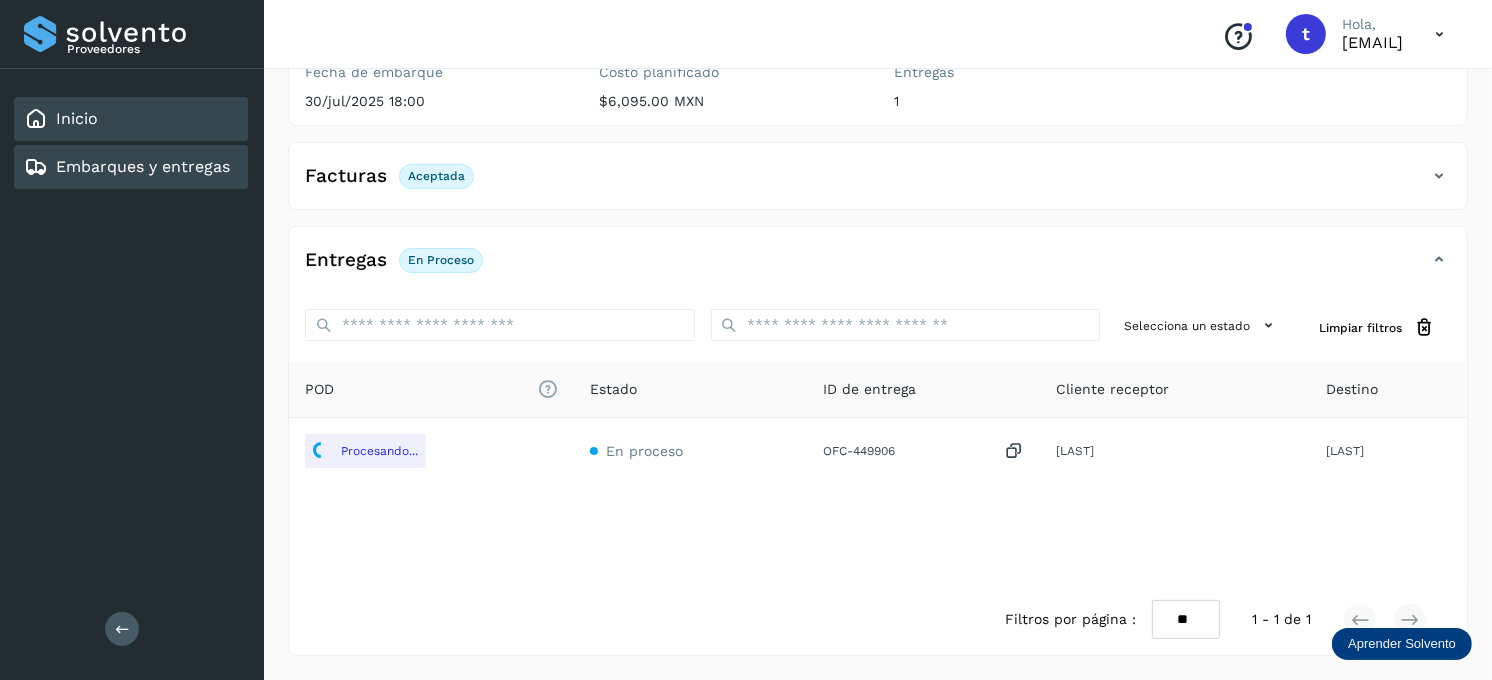 click on "Inicio" 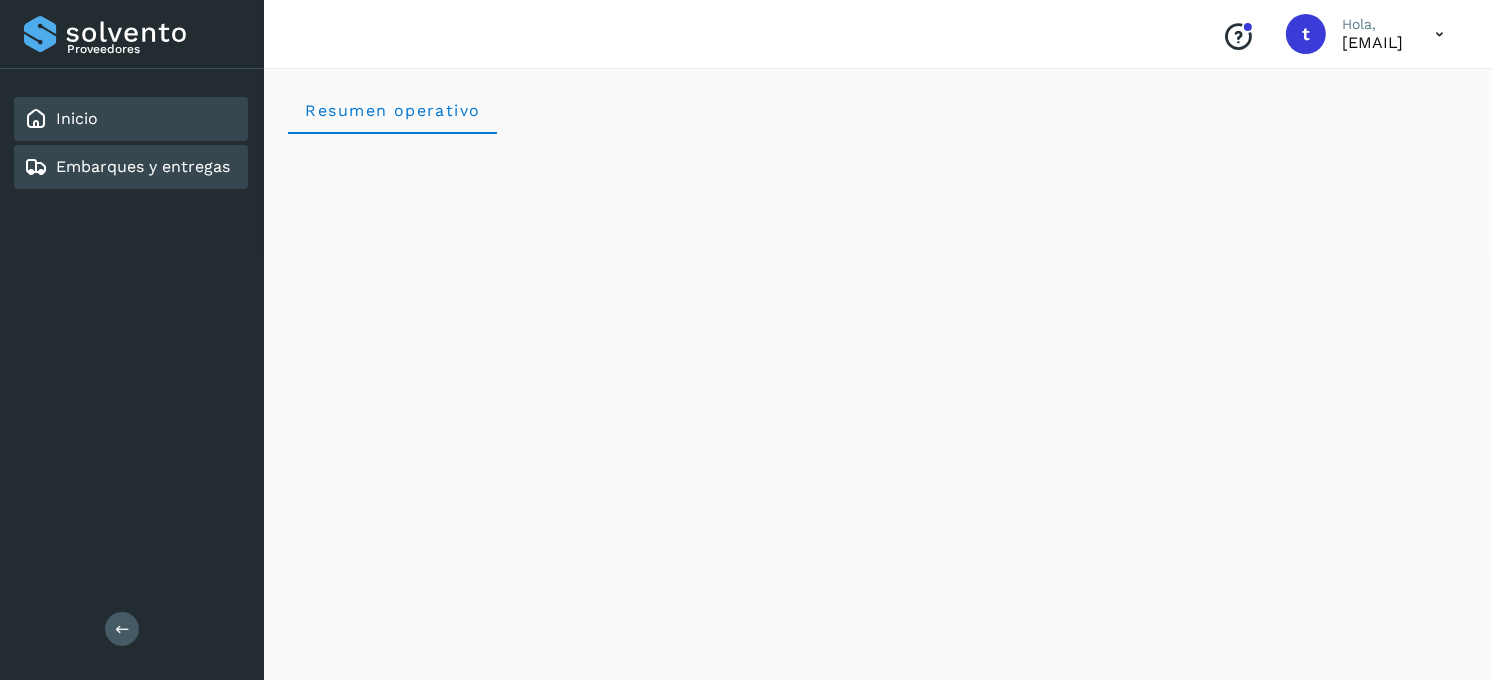 click on "Embarques y entregas" at bounding box center (143, 166) 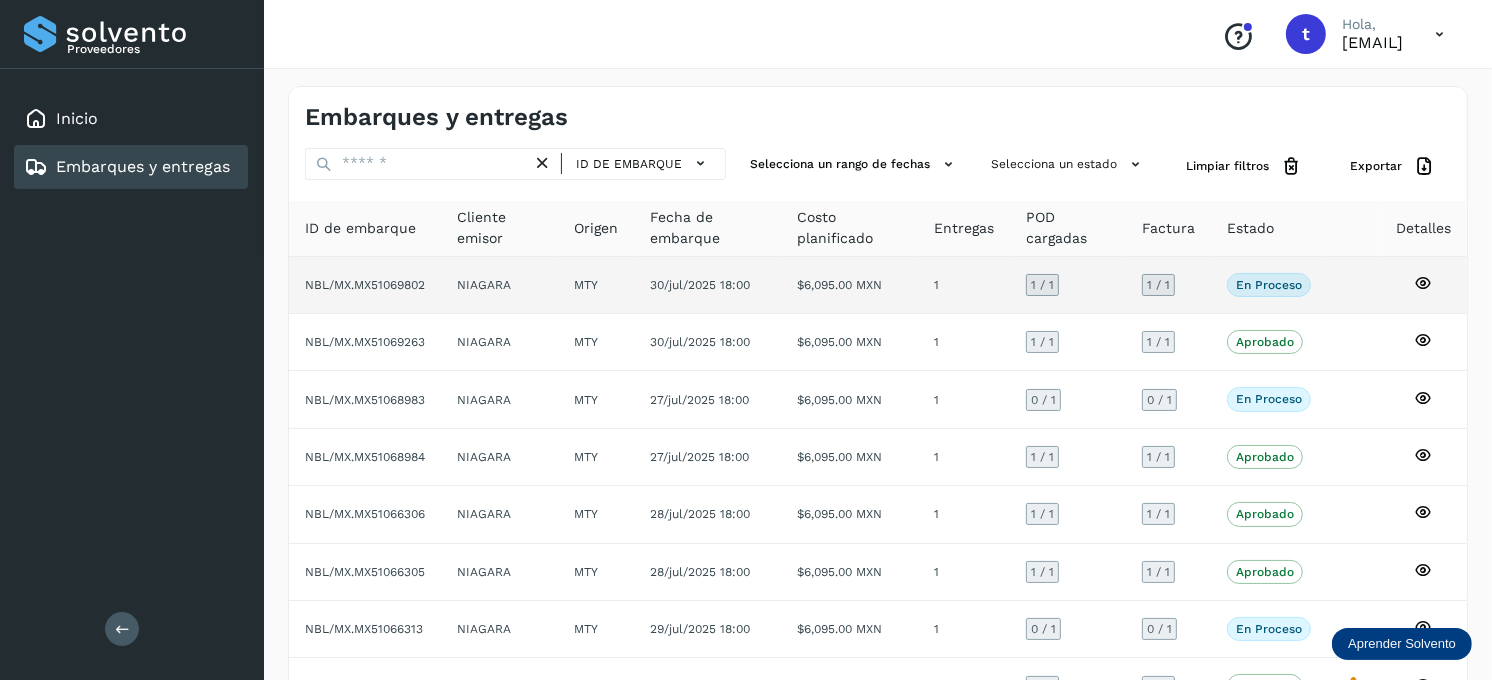 click 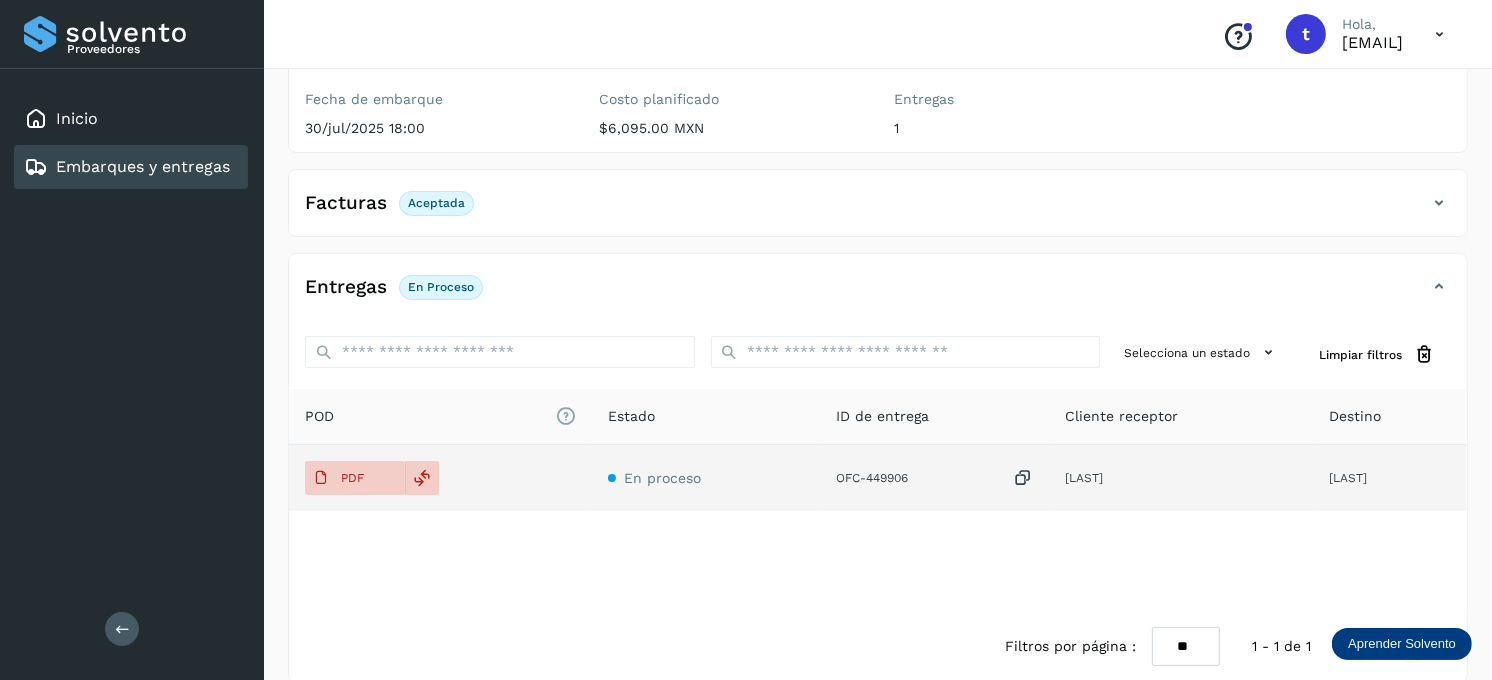 scroll, scrollTop: 267, scrollLeft: 0, axis: vertical 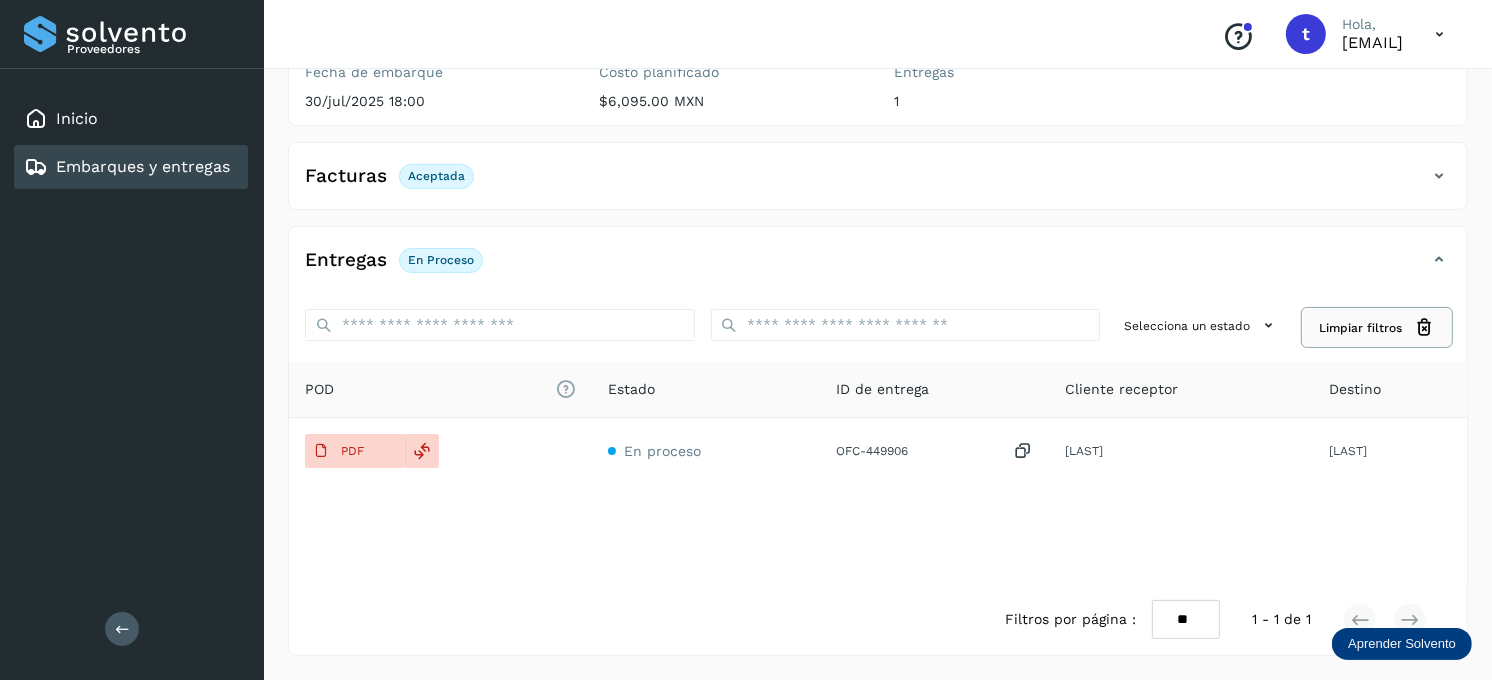 click 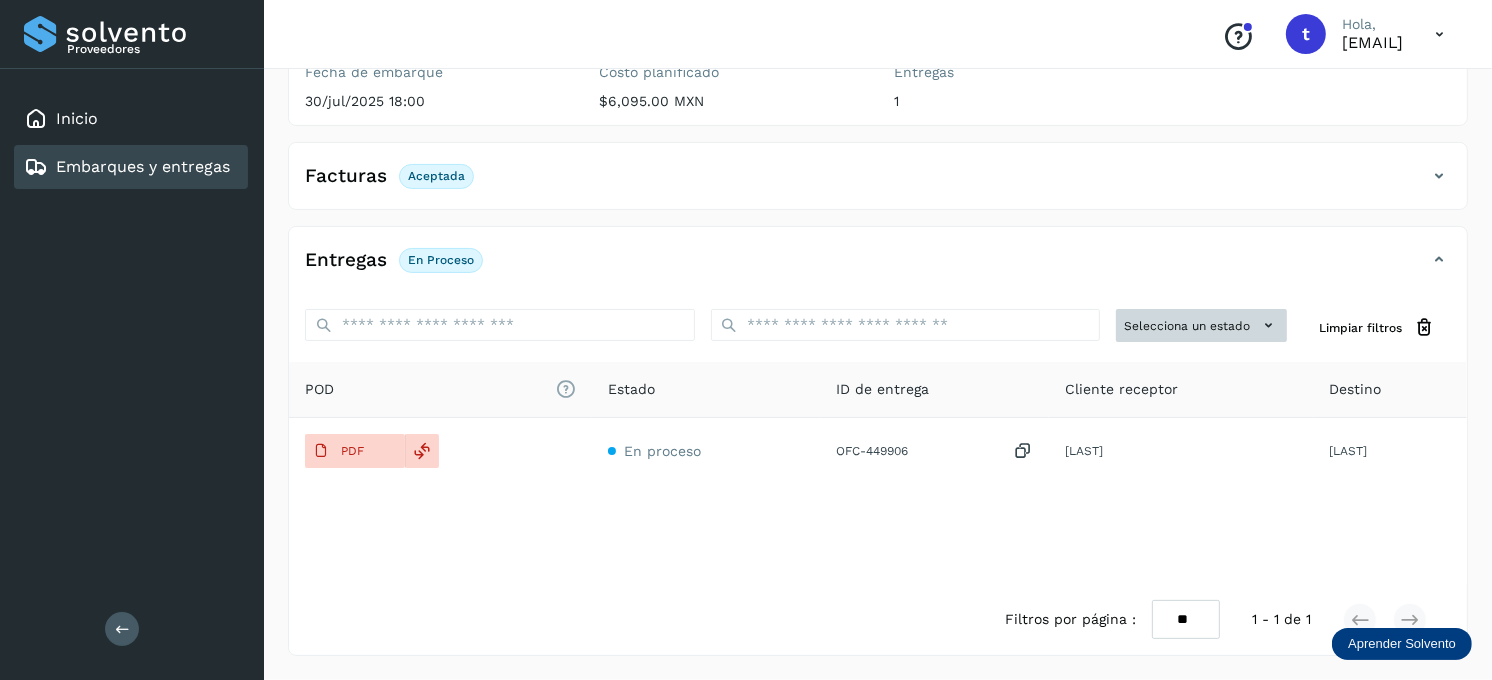 click 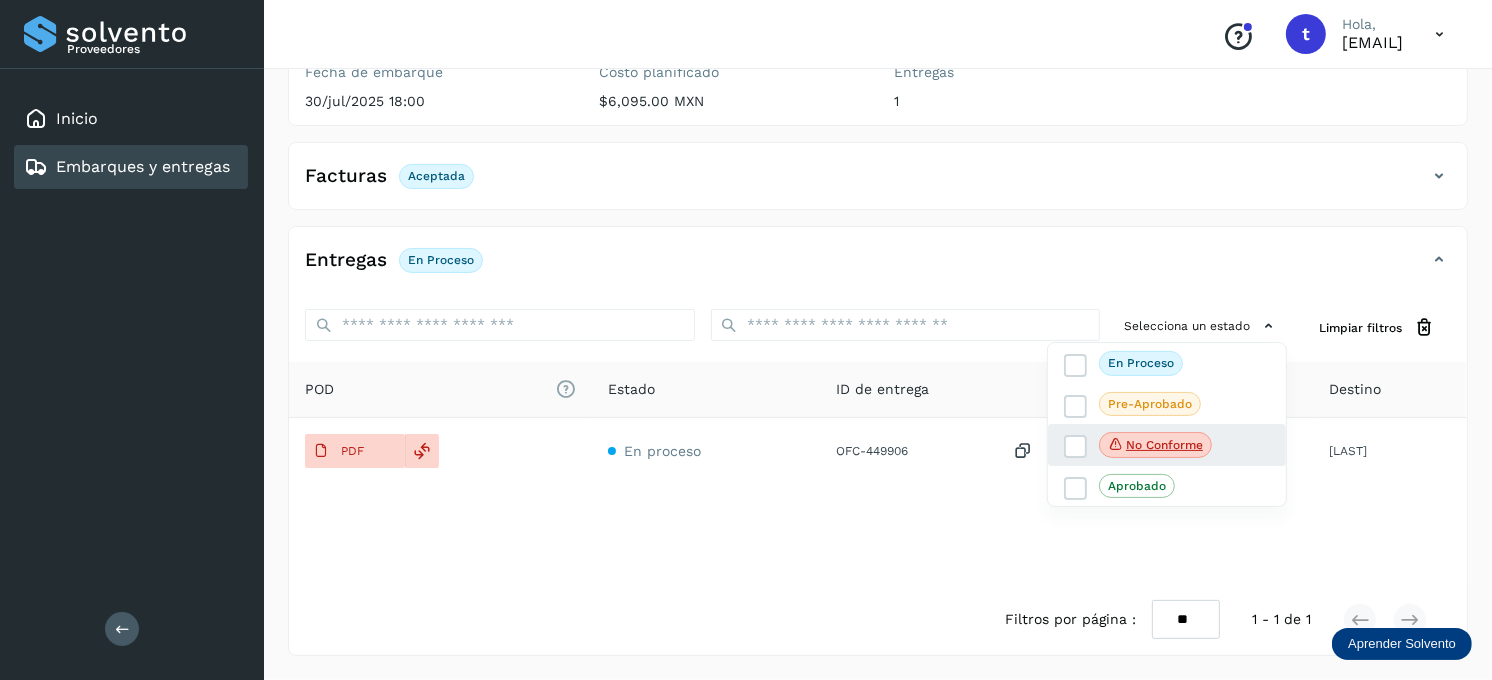 click at bounding box center [1076, 447] 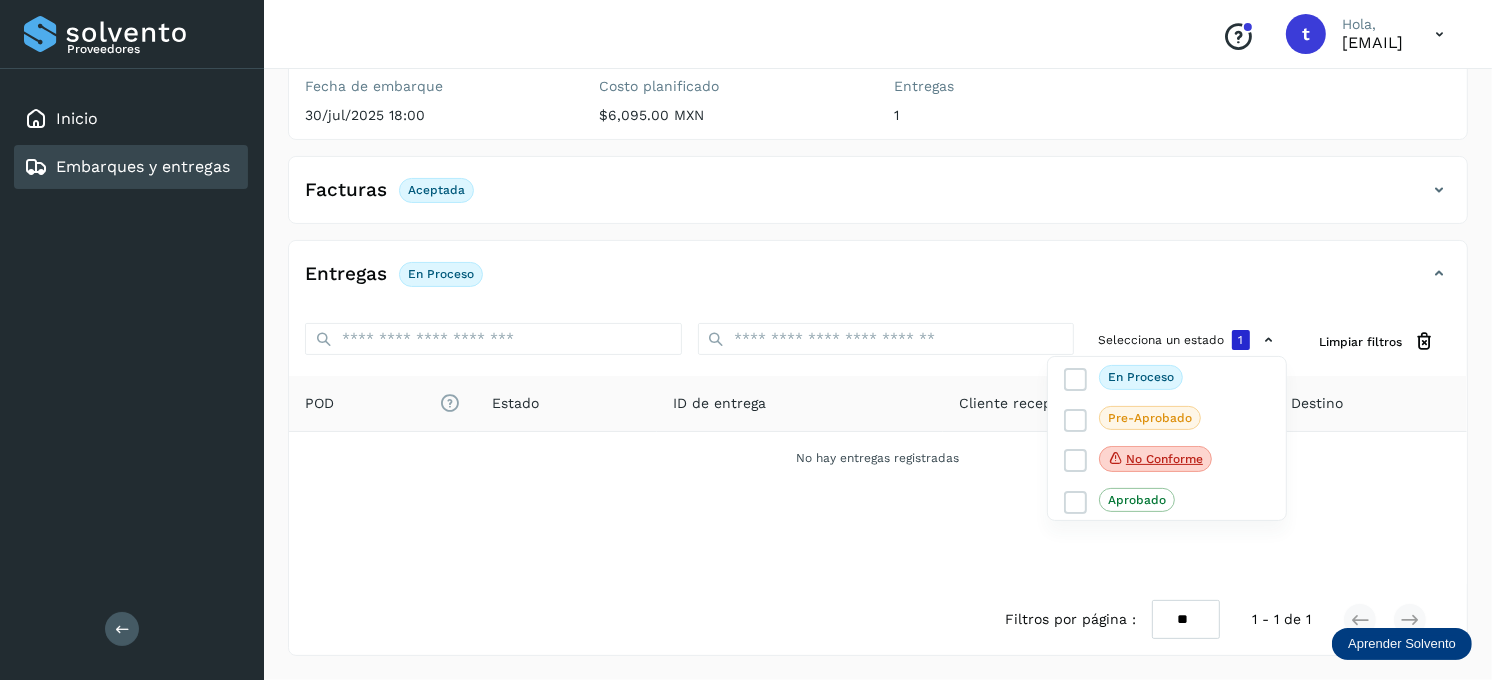 click at bounding box center (746, 340) 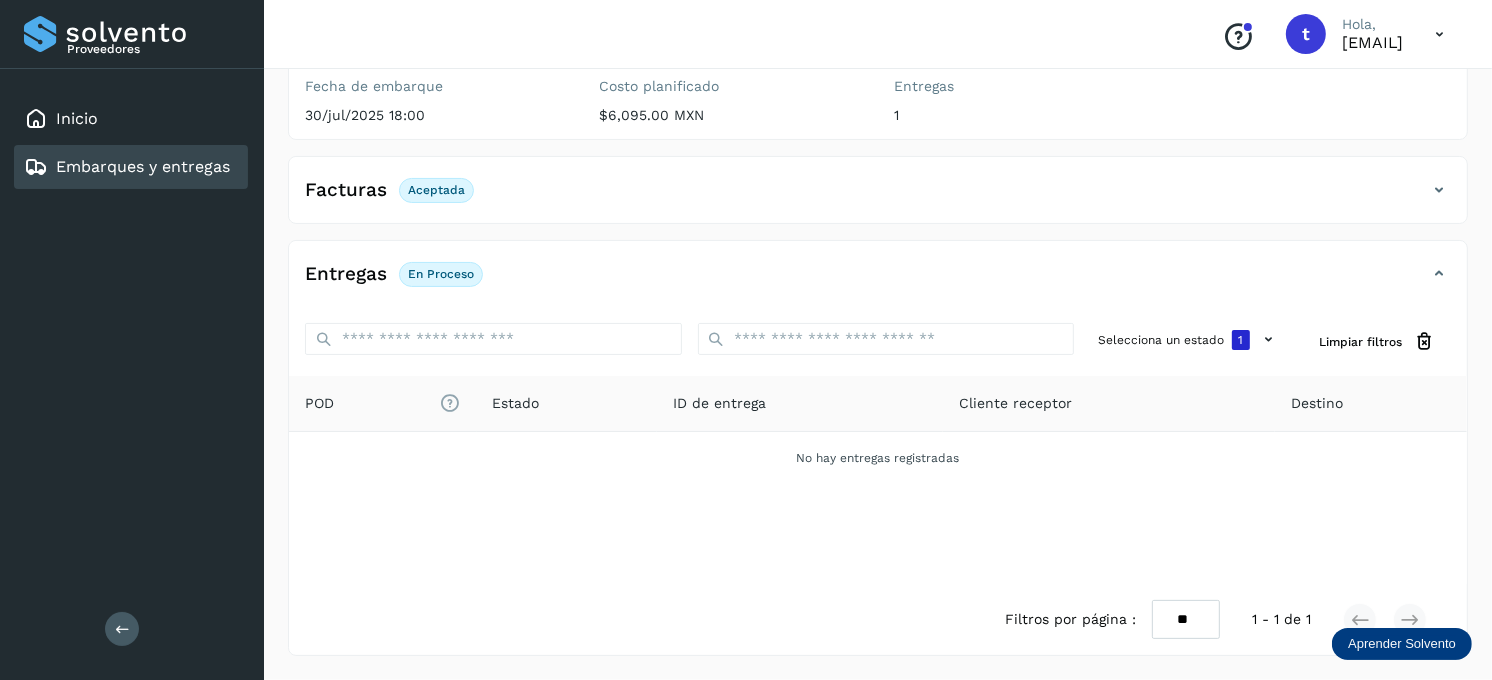 click on "Entregas En proceso" 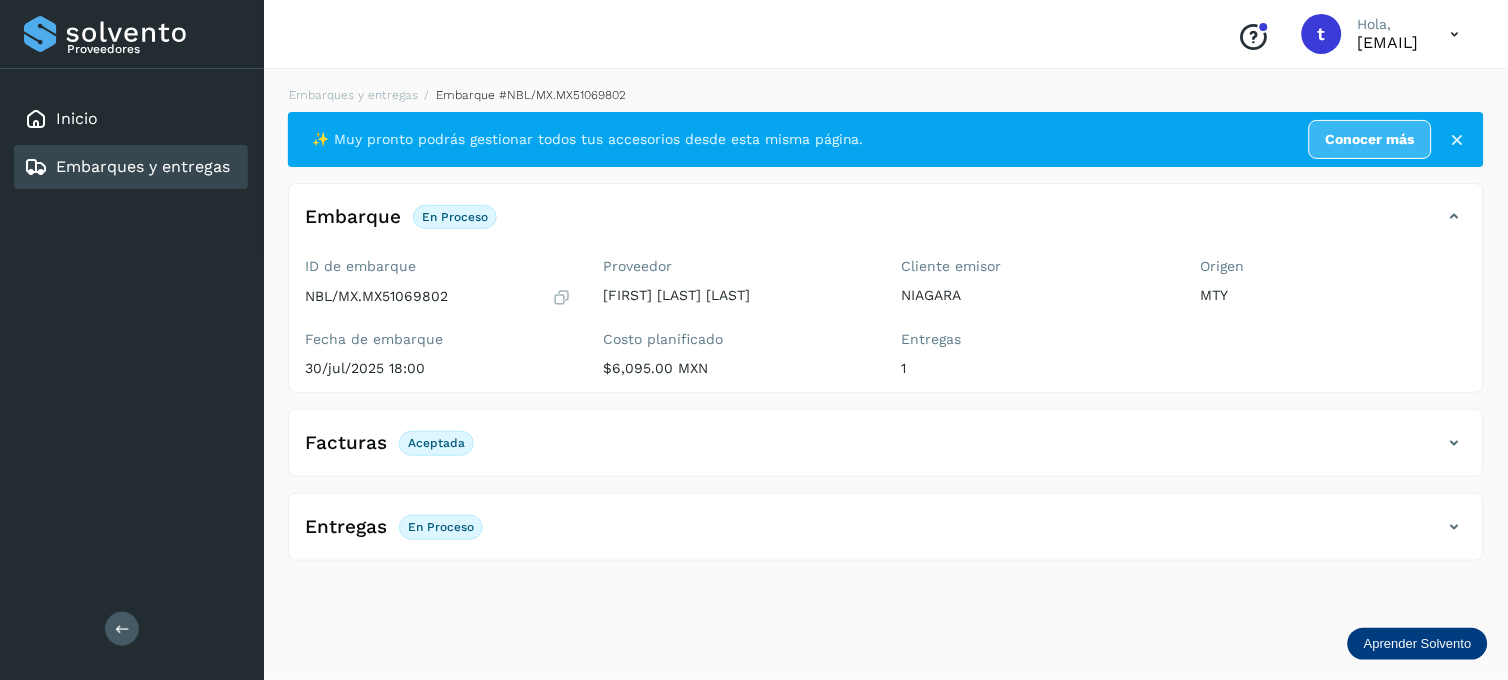 click at bounding box center (1455, 527) 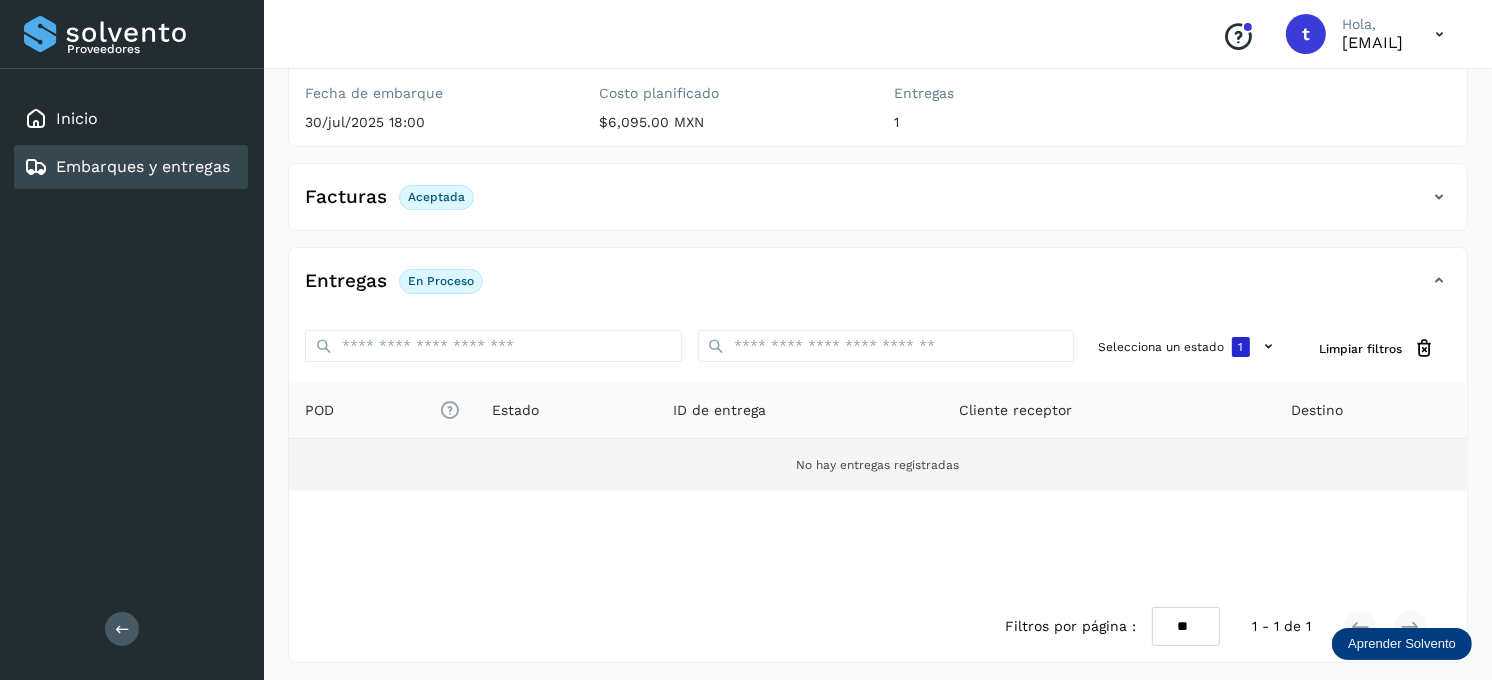 scroll, scrollTop: 254, scrollLeft: 0, axis: vertical 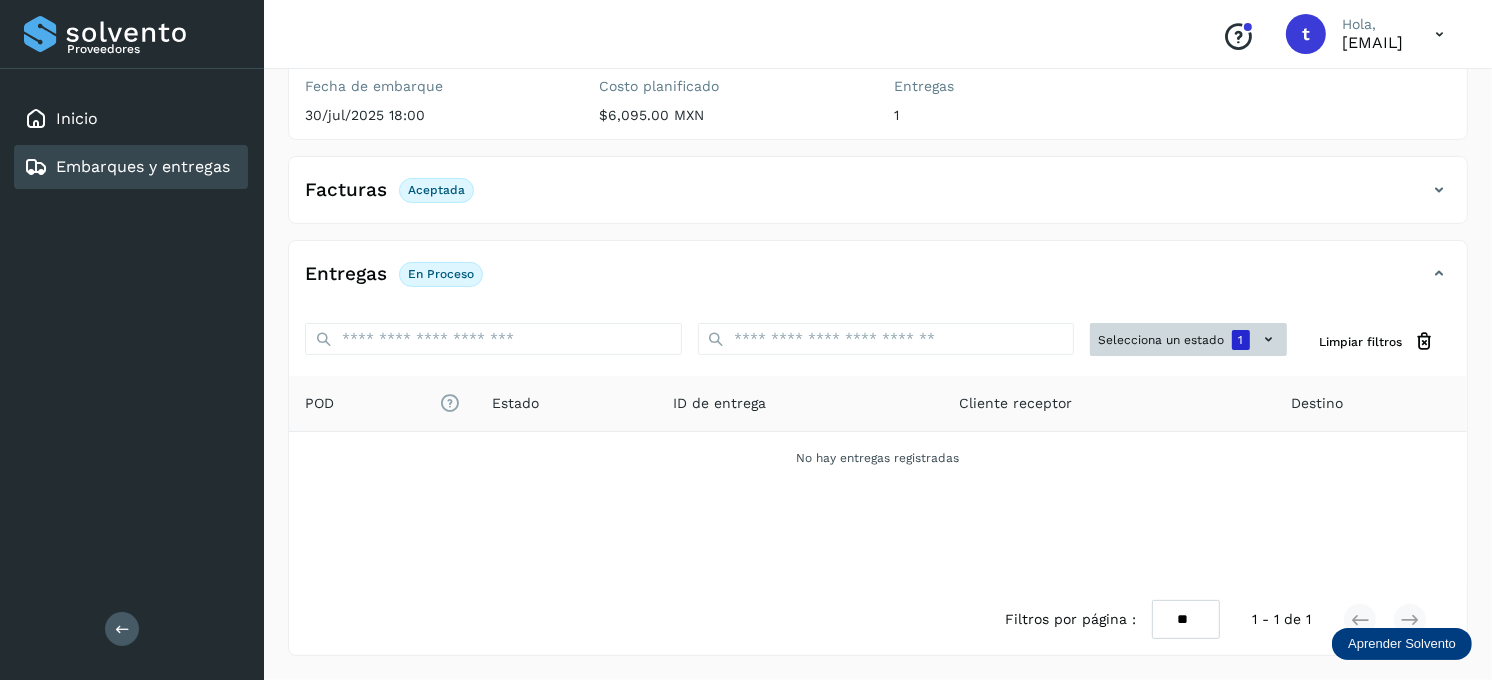 click 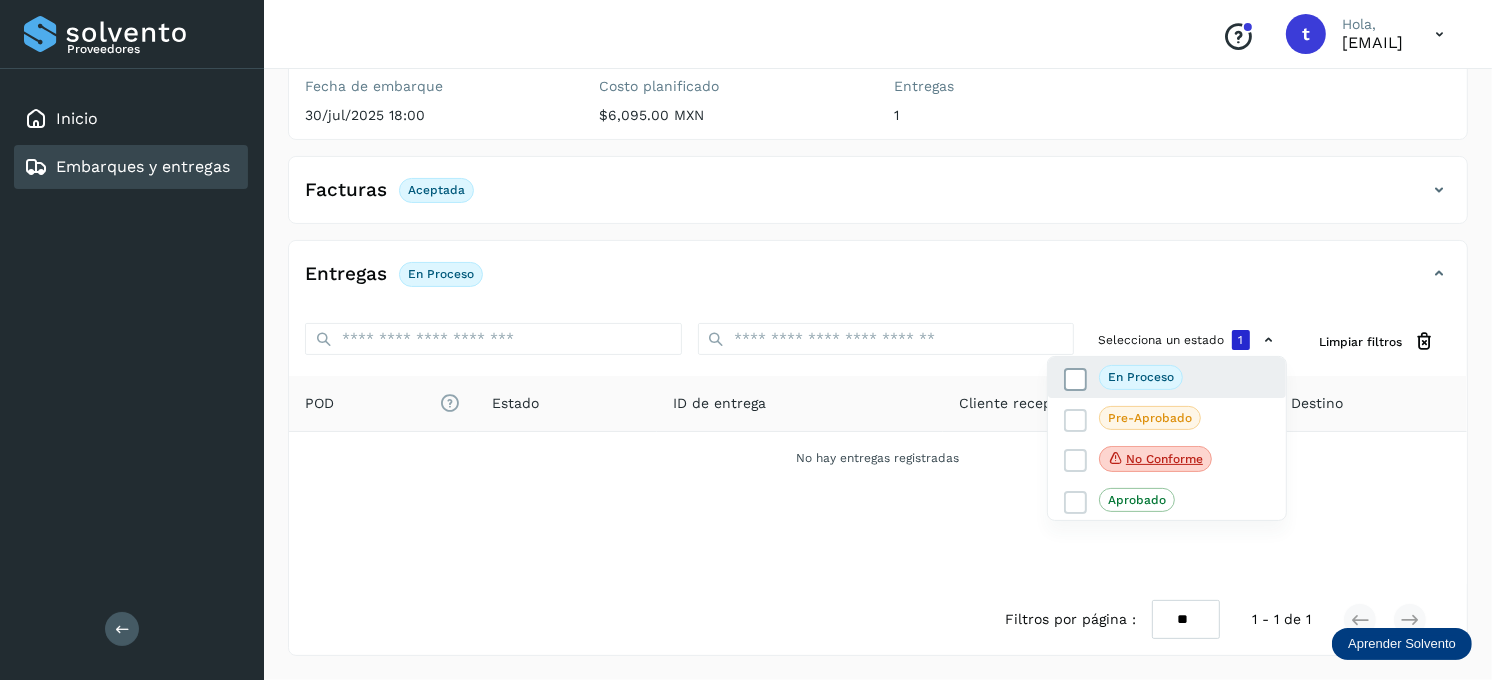 click at bounding box center [1076, 380] 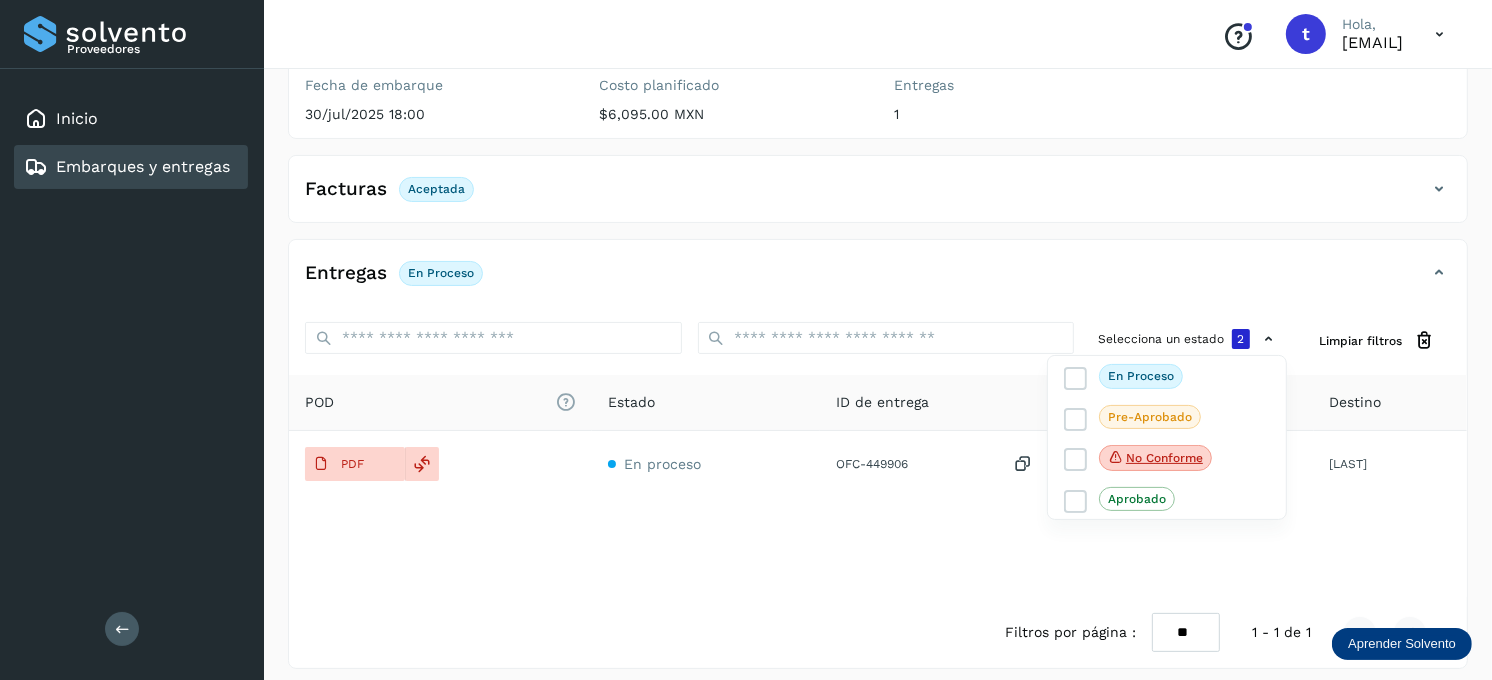 click at bounding box center (746, 340) 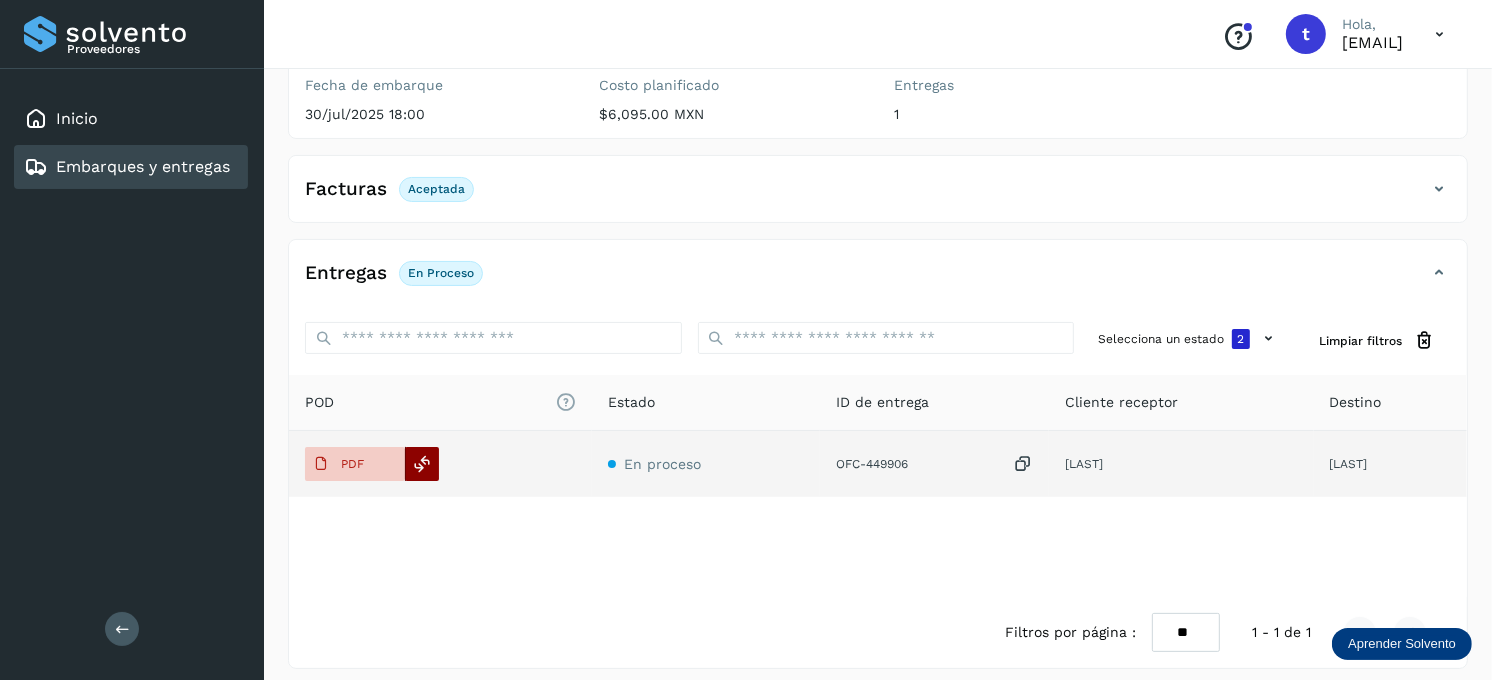 click at bounding box center (423, 464) 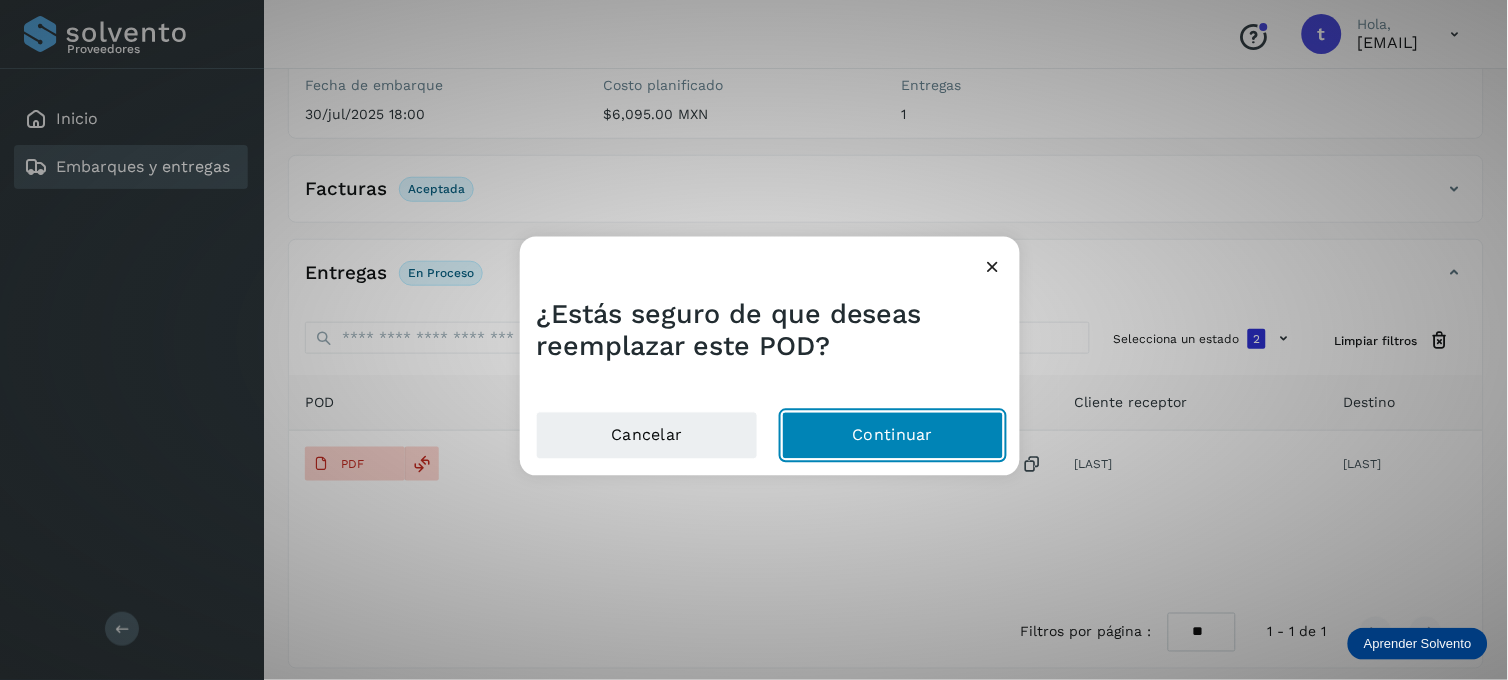 click on "Continuar" 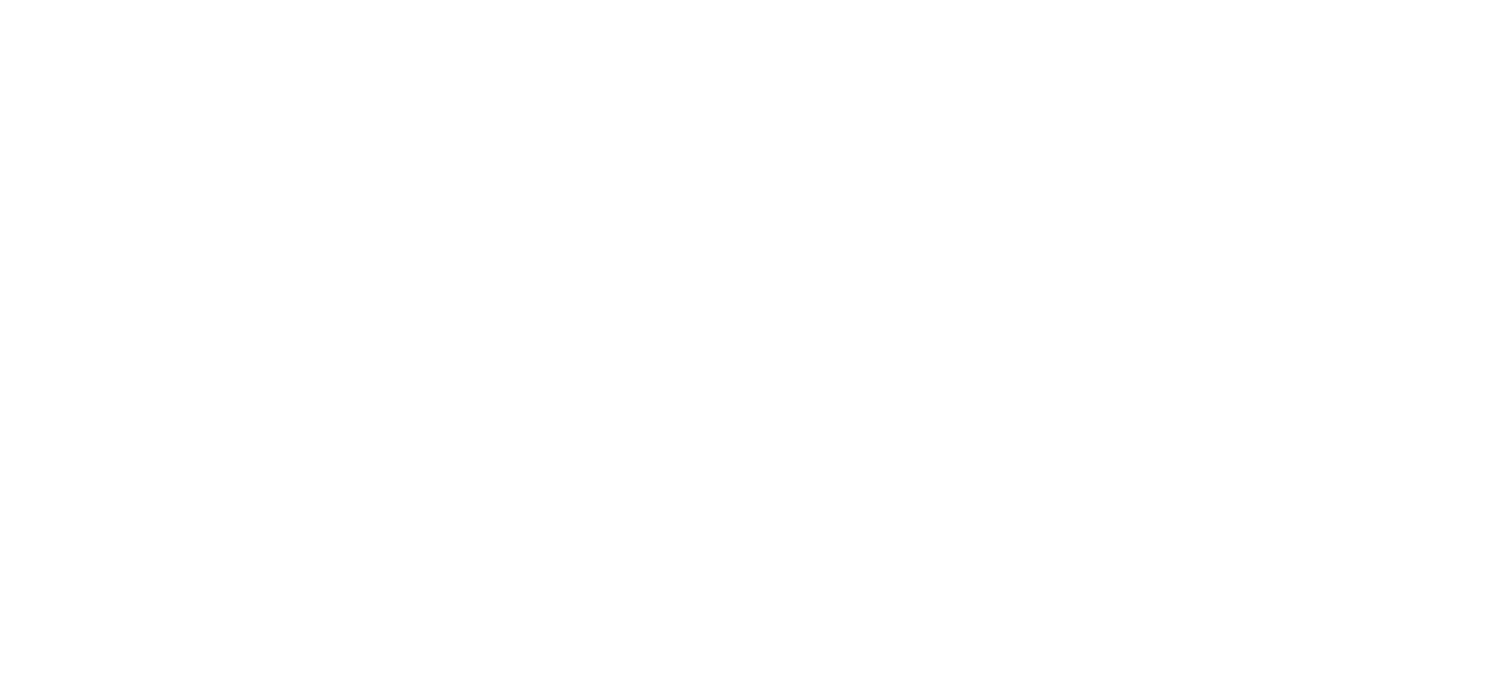scroll, scrollTop: 0, scrollLeft: 0, axis: both 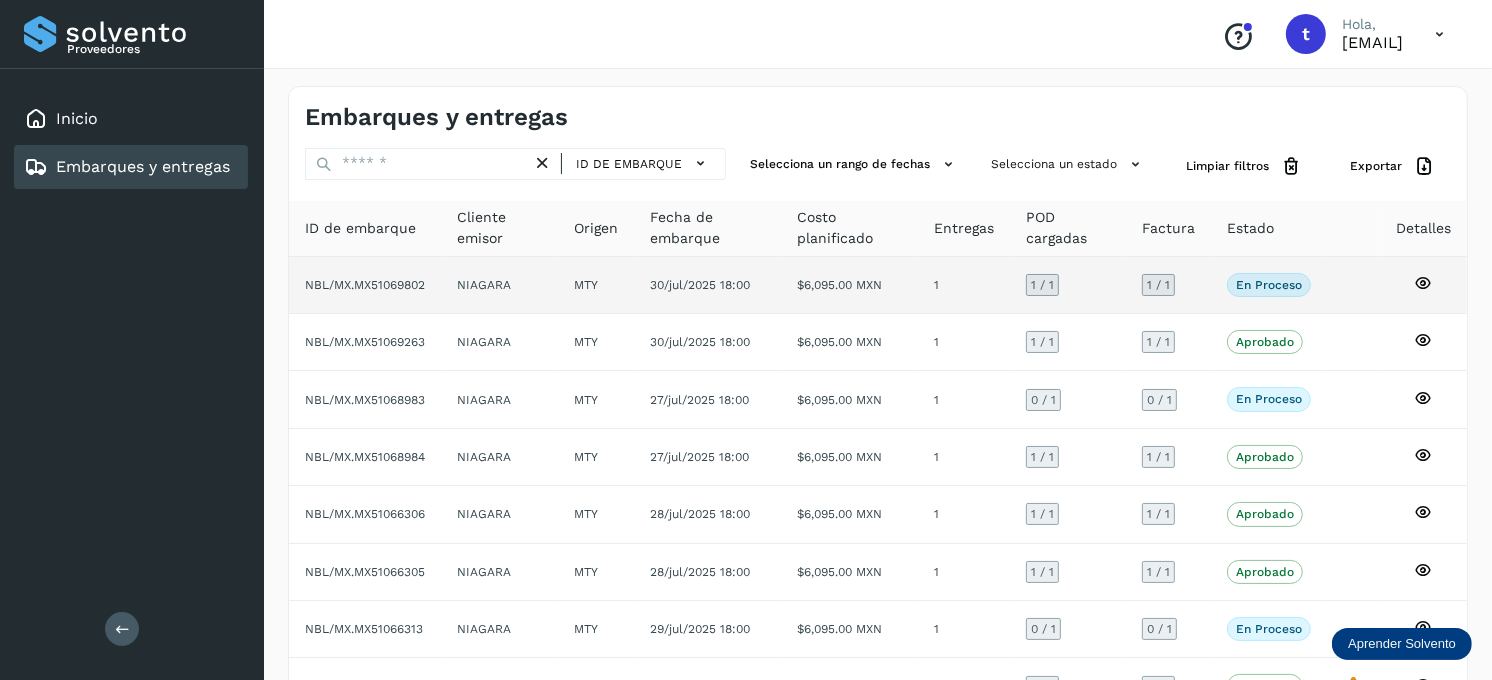 click 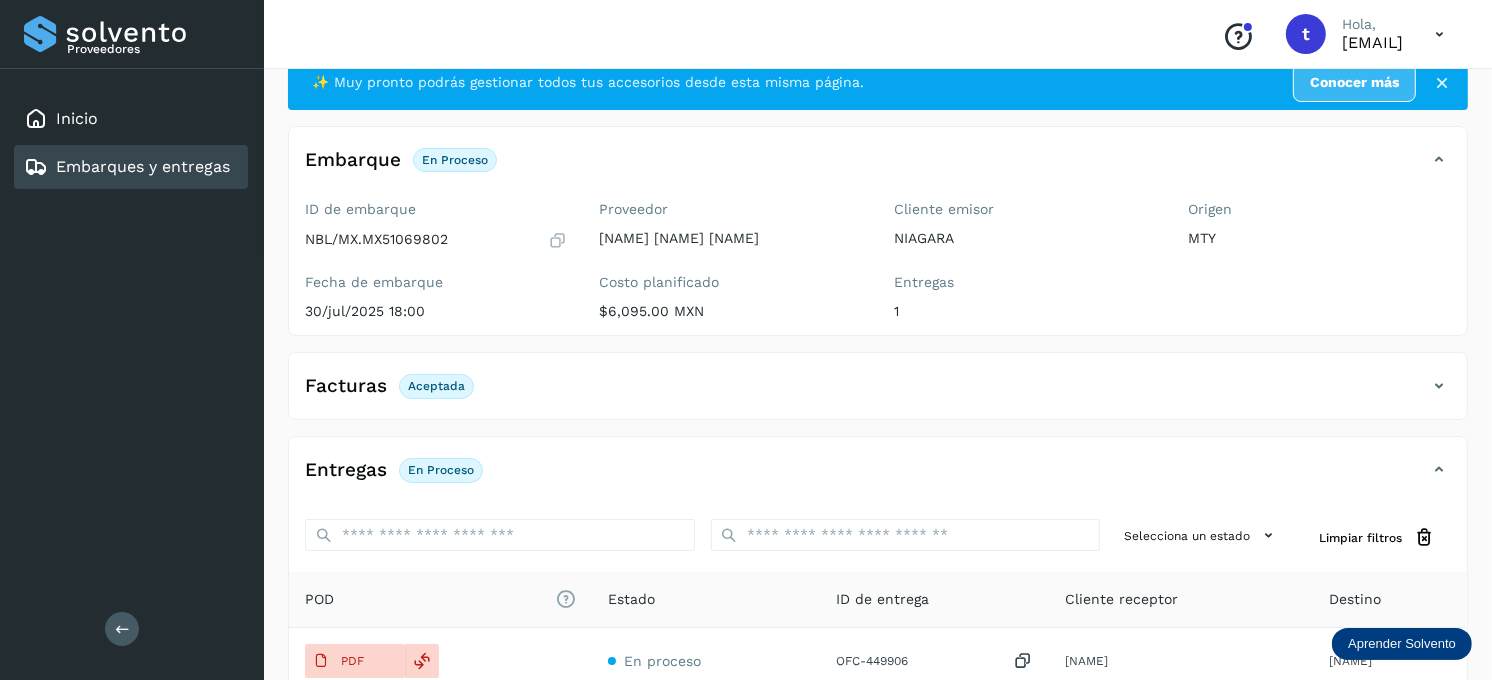 scroll, scrollTop: 111, scrollLeft: 0, axis: vertical 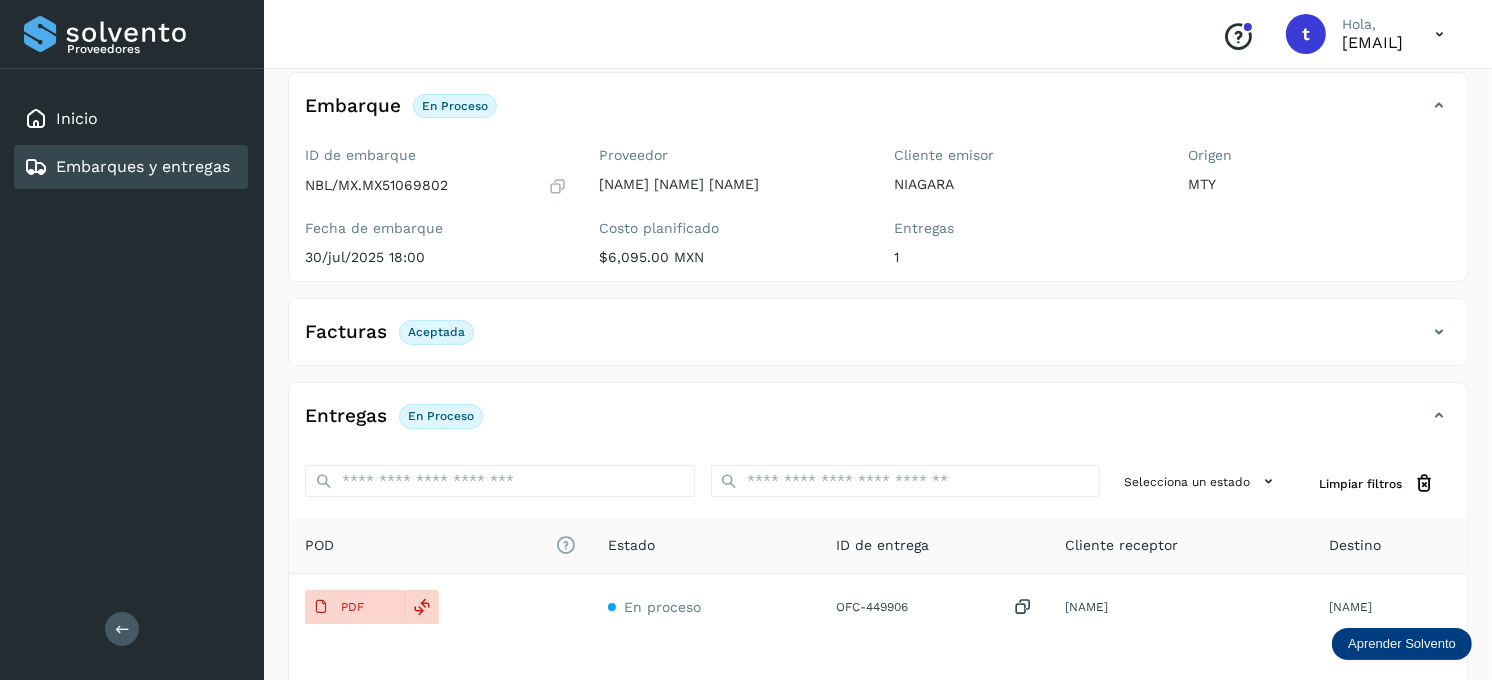 click on "Aceptada" 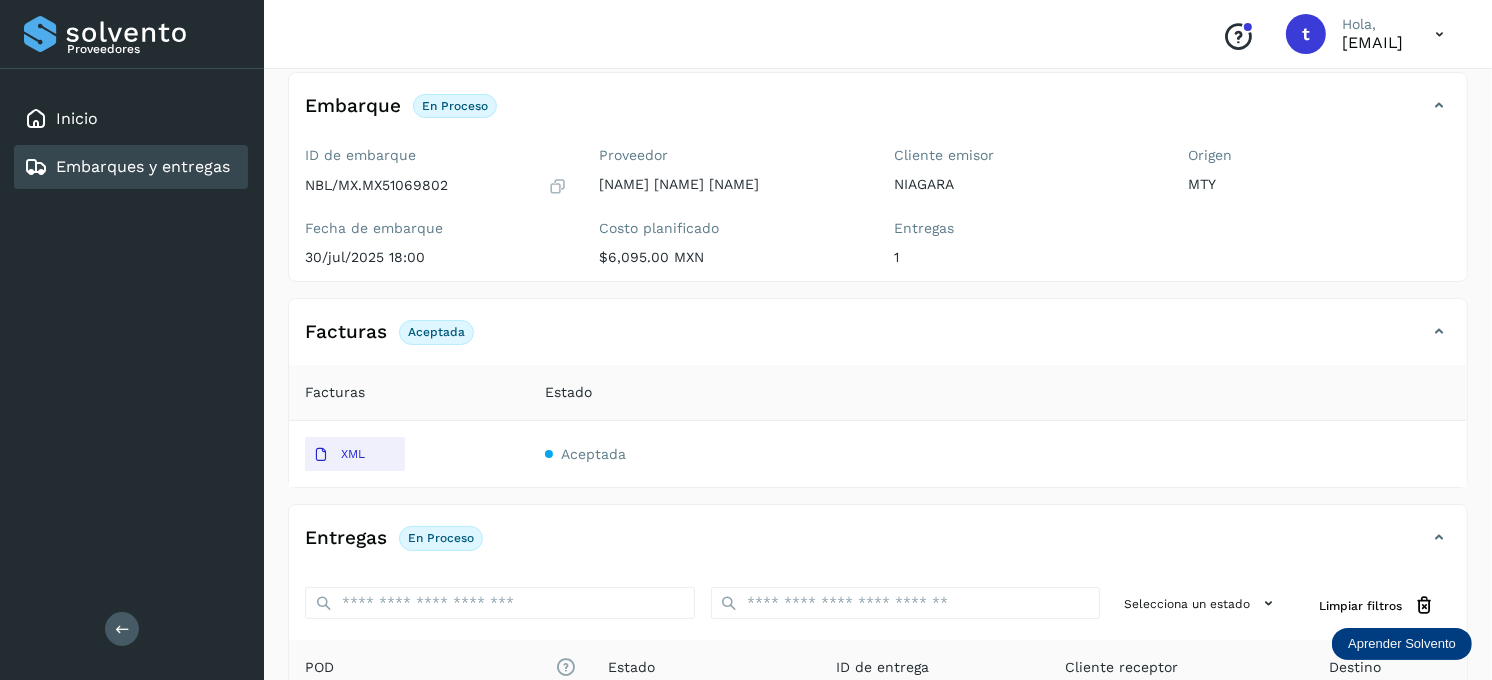click on "Aceptada" at bounding box center (593, 454) 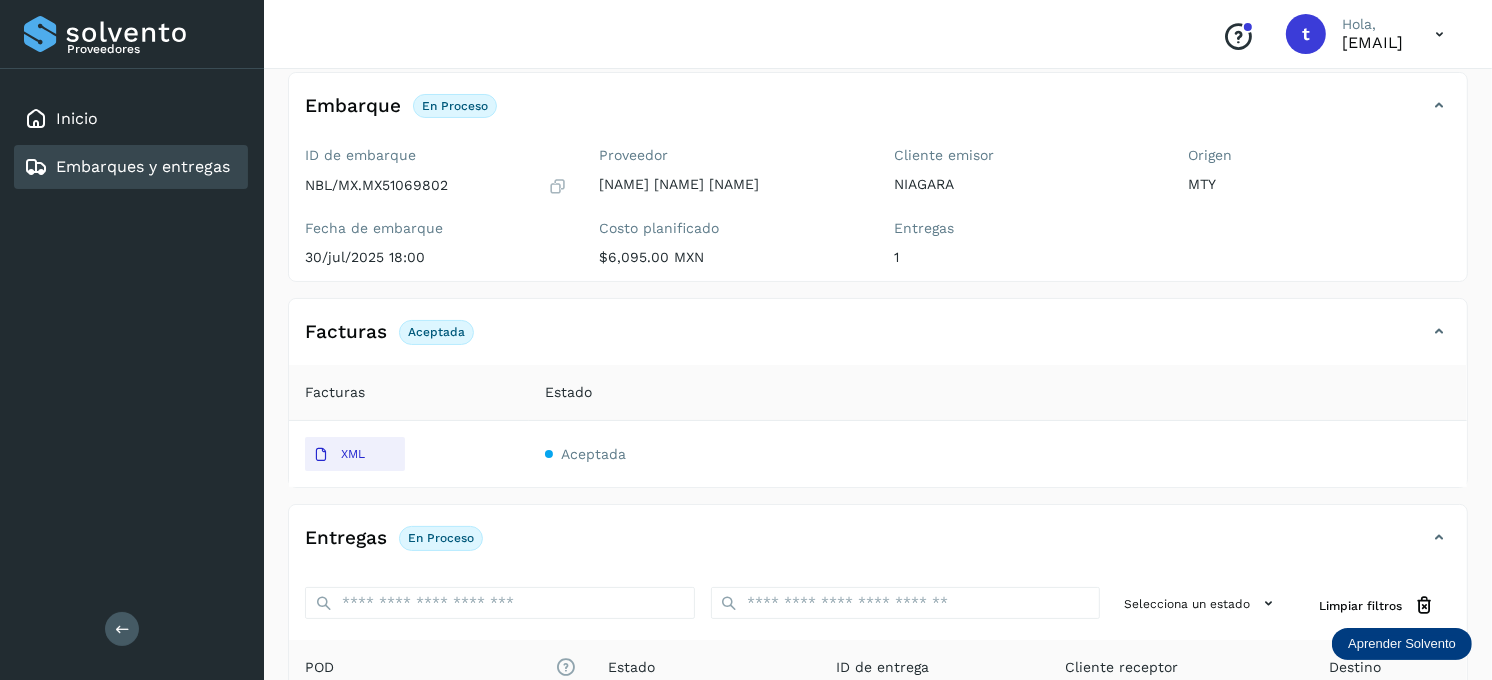 drag, startPoint x: 364, startPoint y: 456, endPoint x: 575, endPoint y: 496, distance: 214.75801 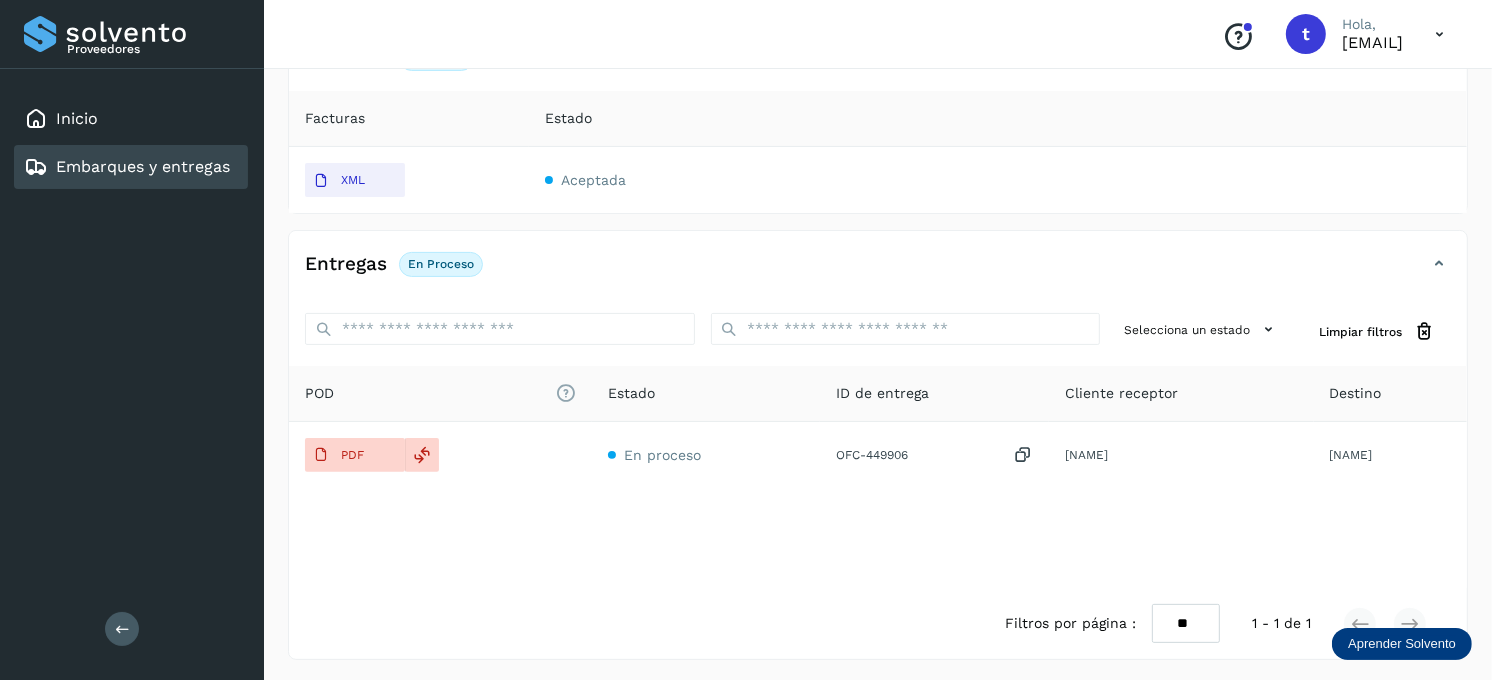scroll, scrollTop: 390, scrollLeft: 0, axis: vertical 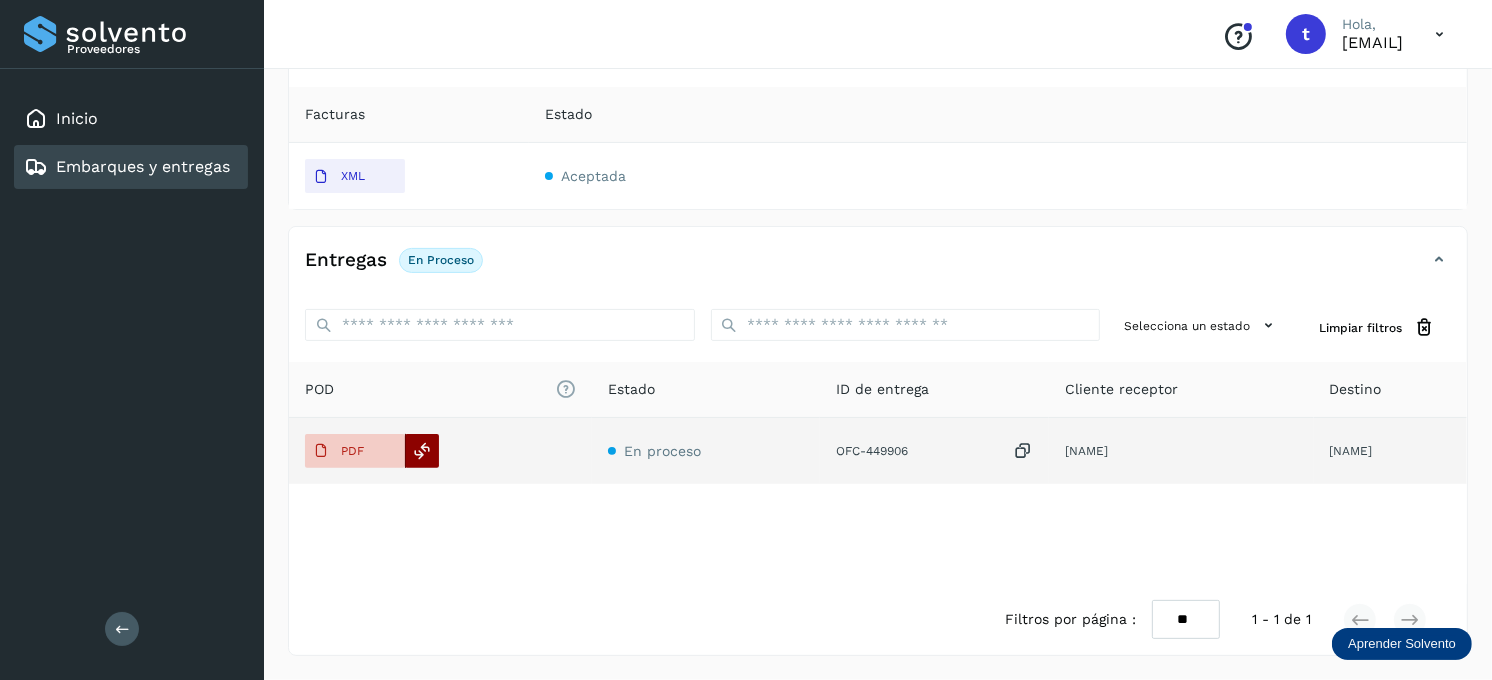 click at bounding box center (423, 451) 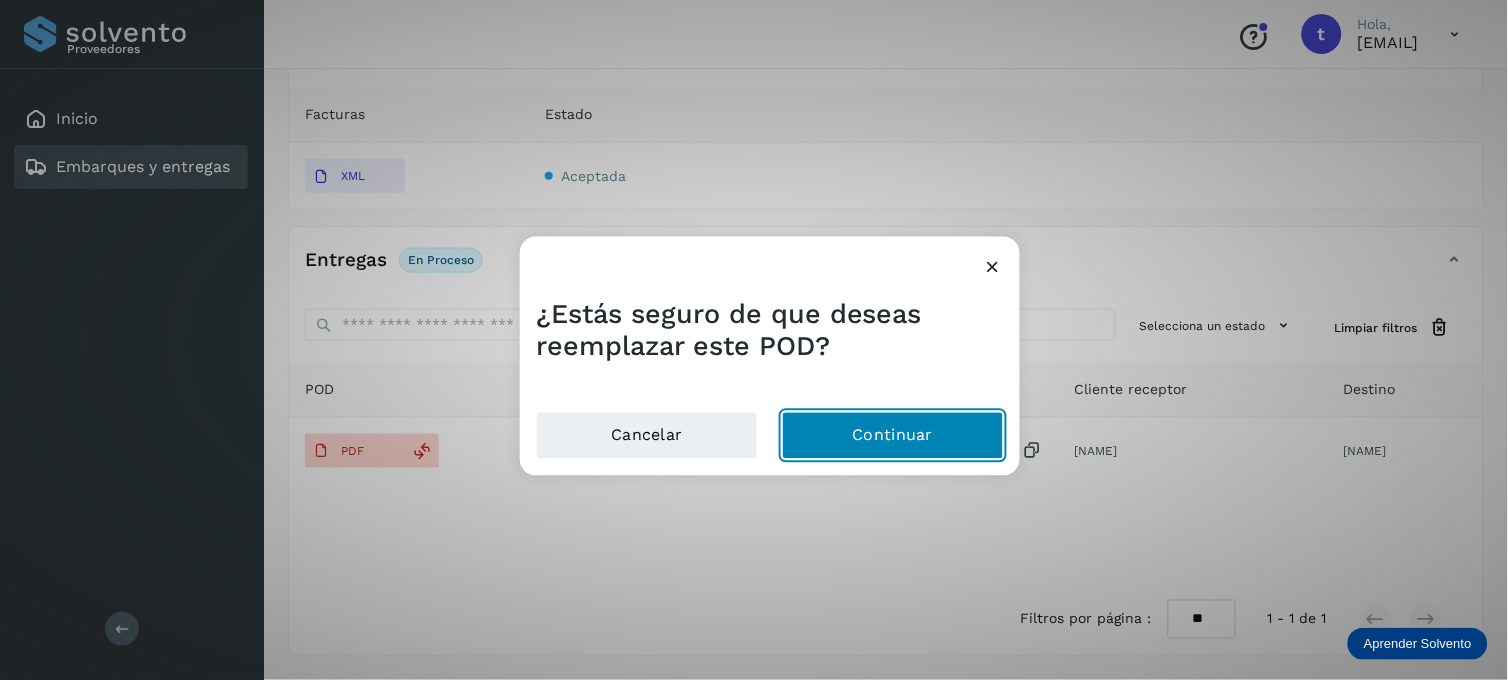 click on "Continuar" 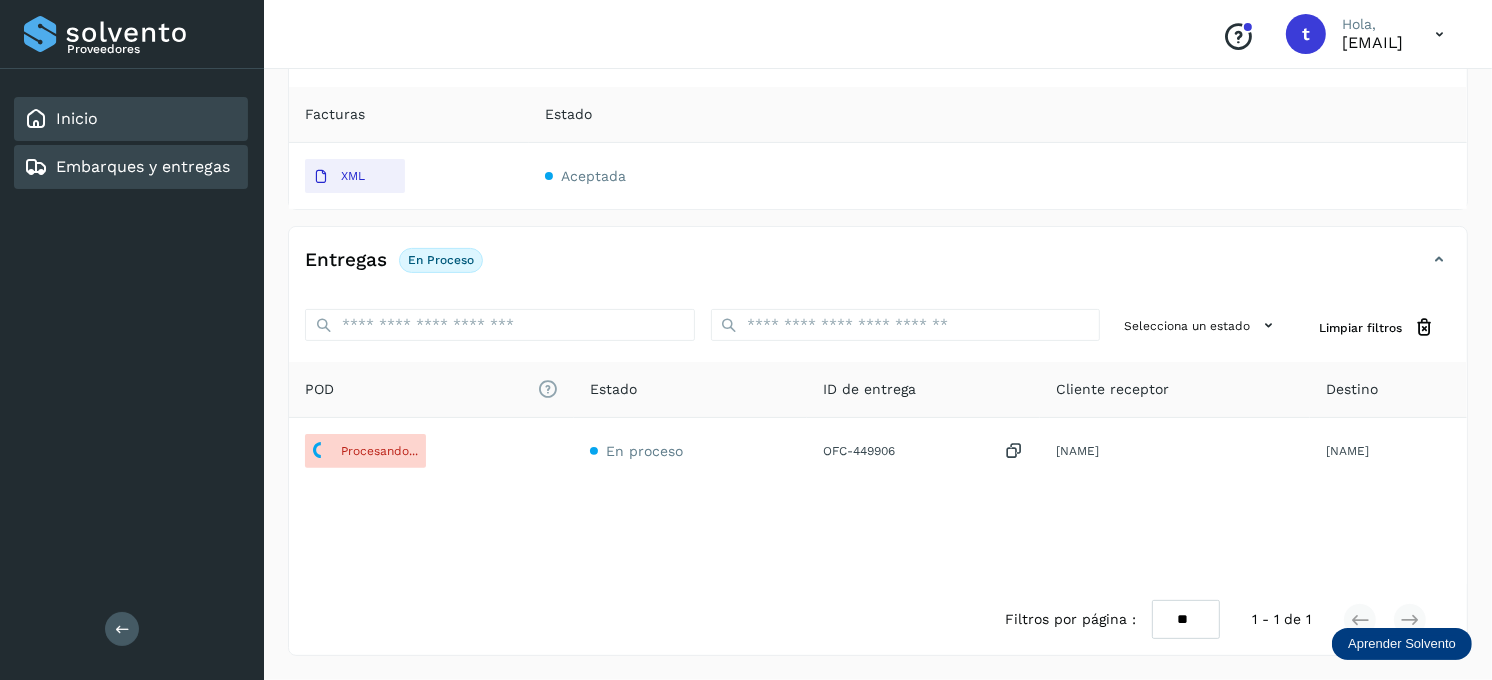 click on "Inicio" 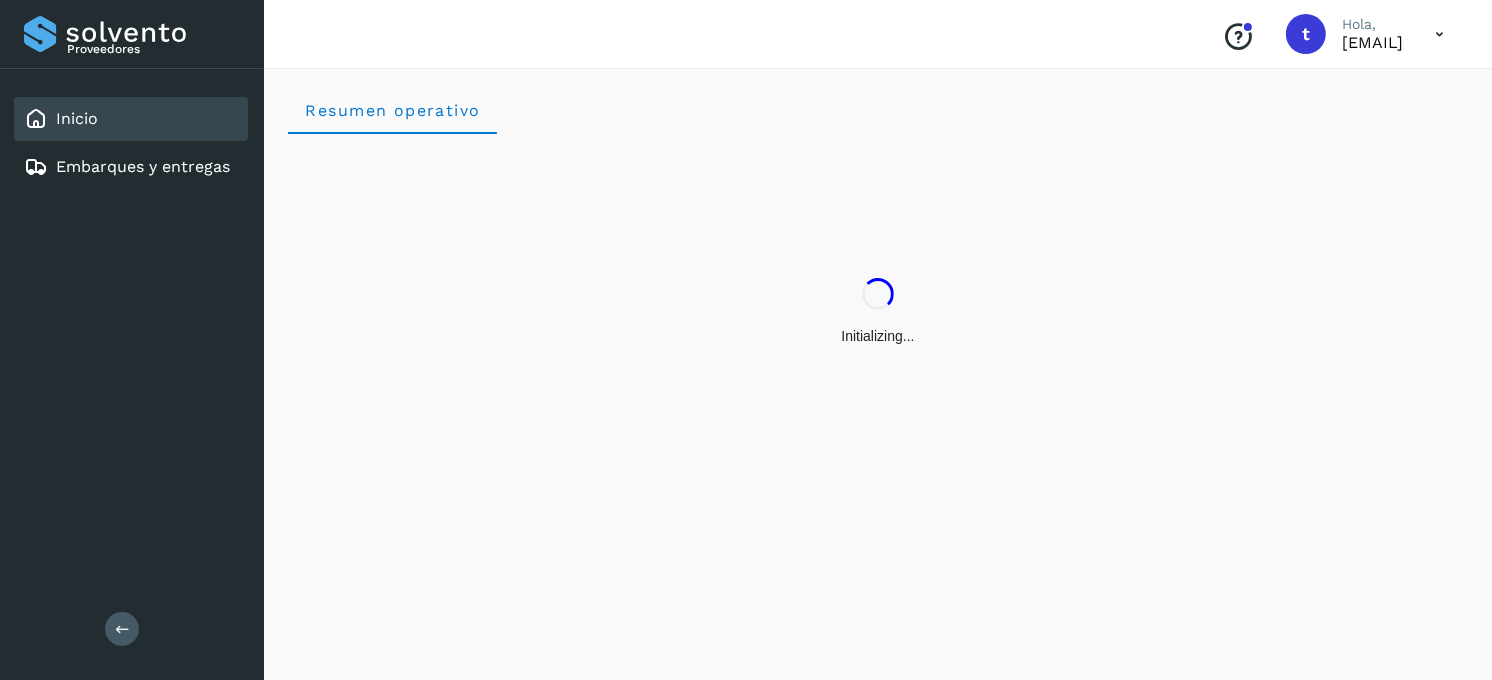 scroll, scrollTop: 0, scrollLeft: 0, axis: both 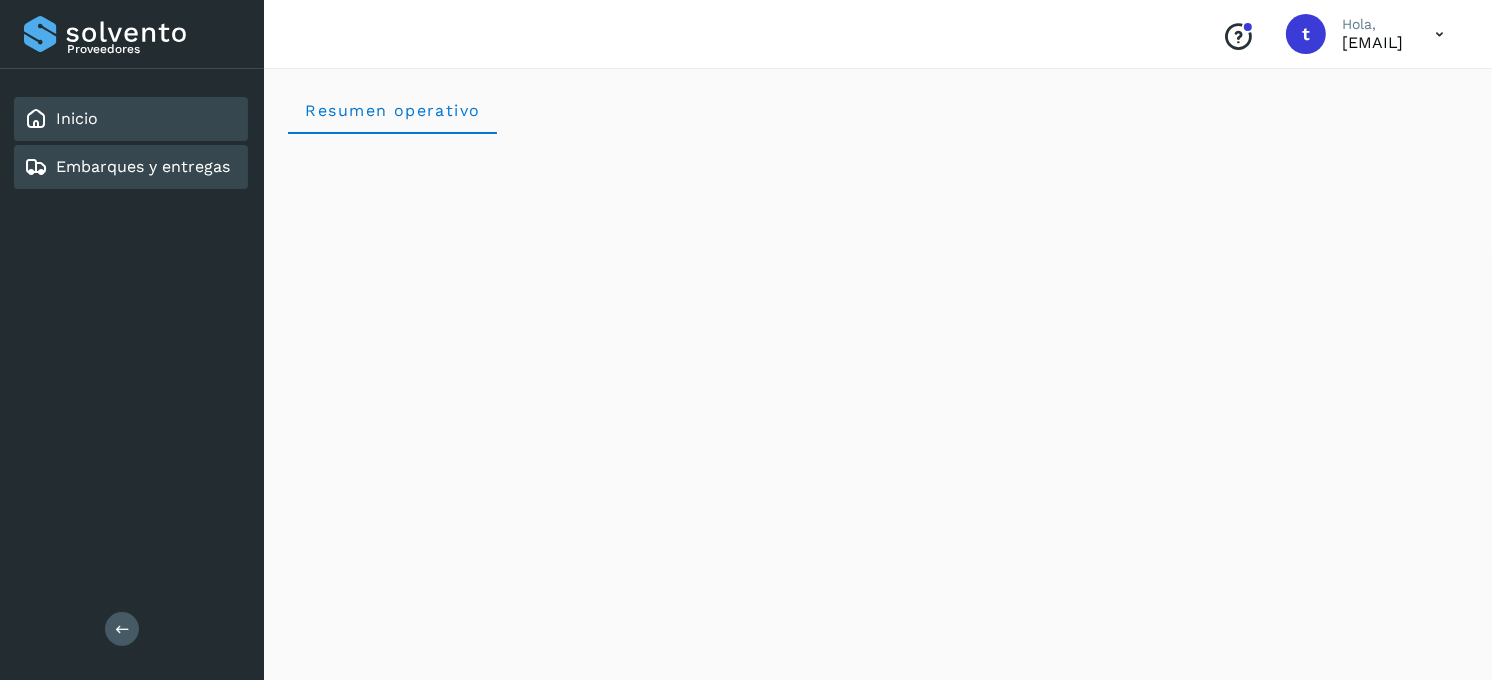 click on "Embarques y entregas" at bounding box center [127, 167] 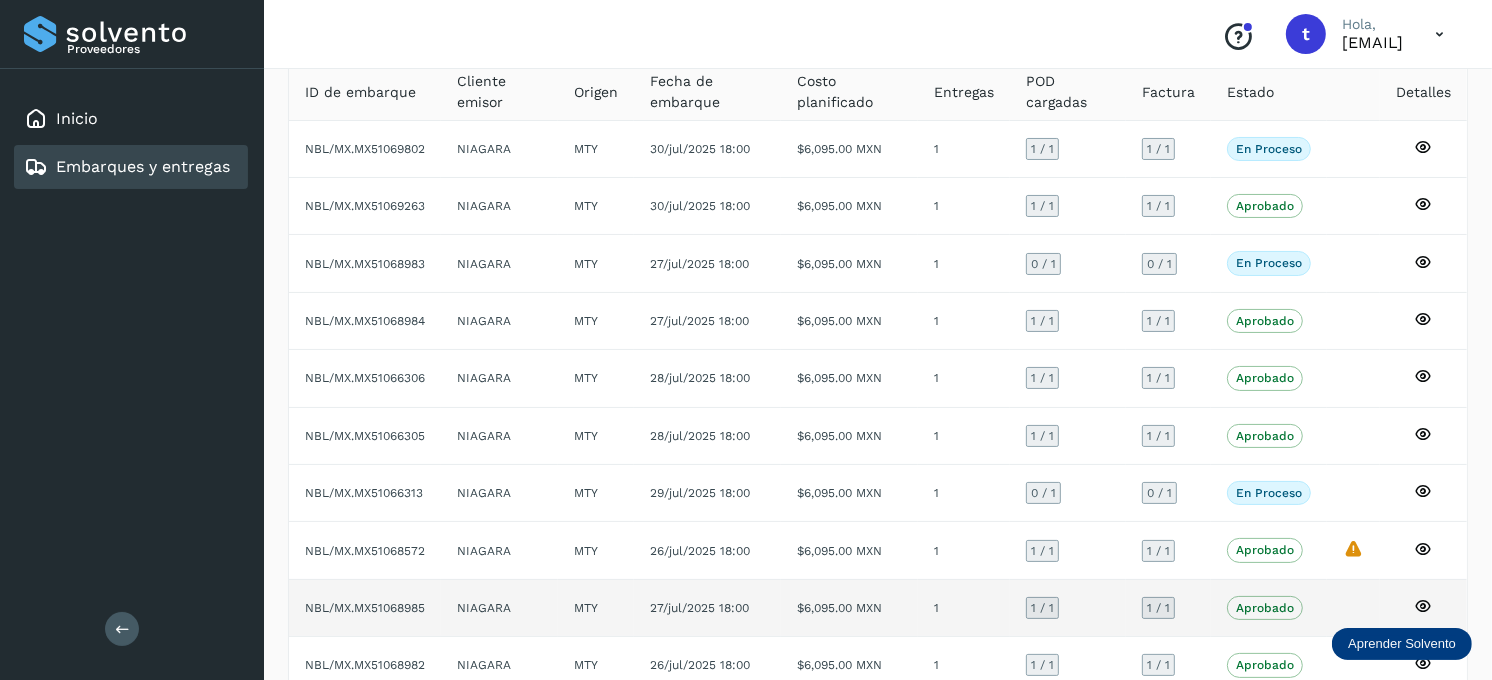scroll, scrollTop: 0, scrollLeft: 0, axis: both 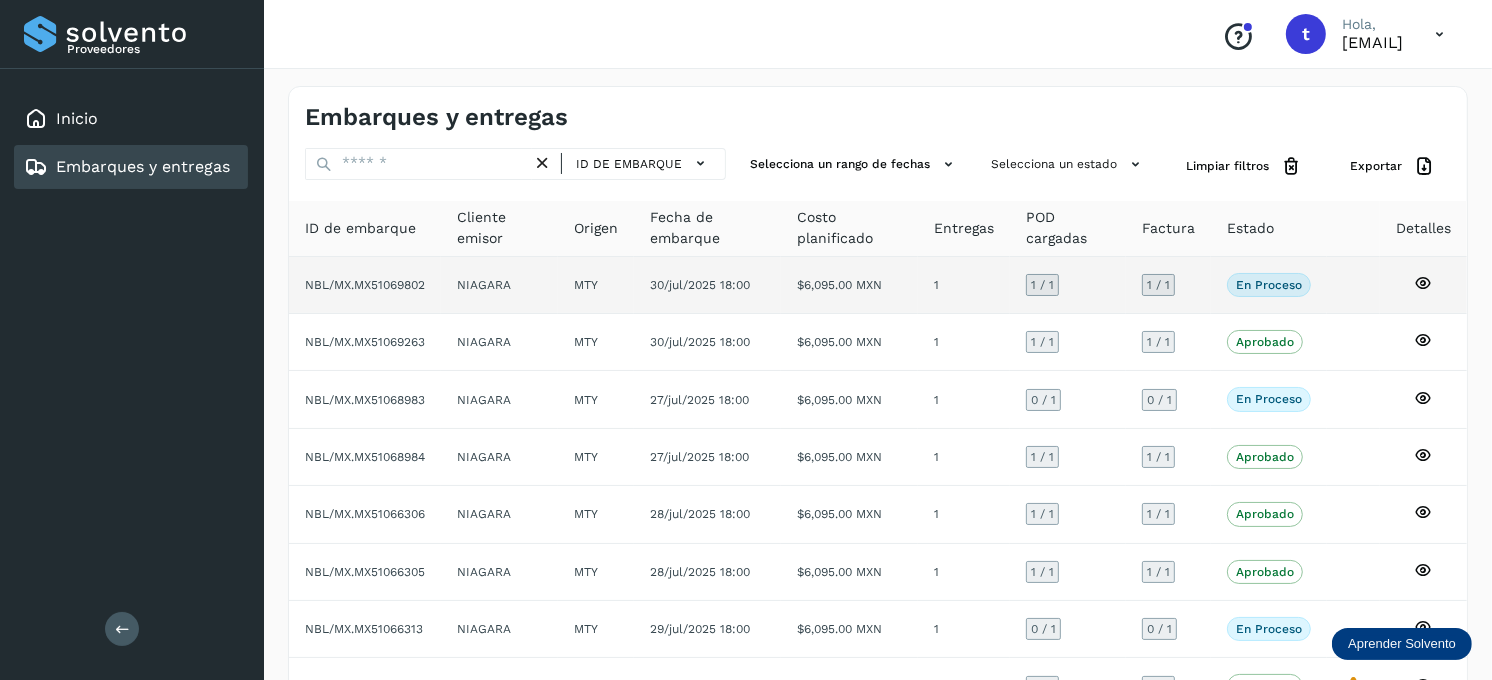 click 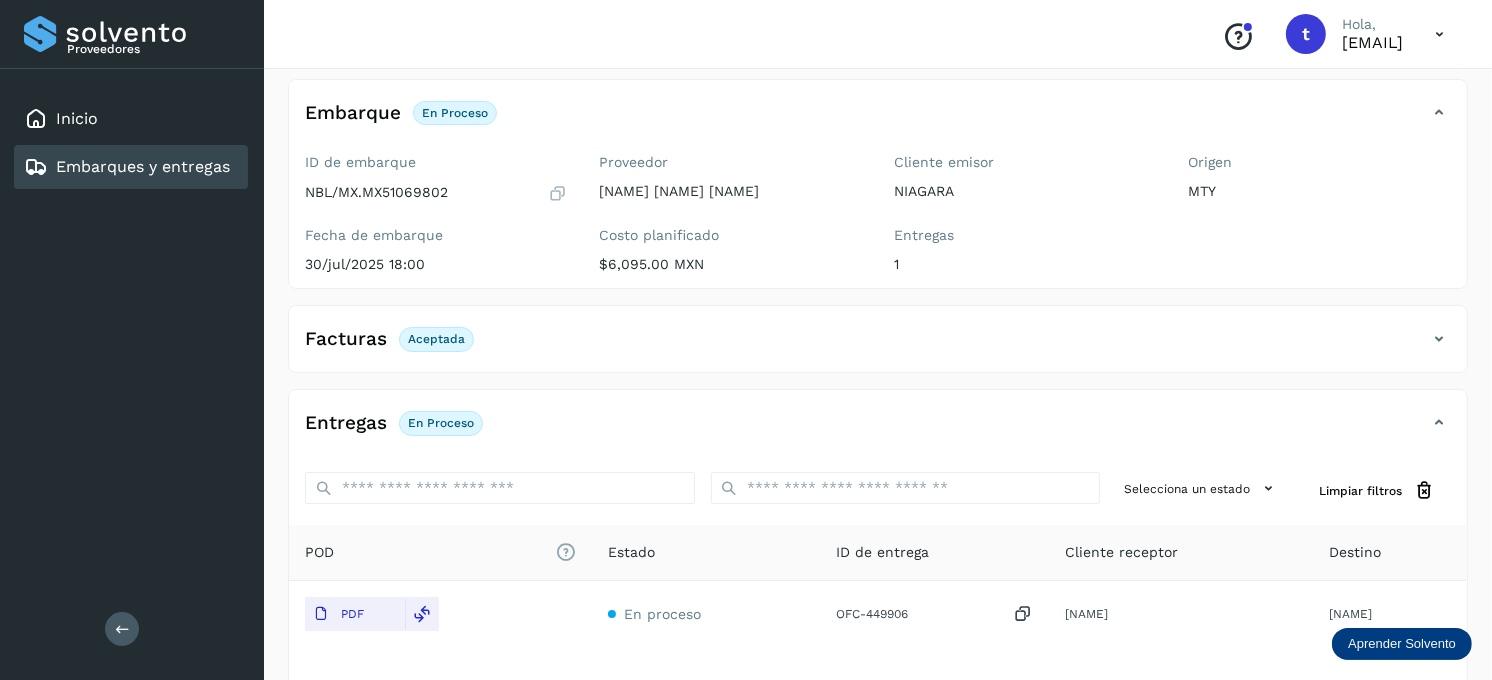 scroll, scrollTop: 45, scrollLeft: 0, axis: vertical 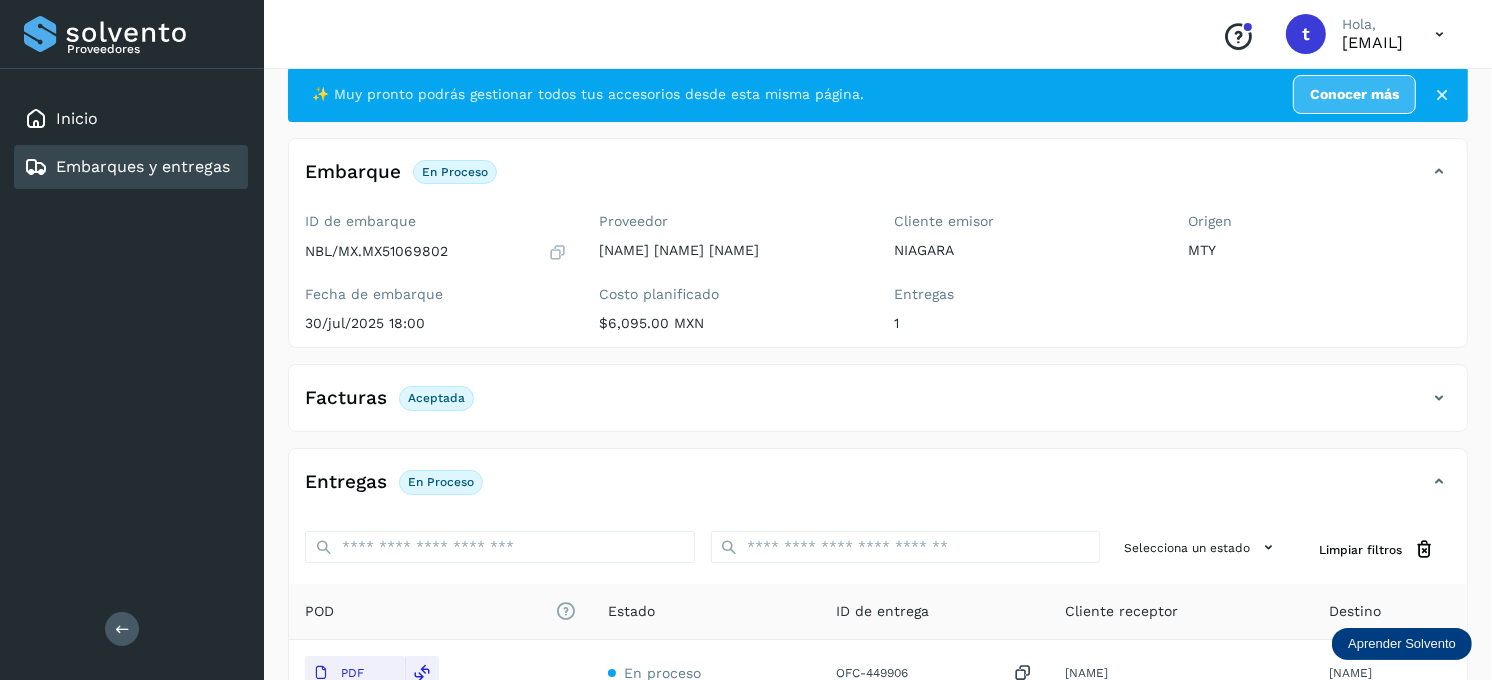 click on "Embarques y entregas" at bounding box center [143, 166] 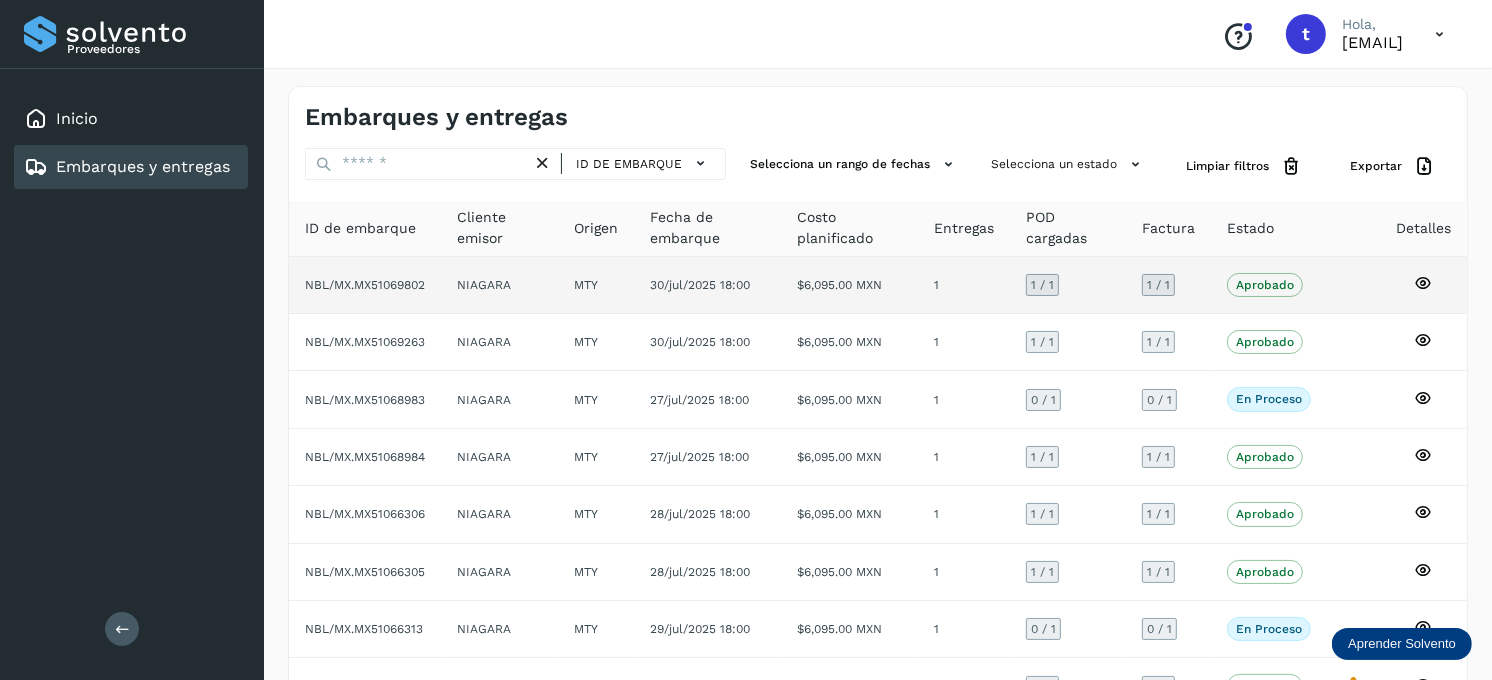 click 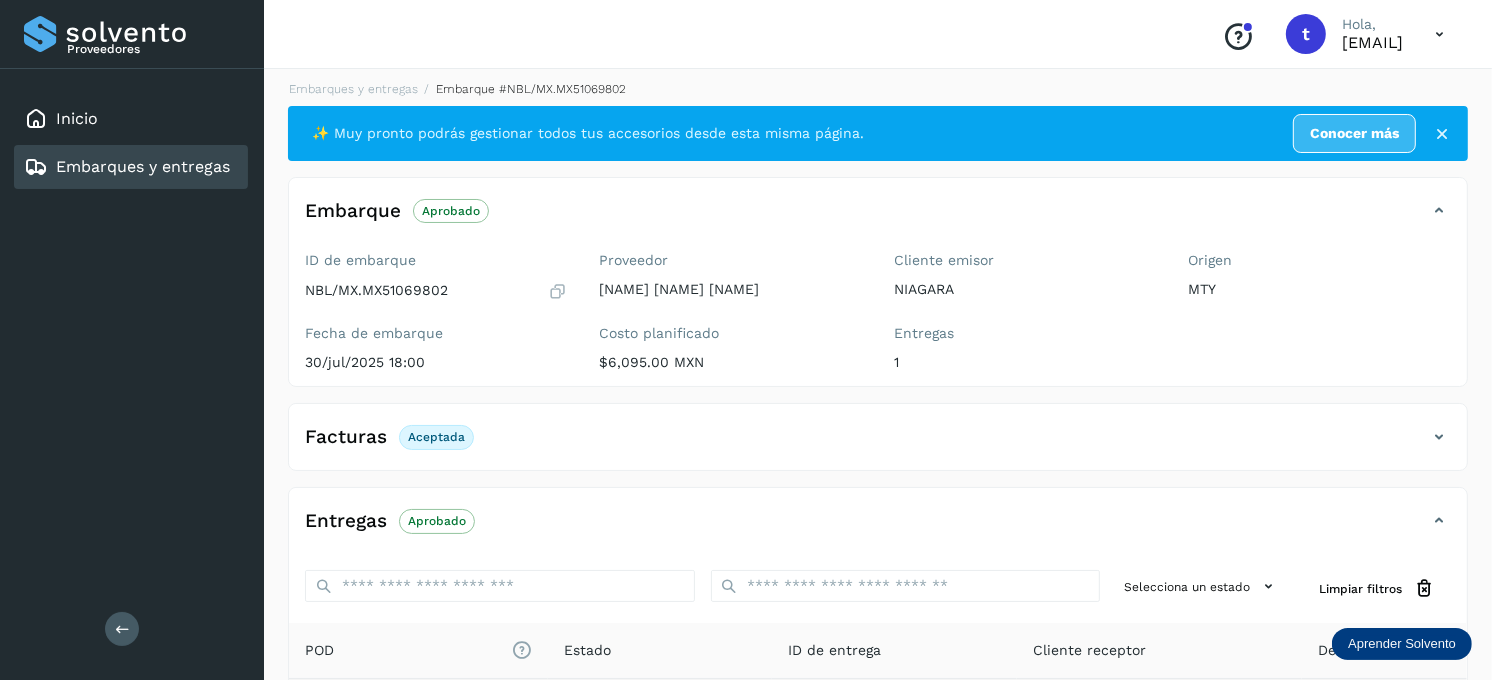 scroll, scrollTop: 0, scrollLeft: 0, axis: both 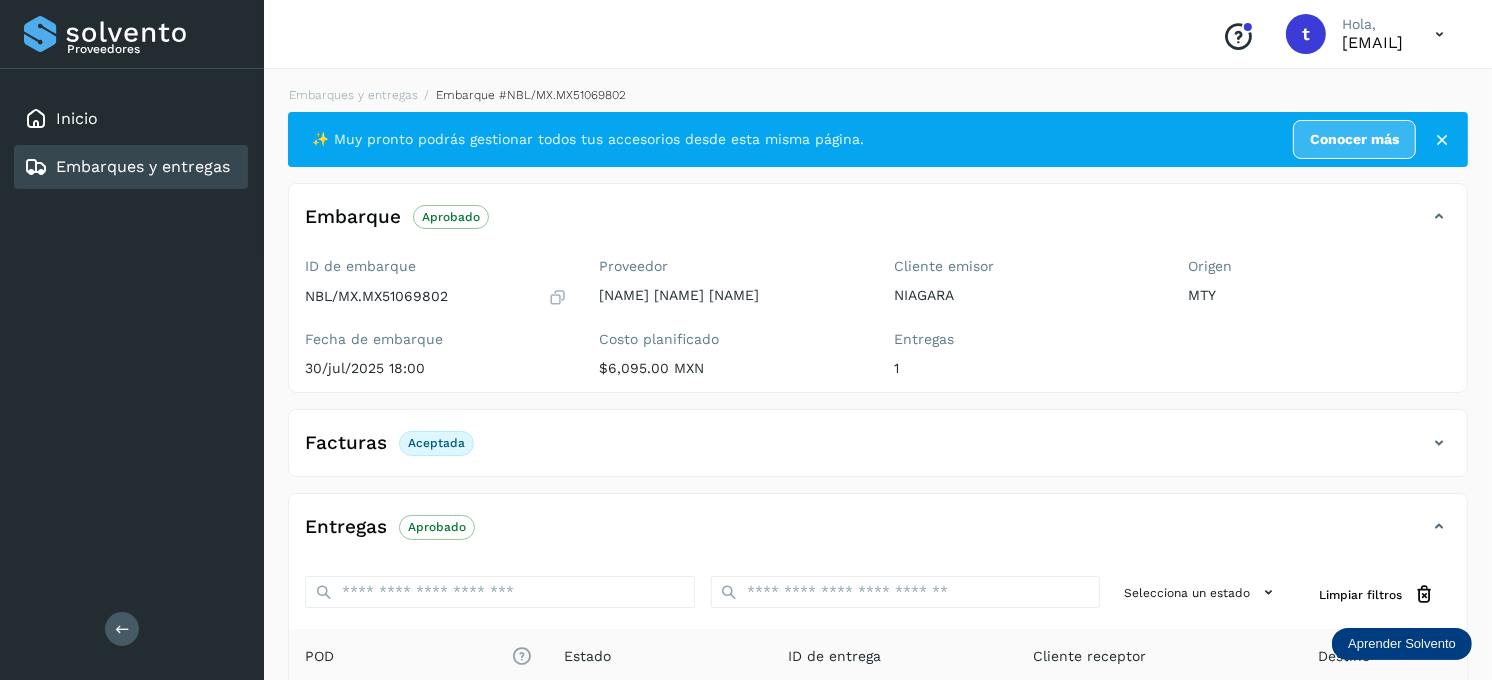 click on "Embarques y entregas" at bounding box center (127, 167) 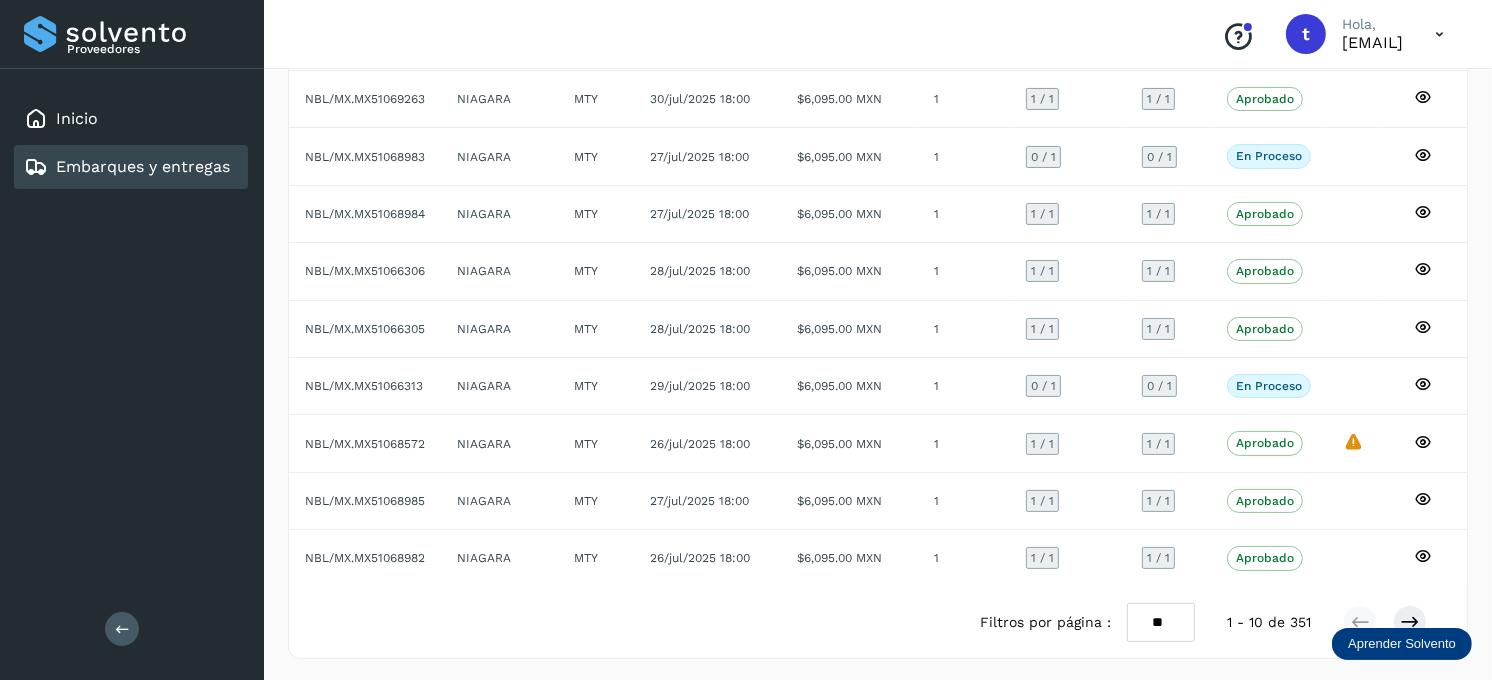 scroll, scrollTop: 248, scrollLeft: 0, axis: vertical 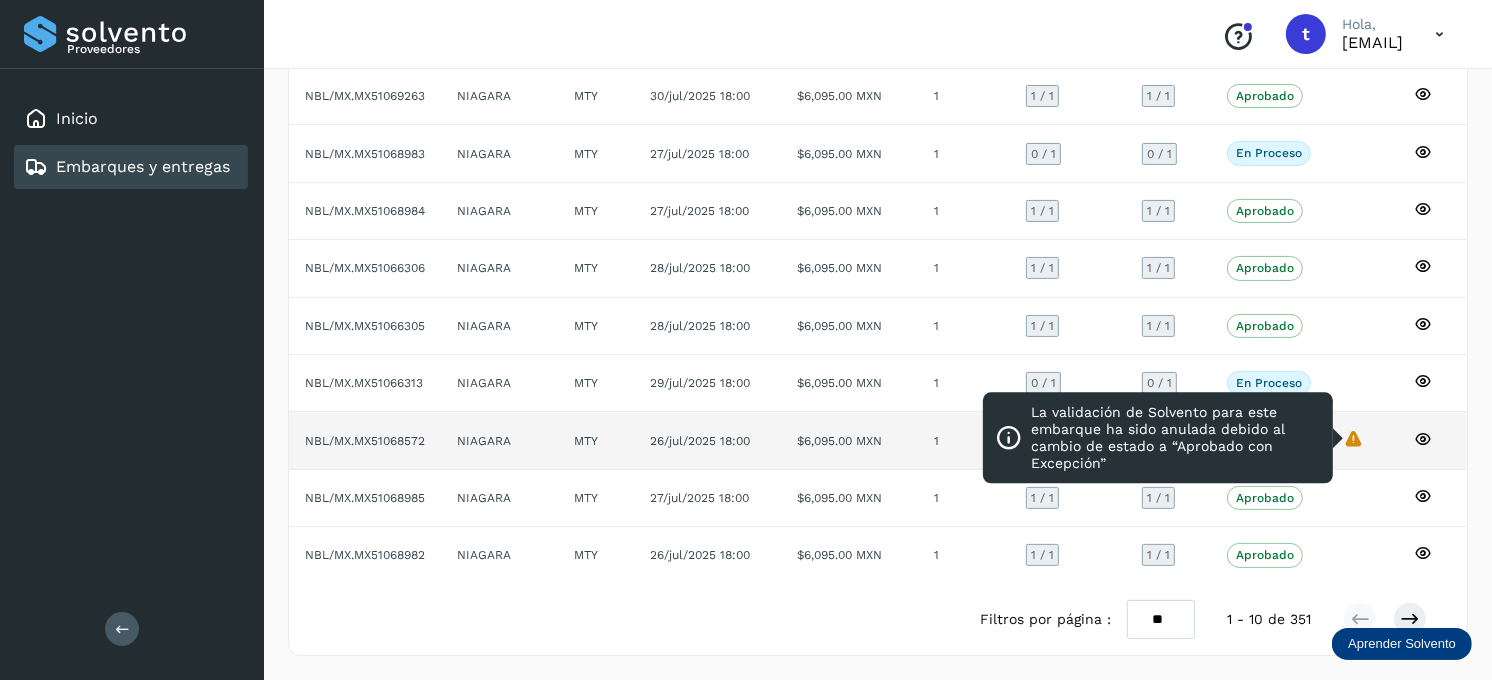 click on "La validación de Solvento para este embarque ha sido anulada debido al cambio de estado a “Aprobado con Excepción”" 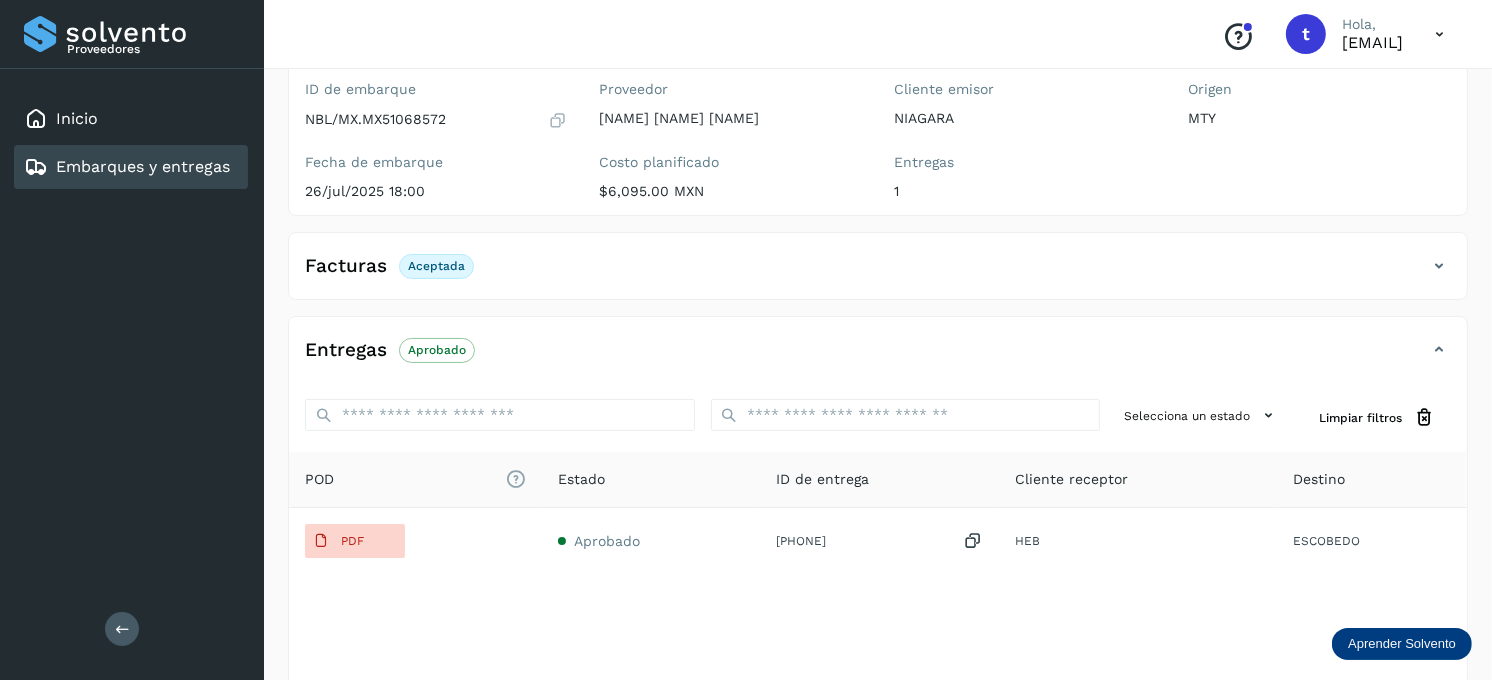 drag, startPoint x: 131, startPoint y: 165, endPoint x: 156, endPoint y: 193, distance: 37.536648 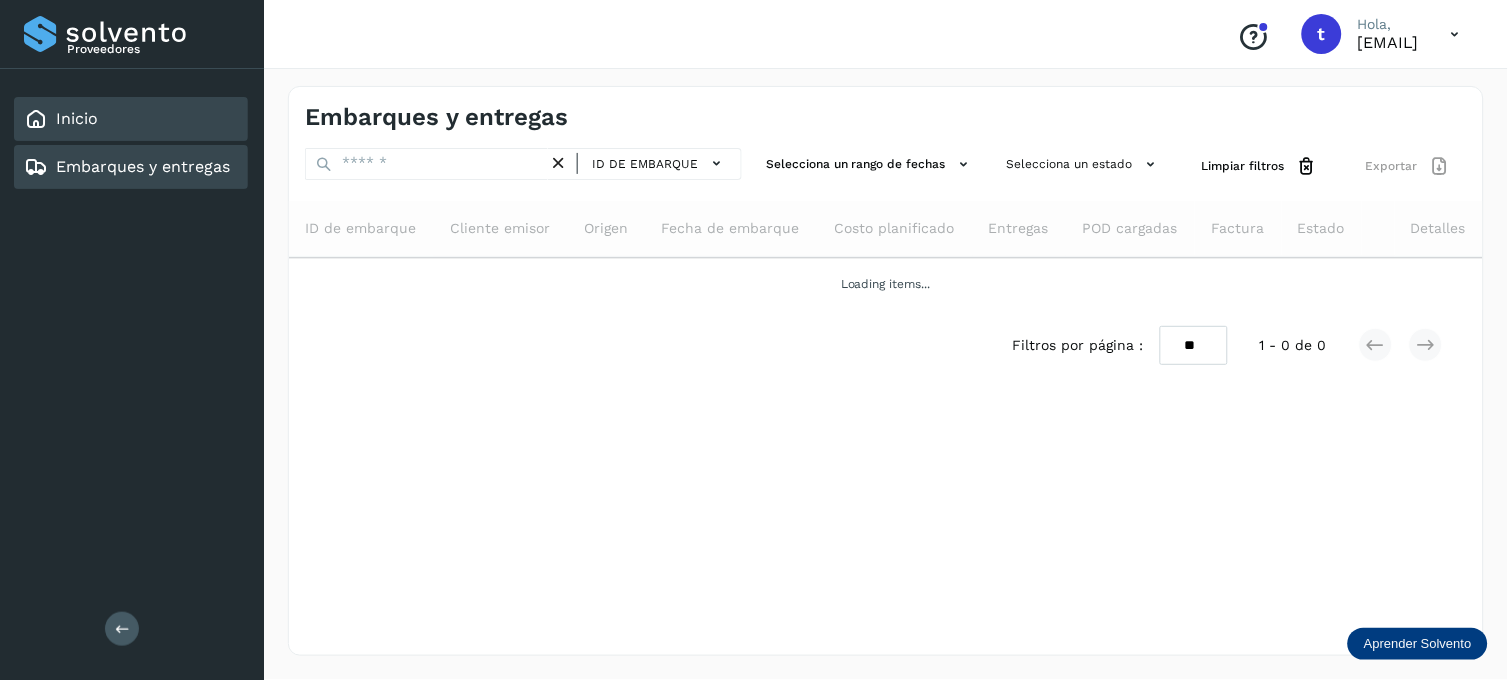 click on "Inicio" at bounding box center [77, 118] 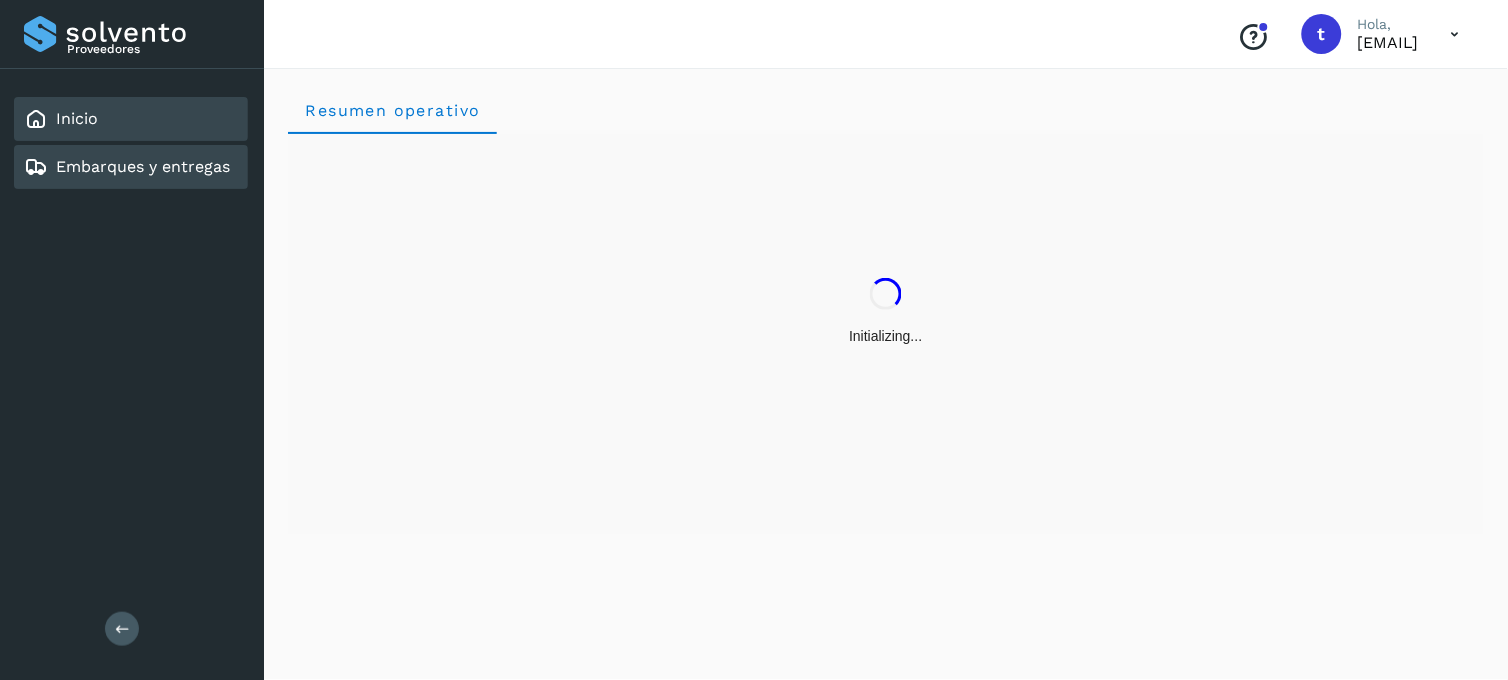 click on "Embarques y entregas" at bounding box center (143, 166) 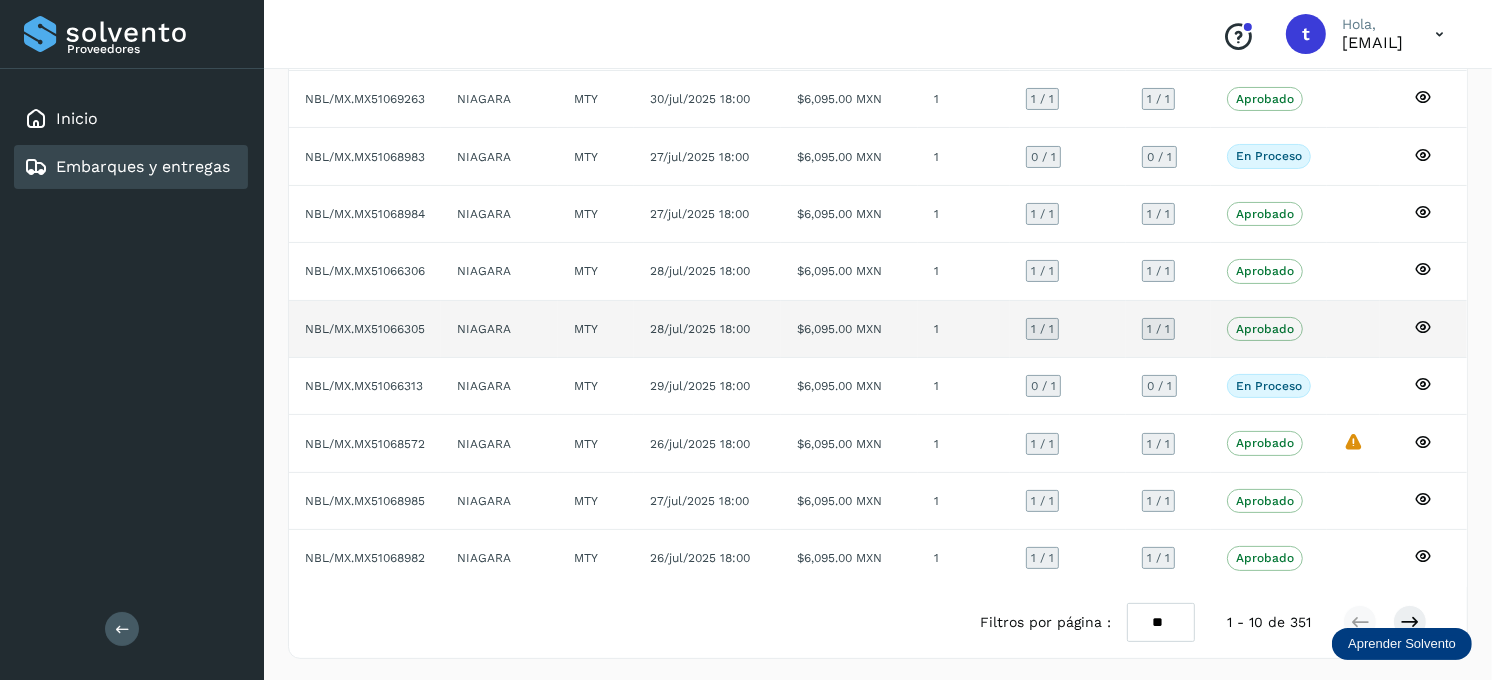 scroll, scrollTop: 248, scrollLeft: 0, axis: vertical 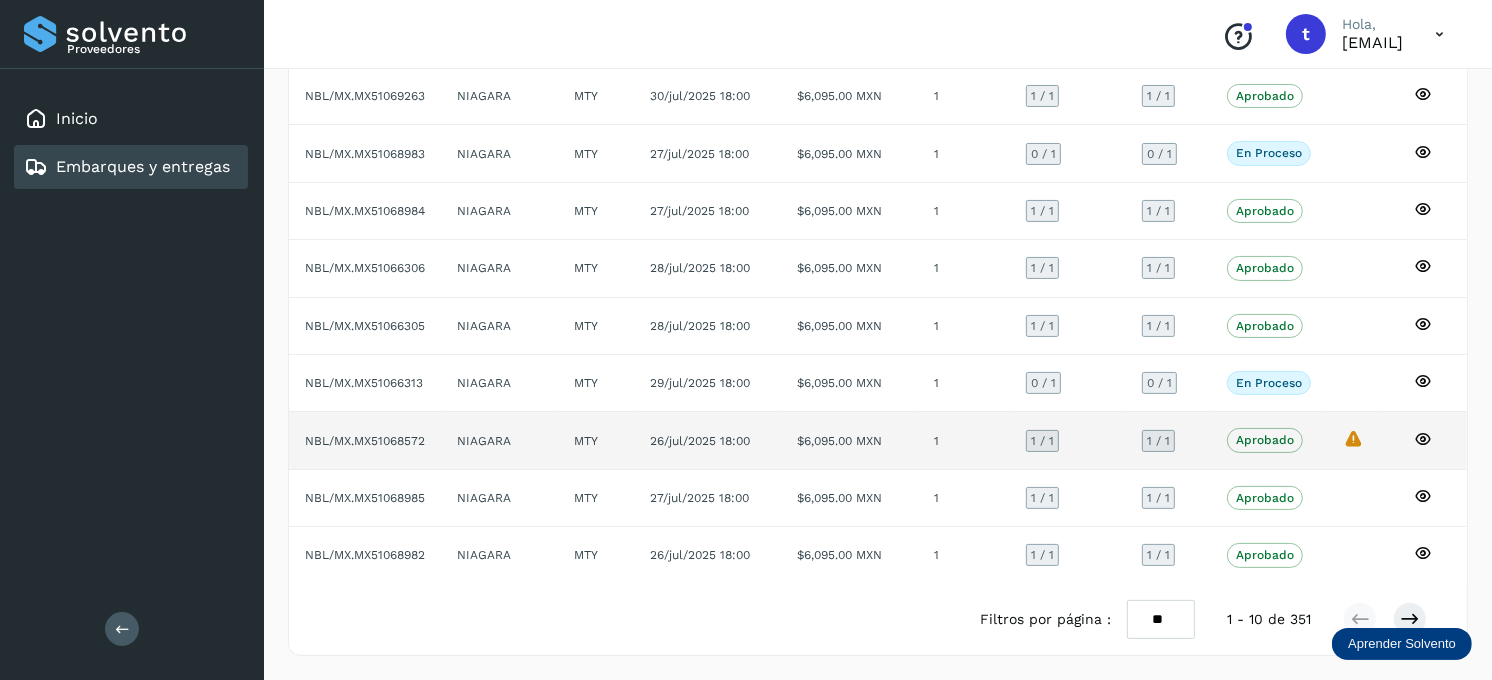 click on "La validación de Solvento para este embarque ha sido anulada debido al cambio de estado a “Aprobado con Excepción”" 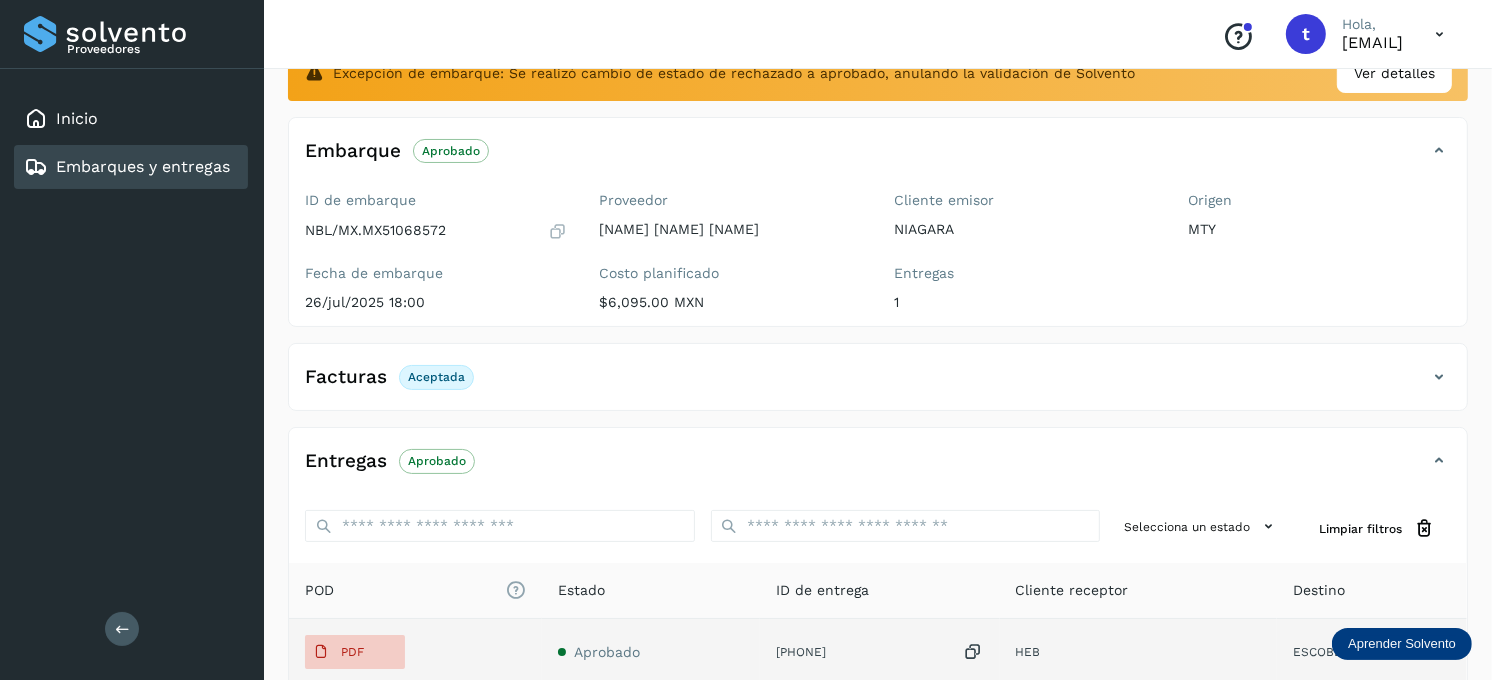 scroll, scrollTop: 248, scrollLeft: 0, axis: vertical 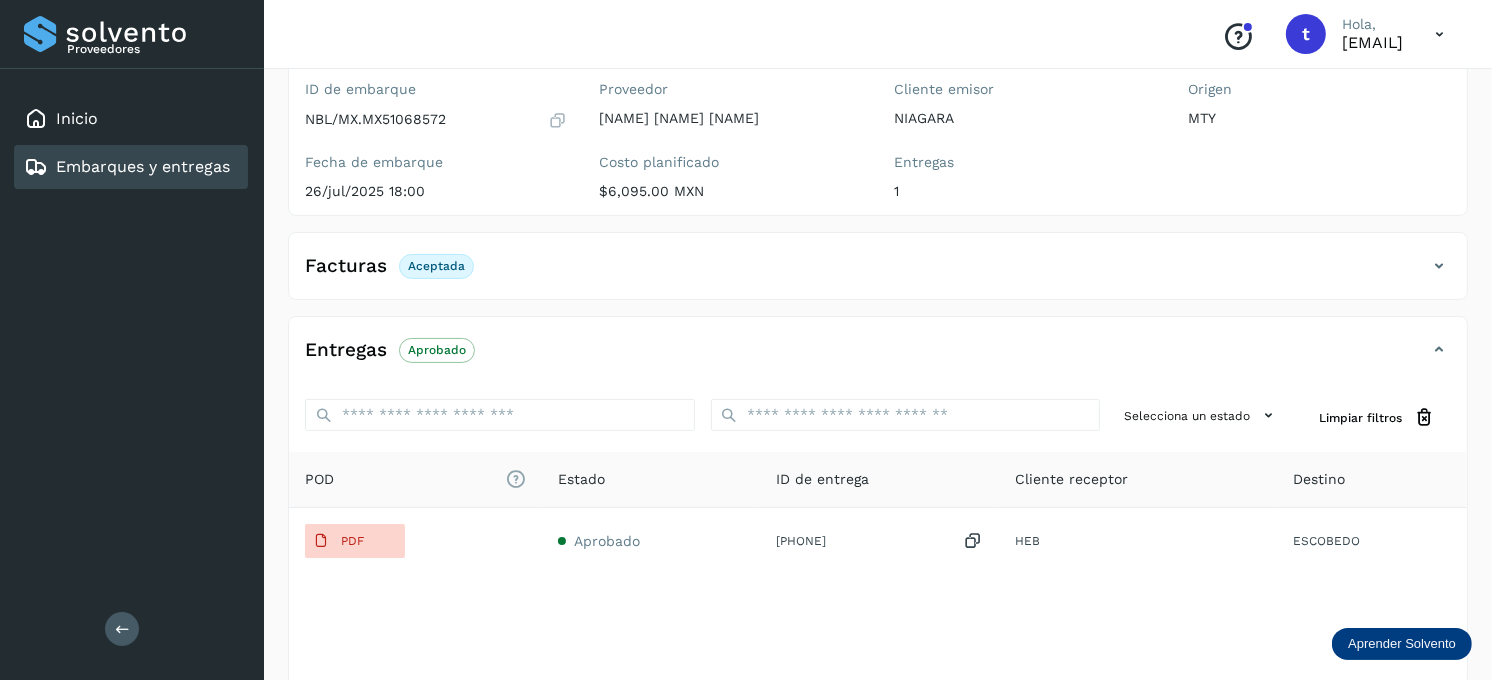 click on "Embarques y entregas" at bounding box center [143, 166] 